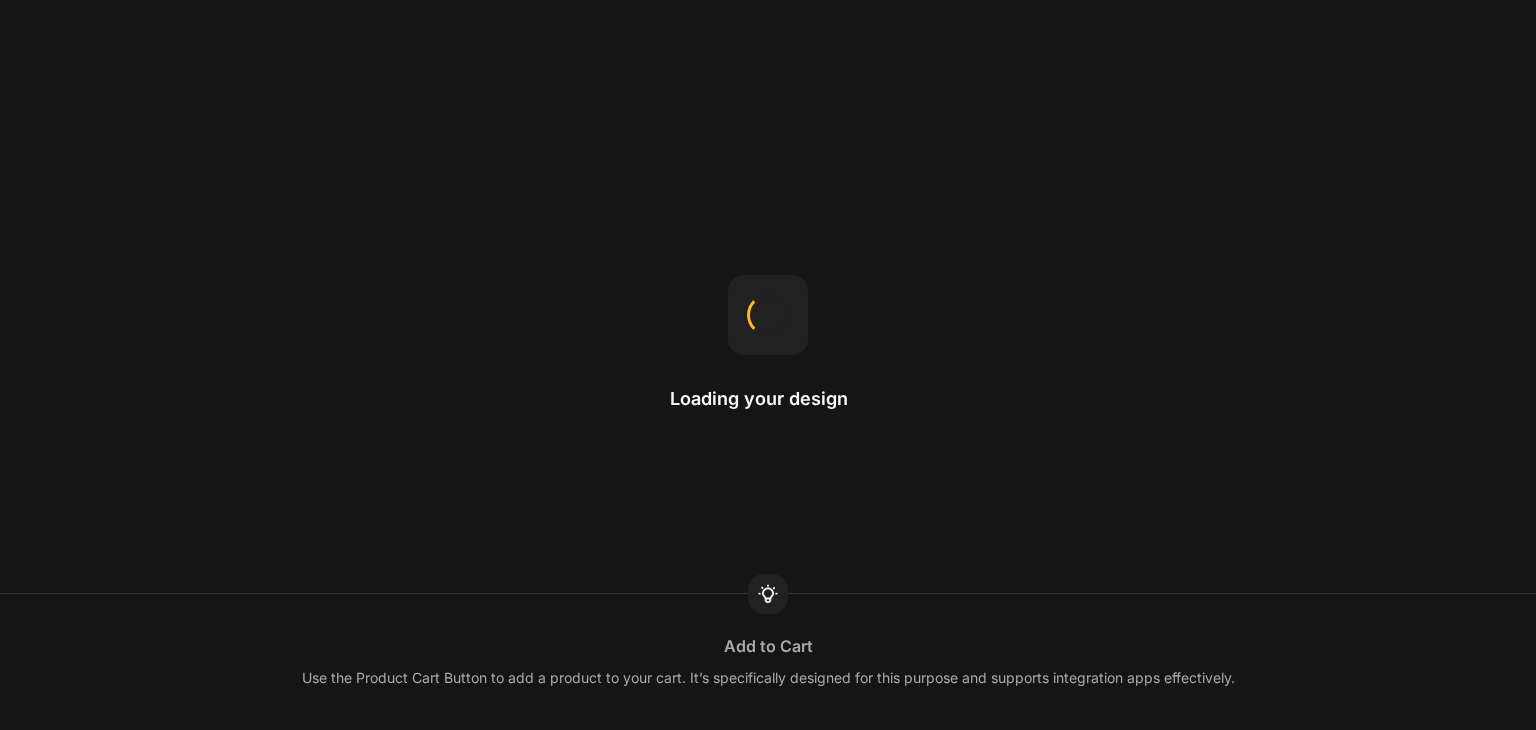 scroll, scrollTop: 0, scrollLeft: 0, axis: both 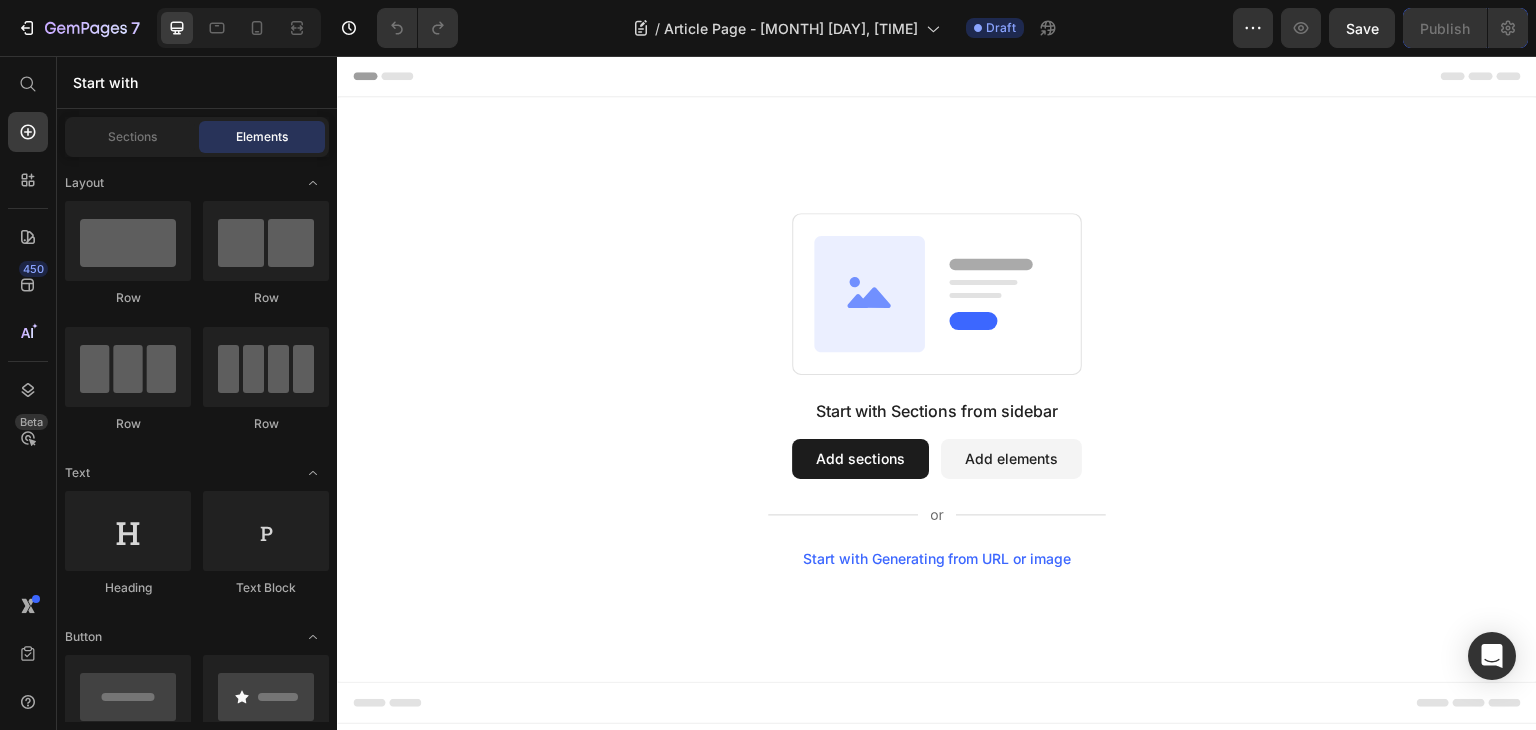 click on "Add elements" at bounding box center [1011, 459] 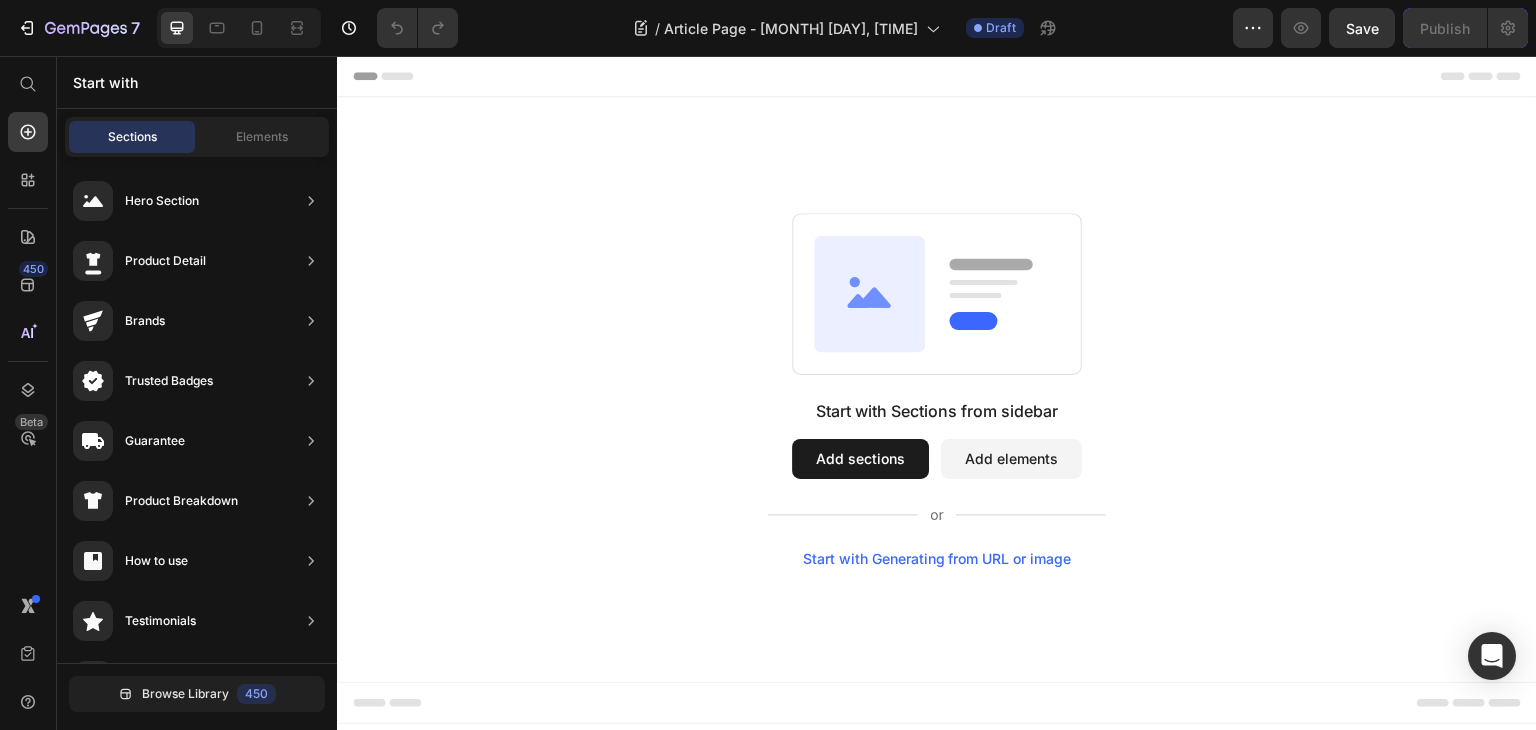 click on "Add elements" at bounding box center [1011, 459] 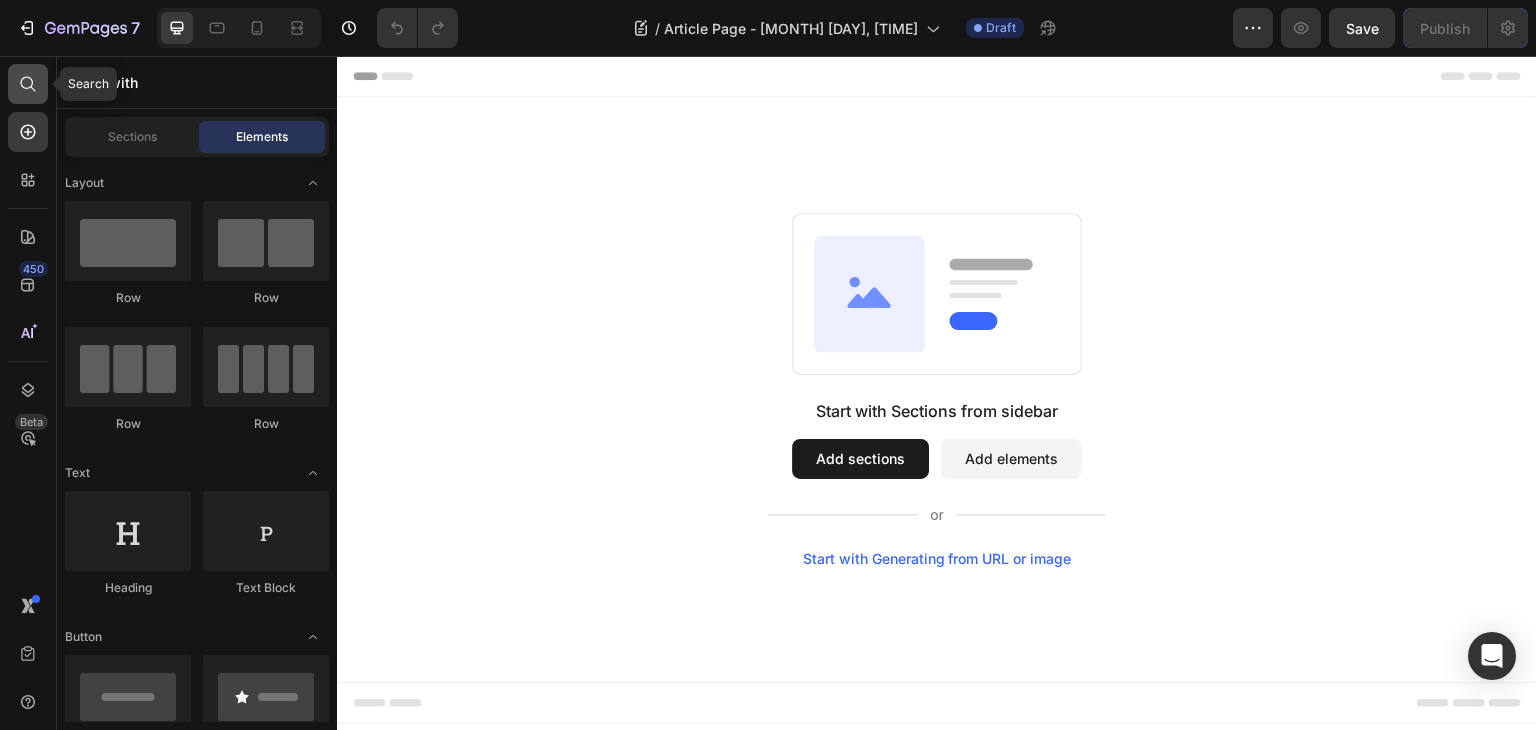 click 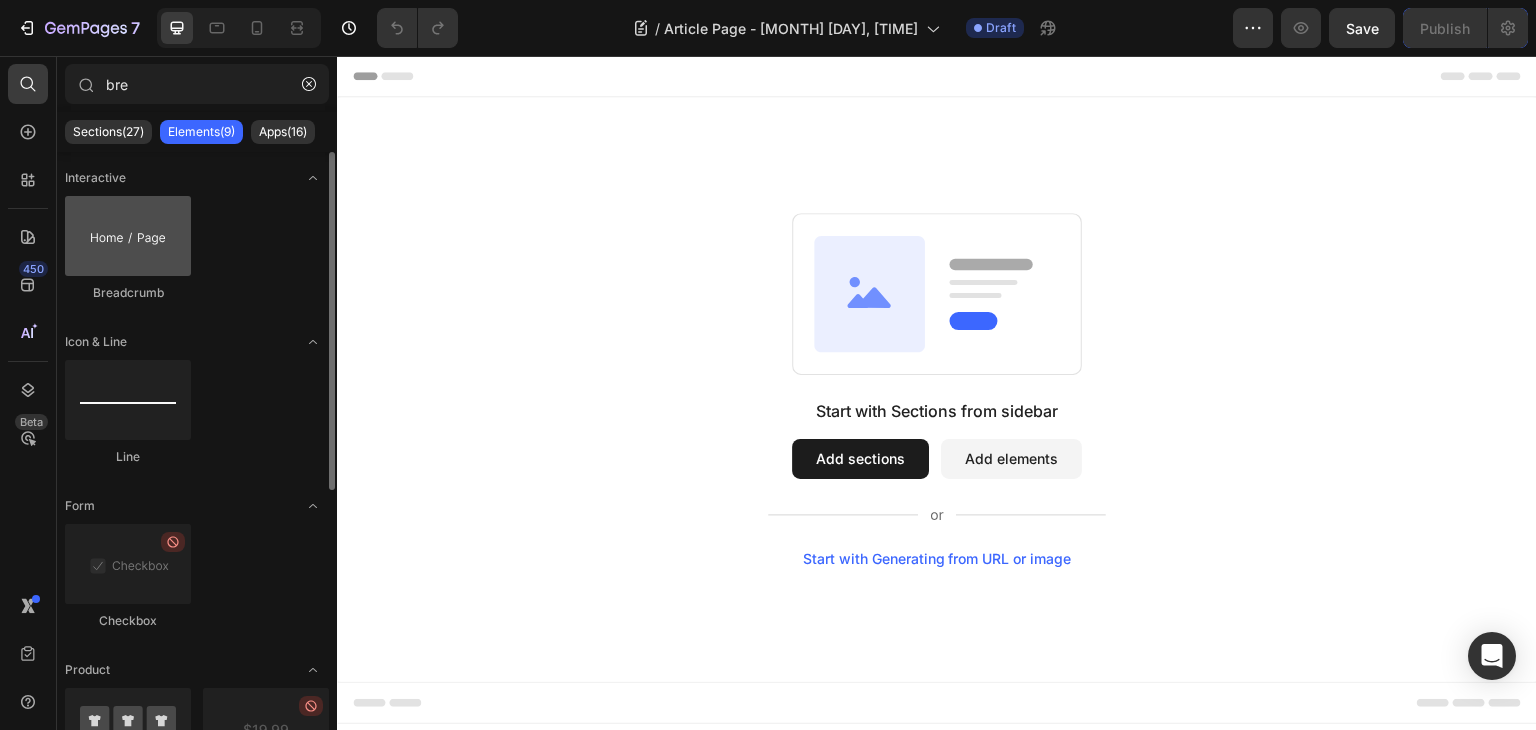 type on "bre" 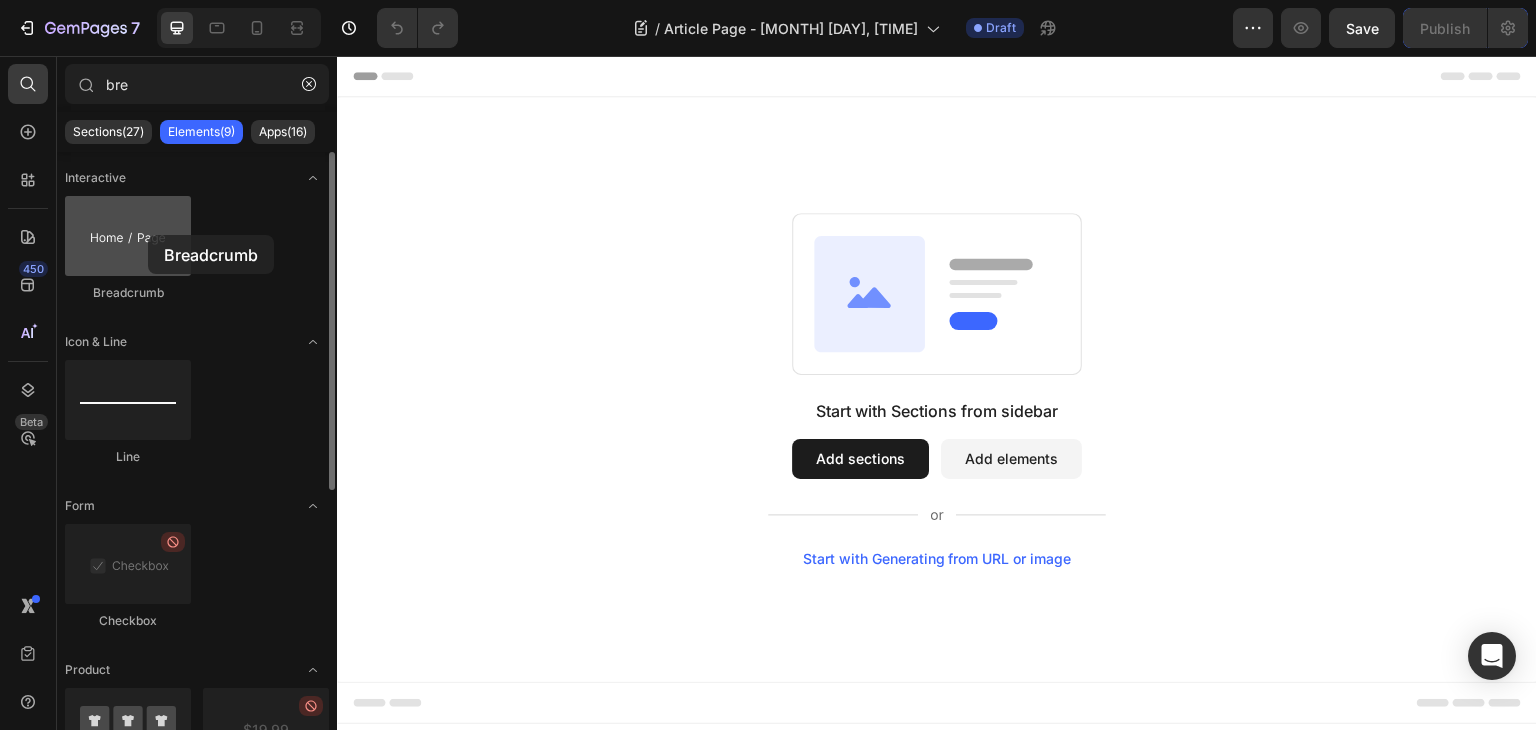 click at bounding box center [128, 236] 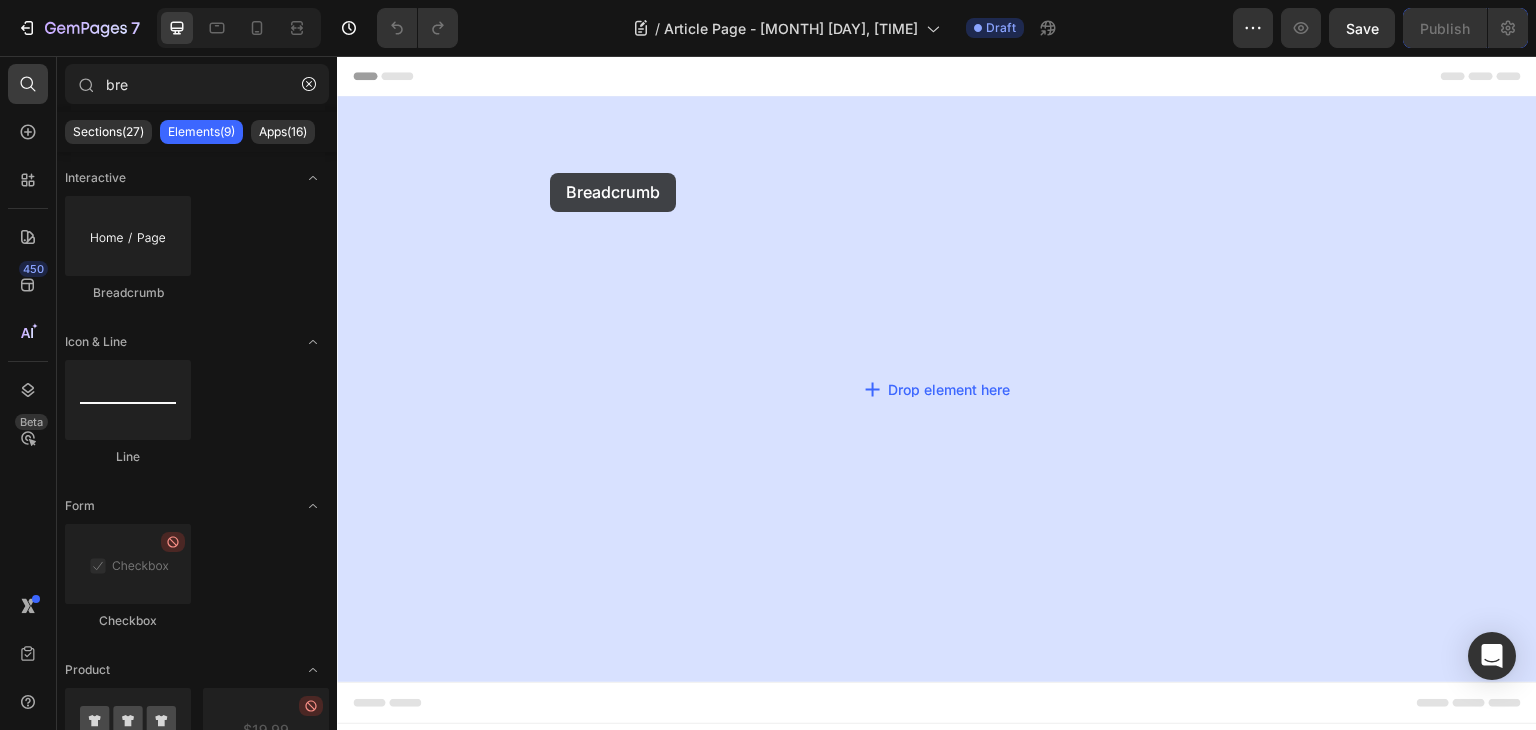 drag, startPoint x: 548, startPoint y: 305, endPoint x: 550, endPoint y: 173, distance: 132.01515 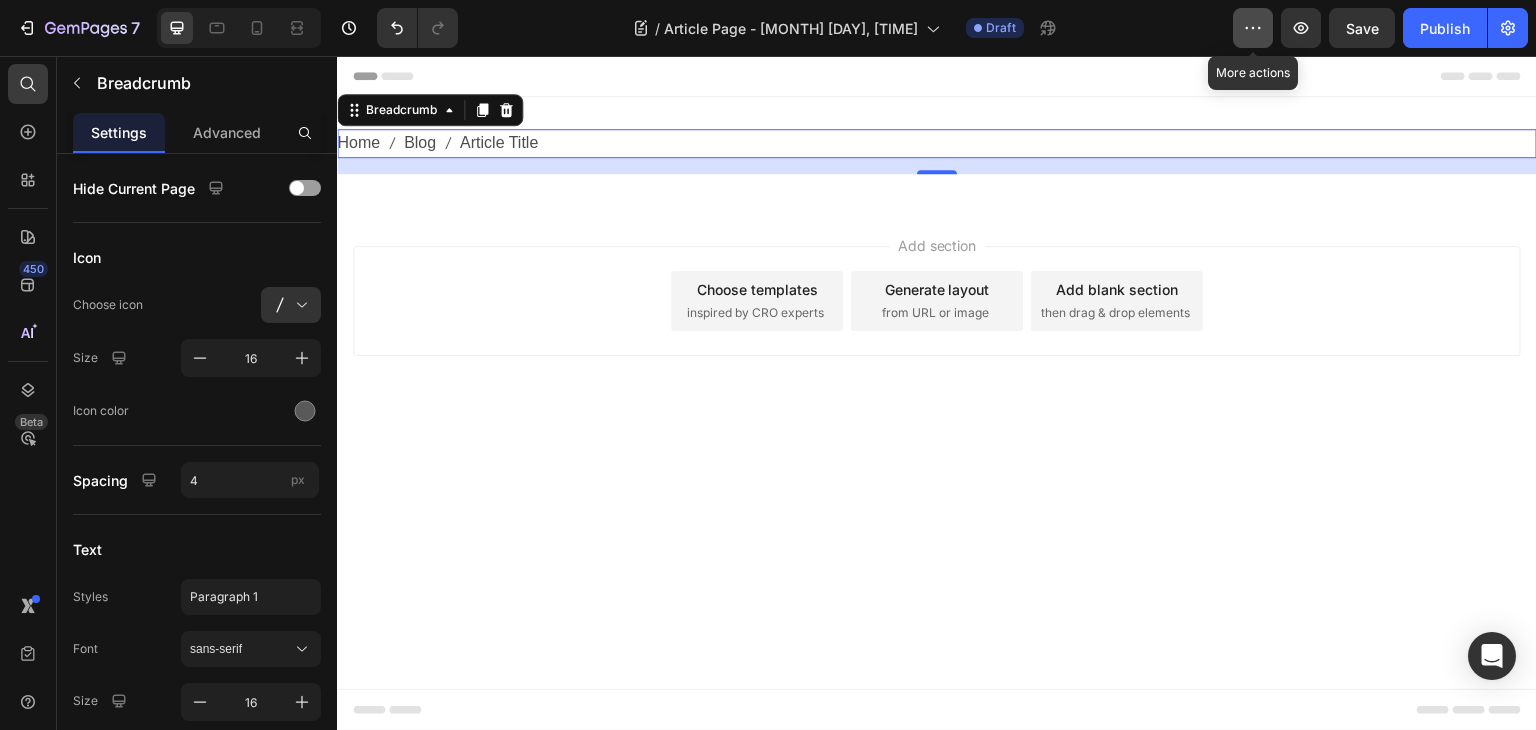click 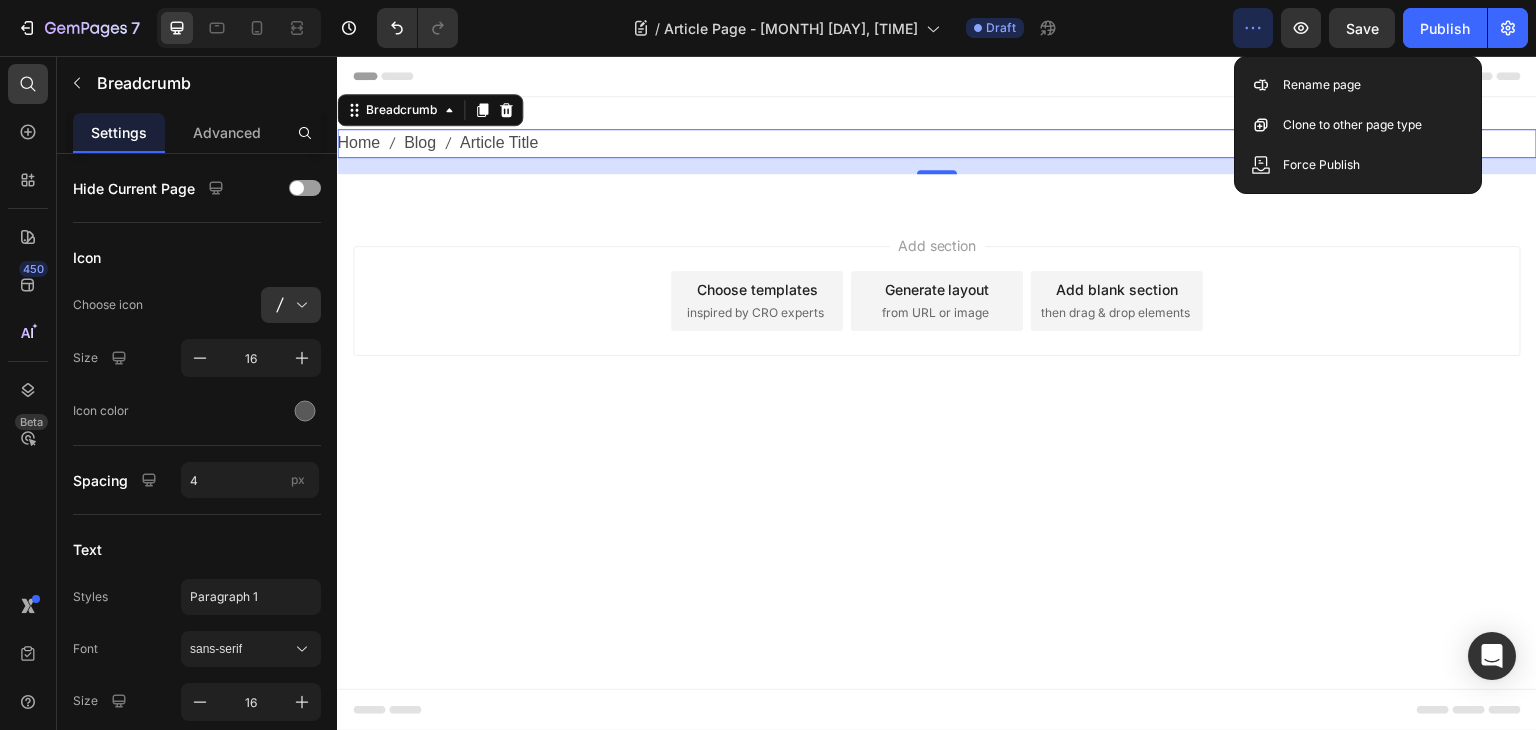 click 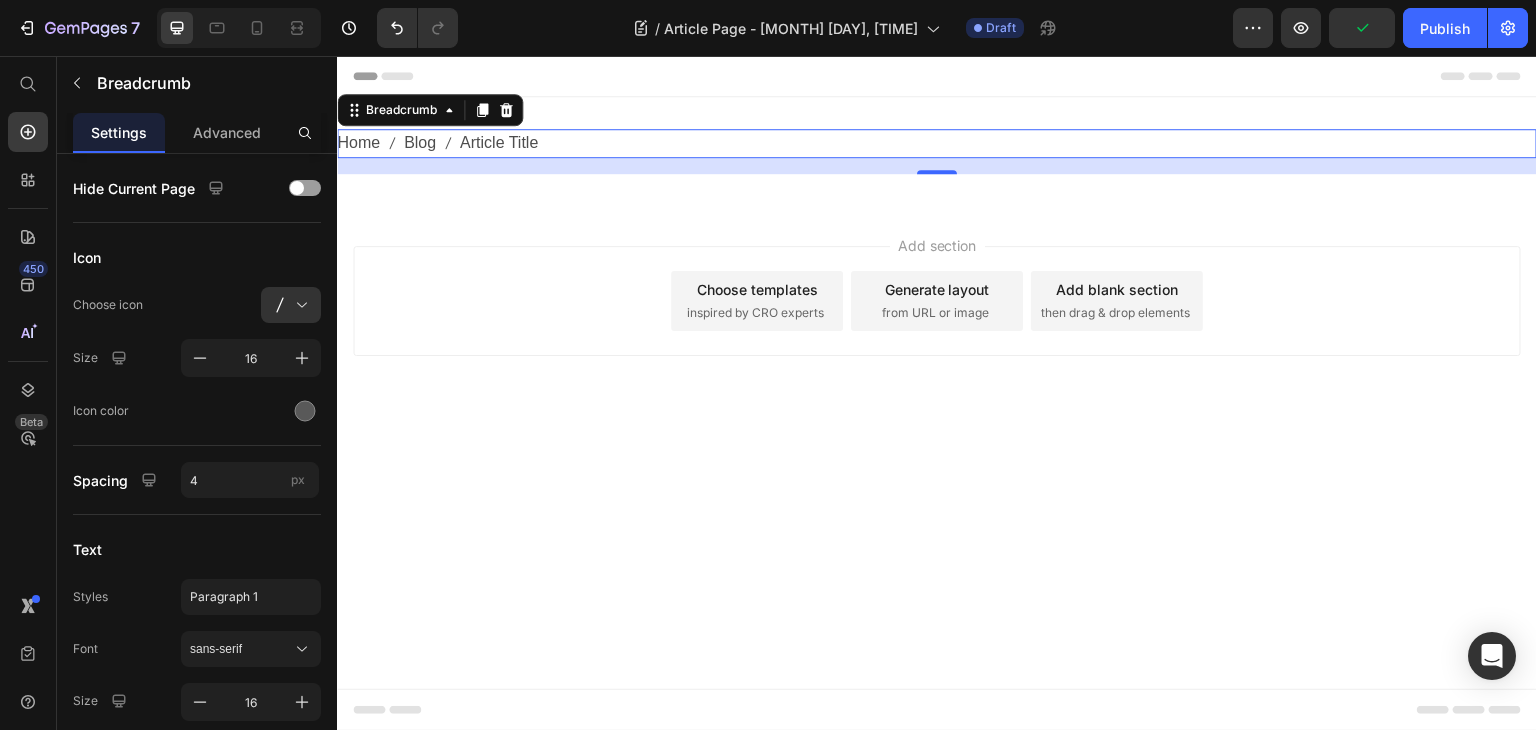 click on "Article Title" at bounding box center [499, 143] 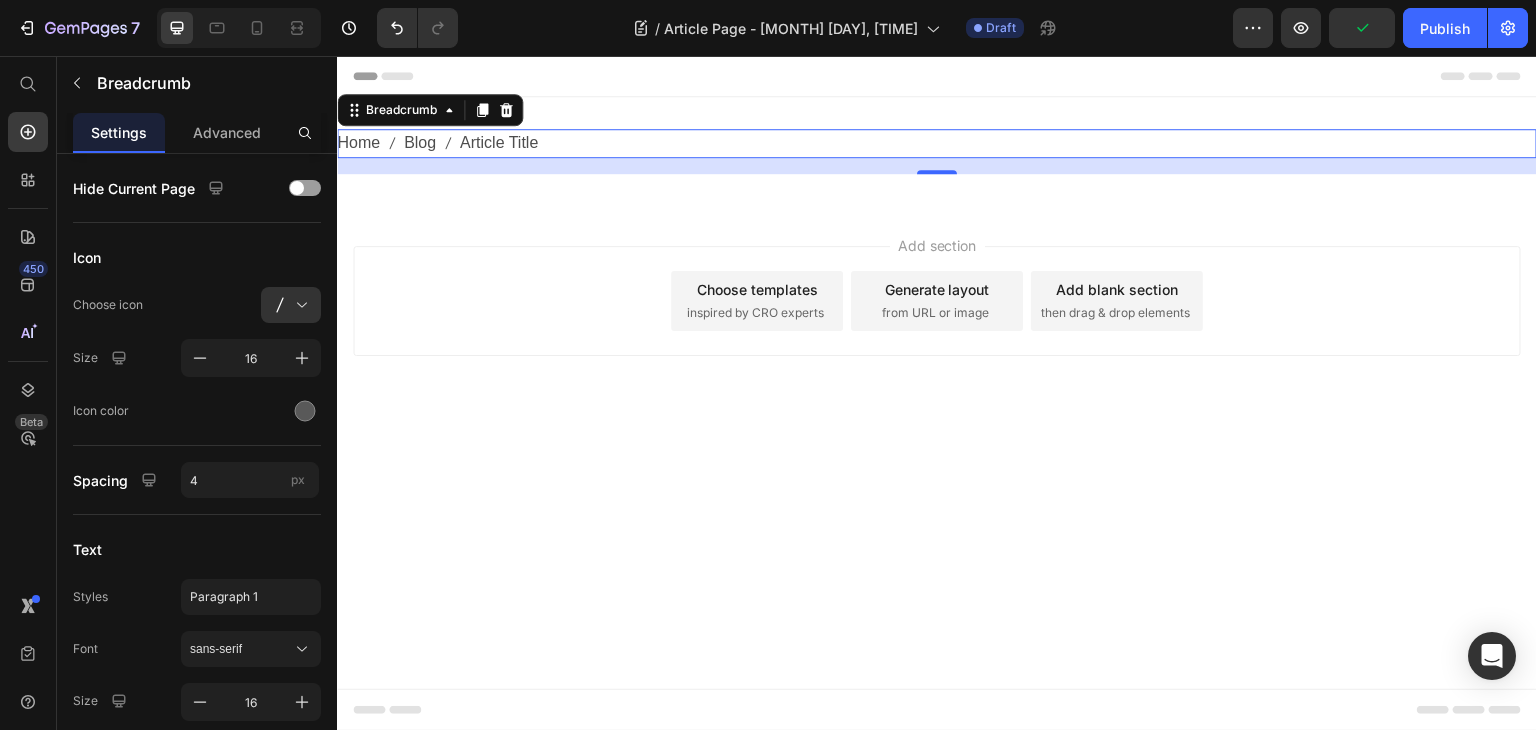 click on "Home
Blog
Article Title" at bounding box center (937, 143) 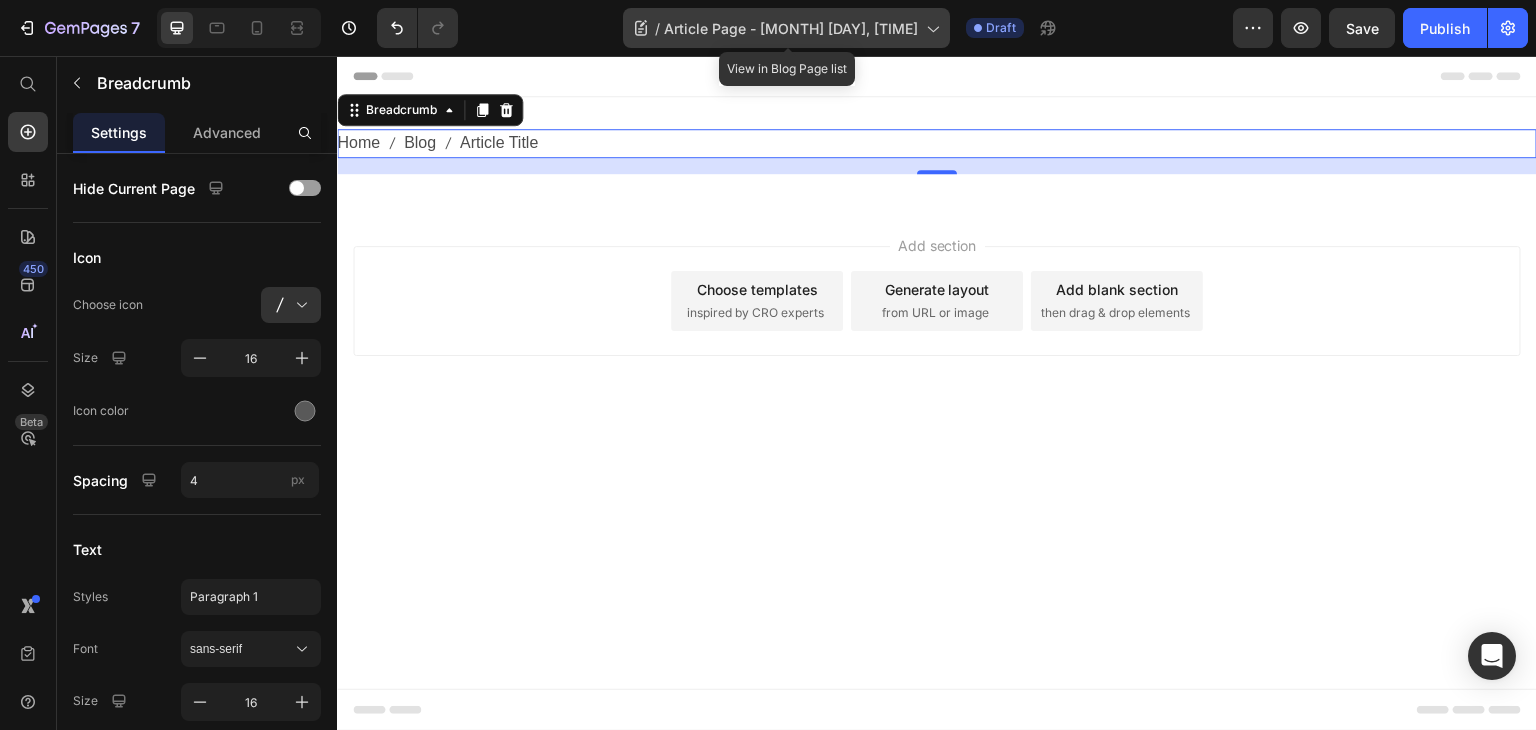 click 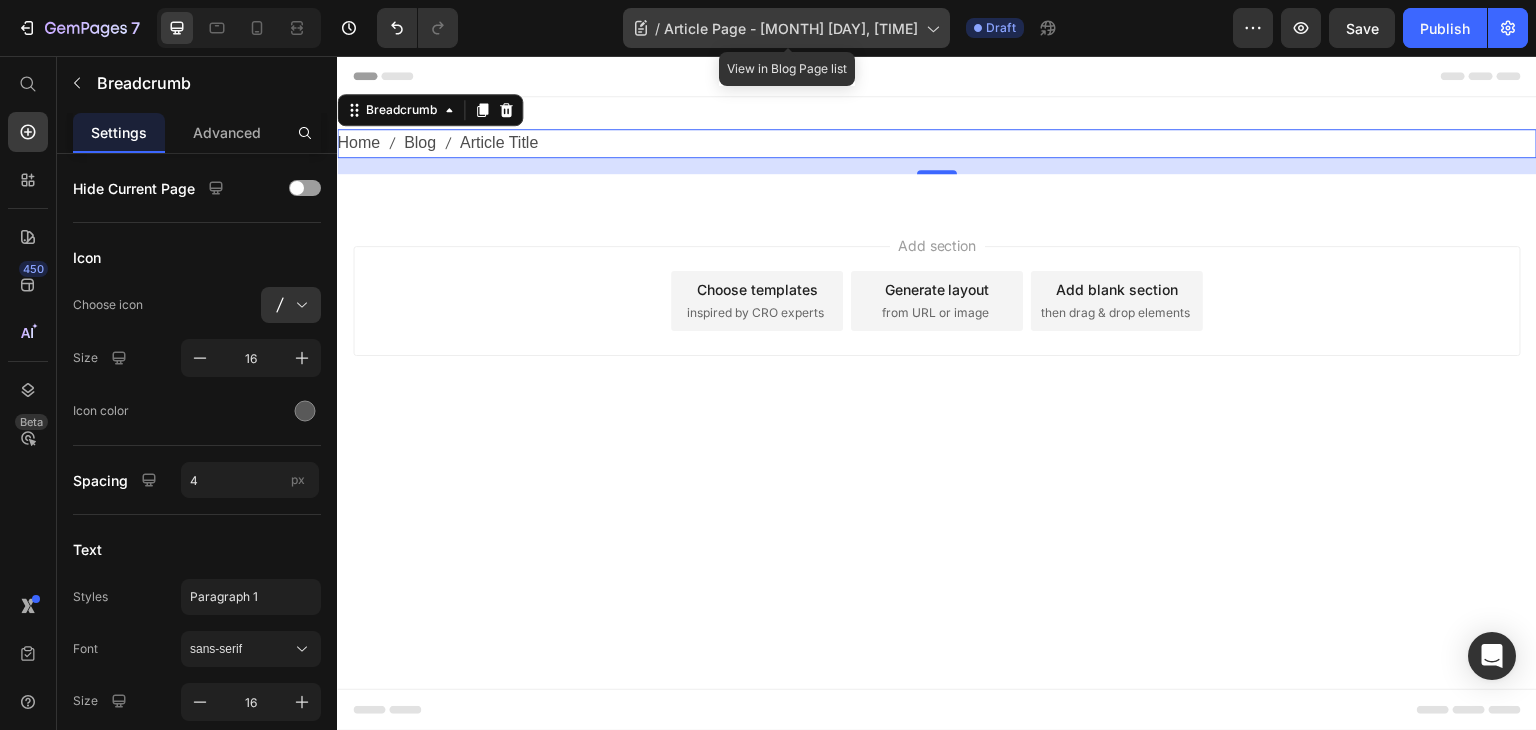 click 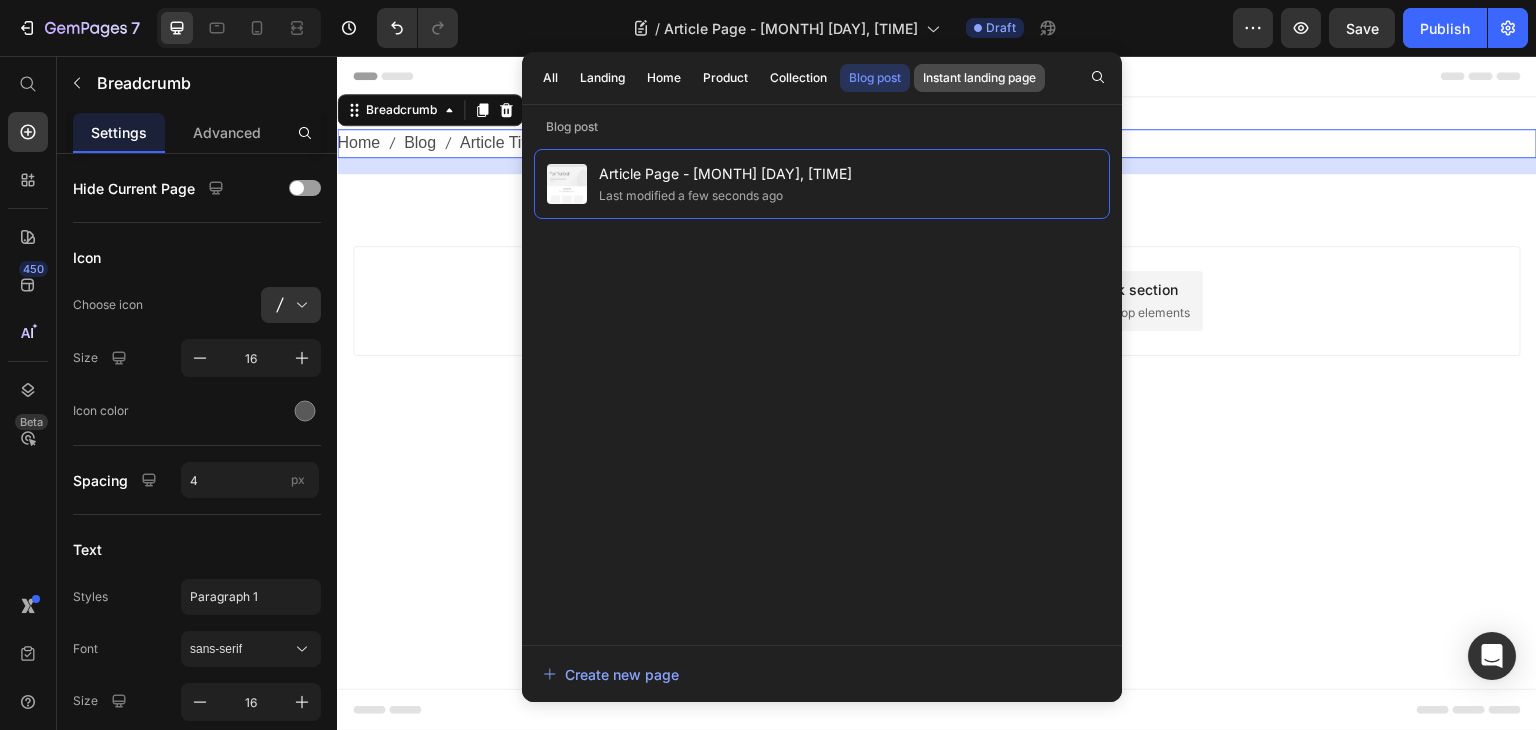 click on "Instant landing page" at bounding box center [979, 78] 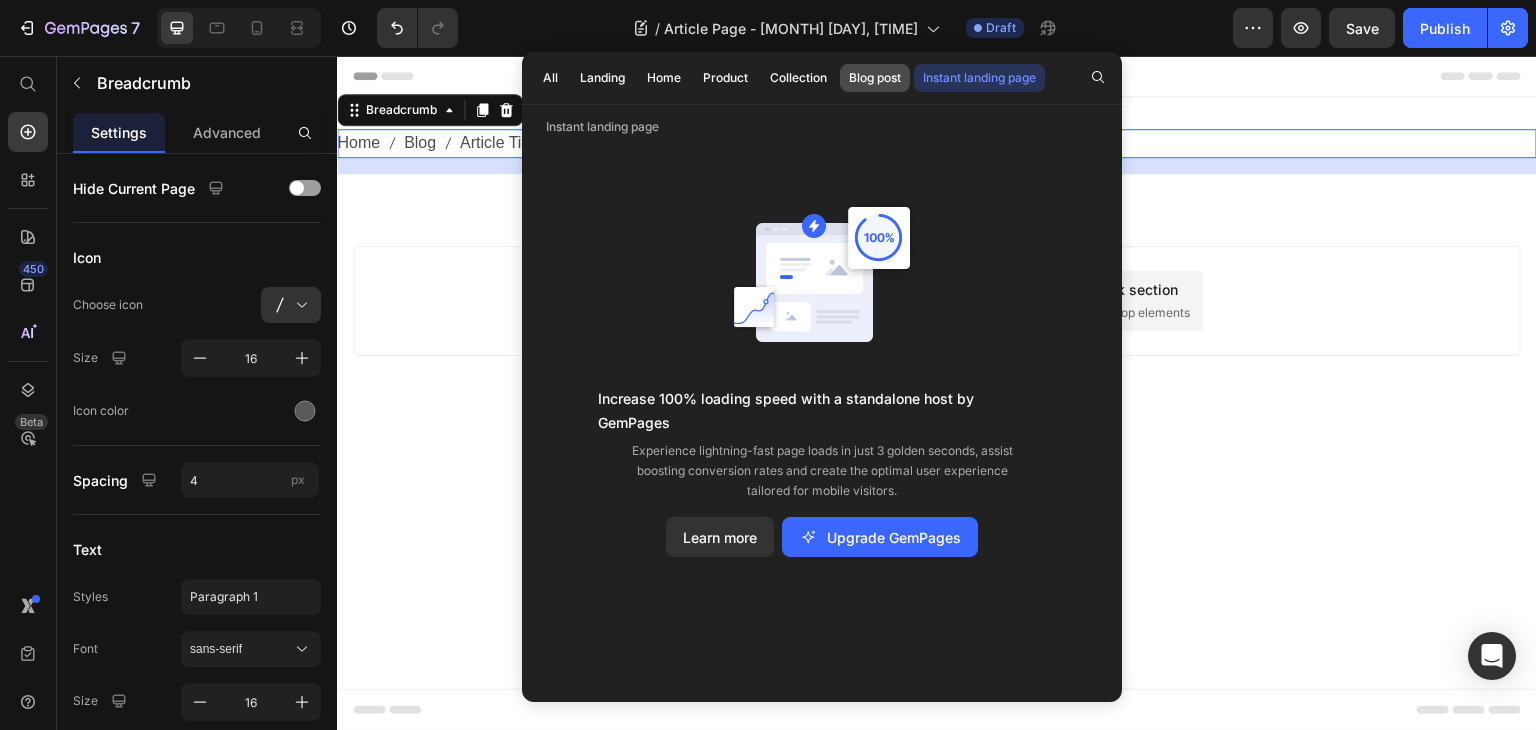 click on "Blog post" at bounding box center (875, 78) 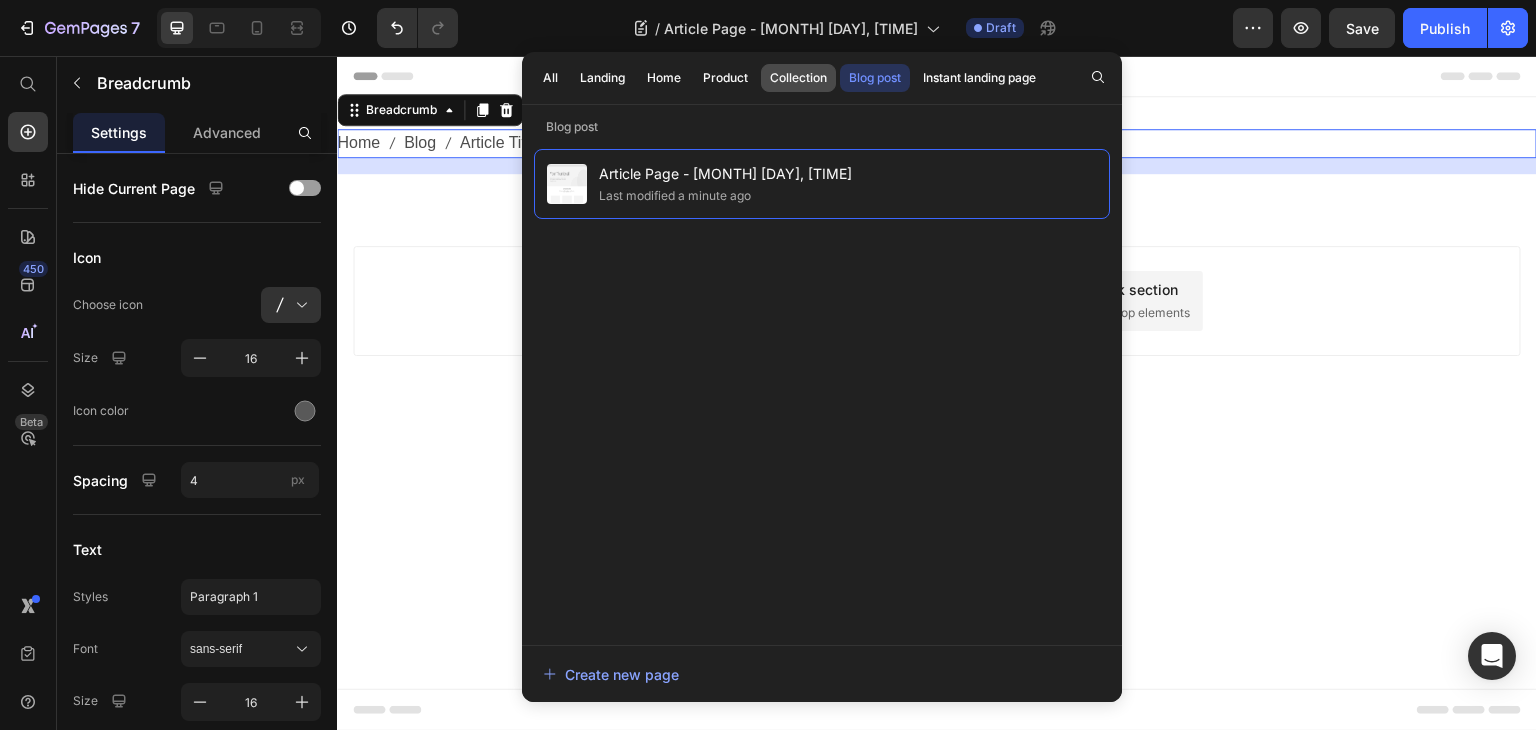 click on "Collection" at bounding box center [798, 78] 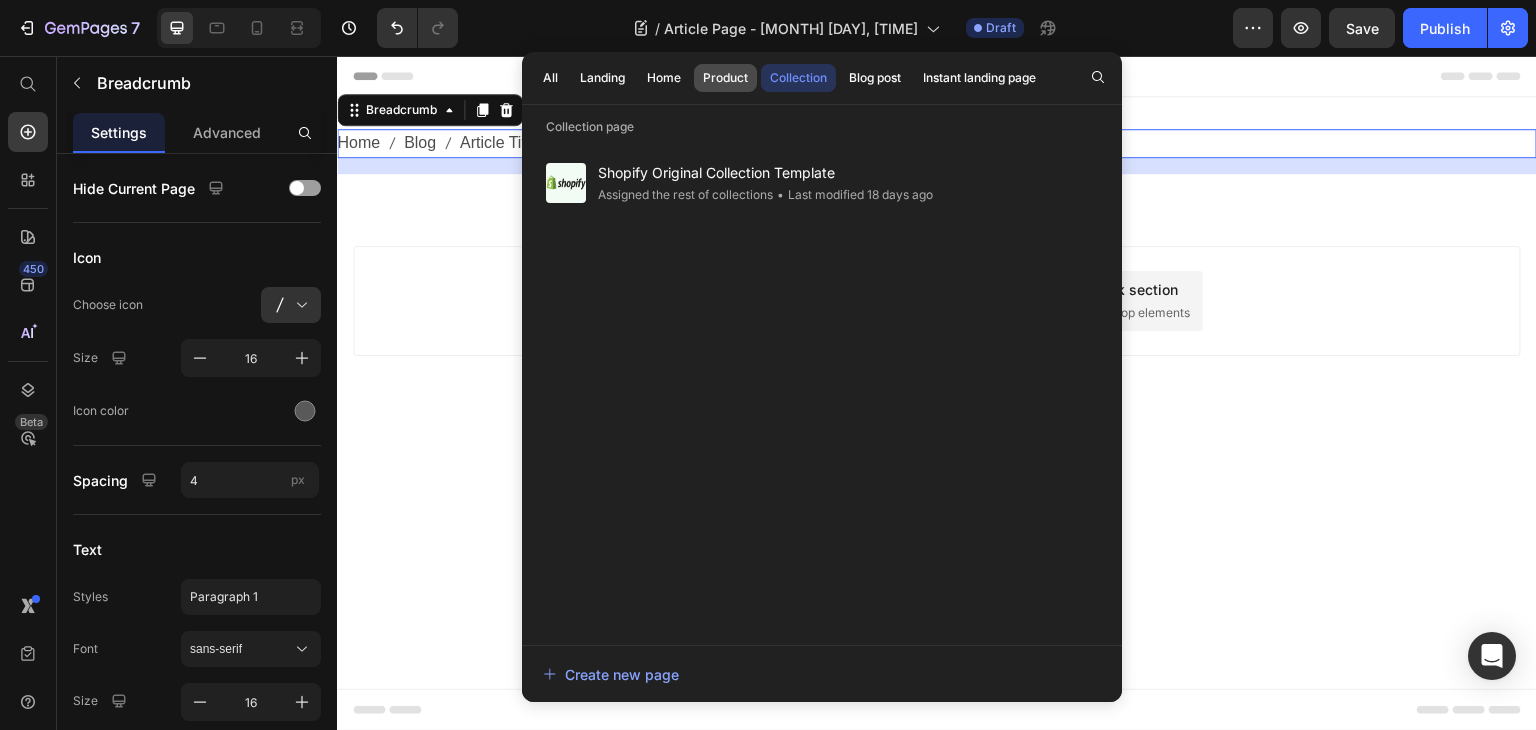 click on "Product" 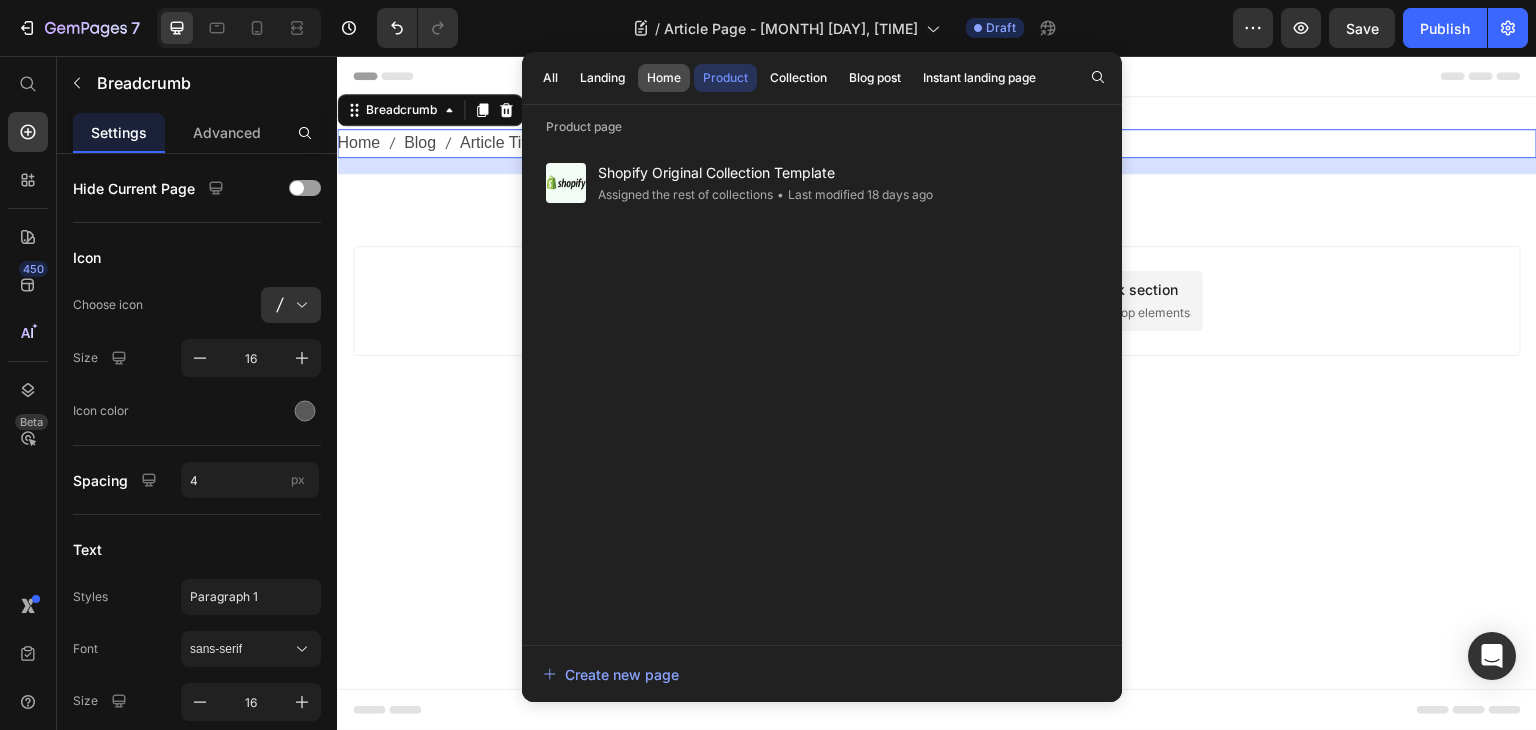 click on "Home" at bounding box center (664, 78) 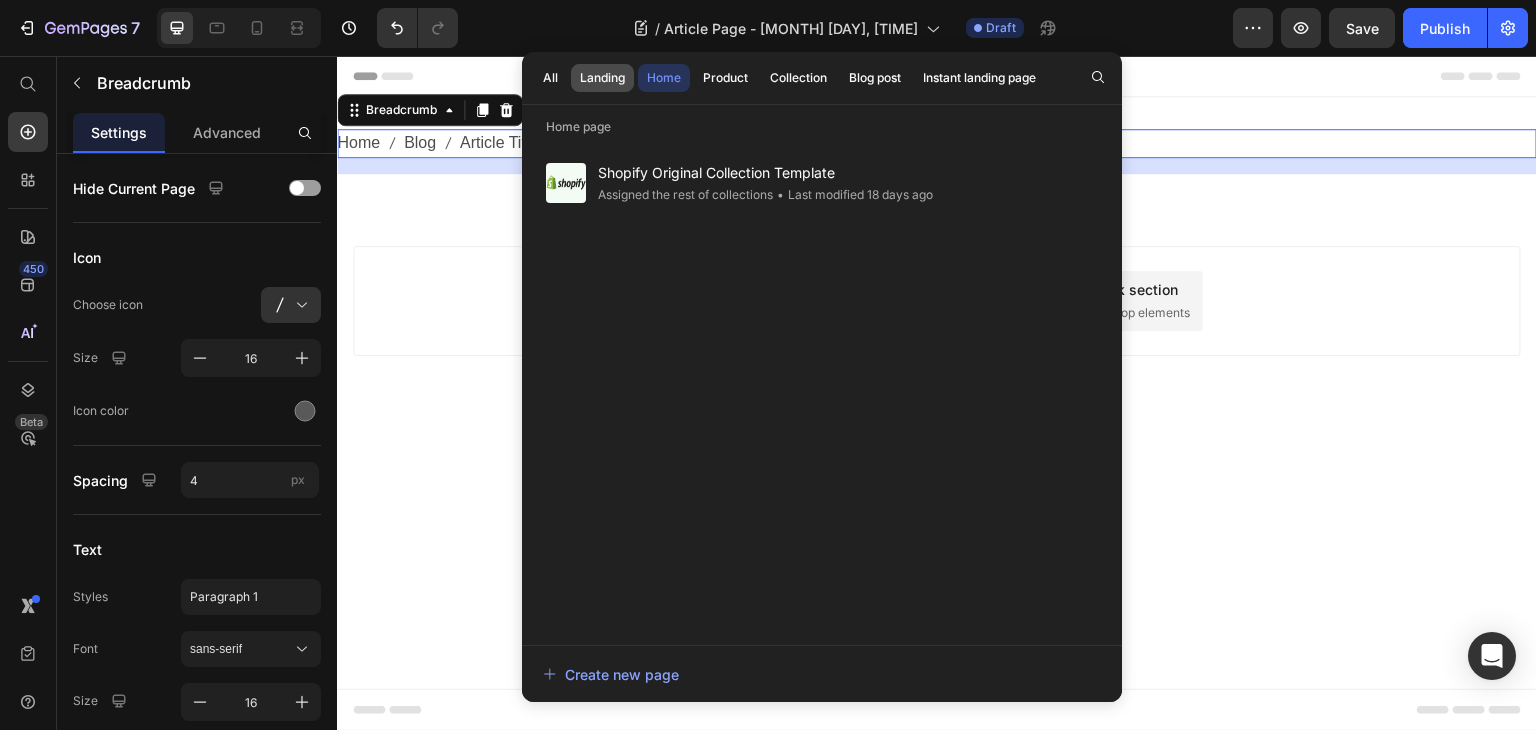 click on "Landing" at bounding box center (602, 78) 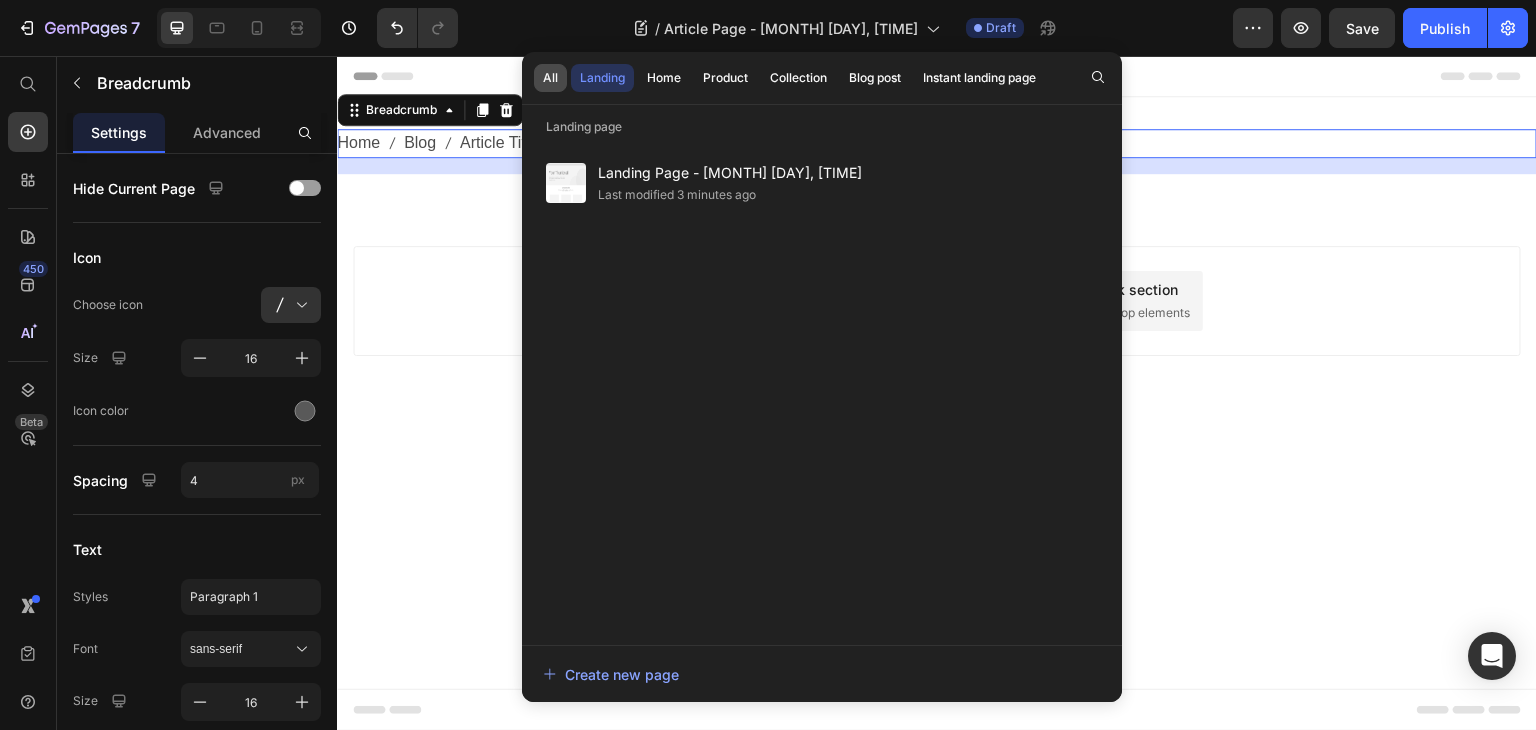 click on "All" at bounding box center [550, 78] 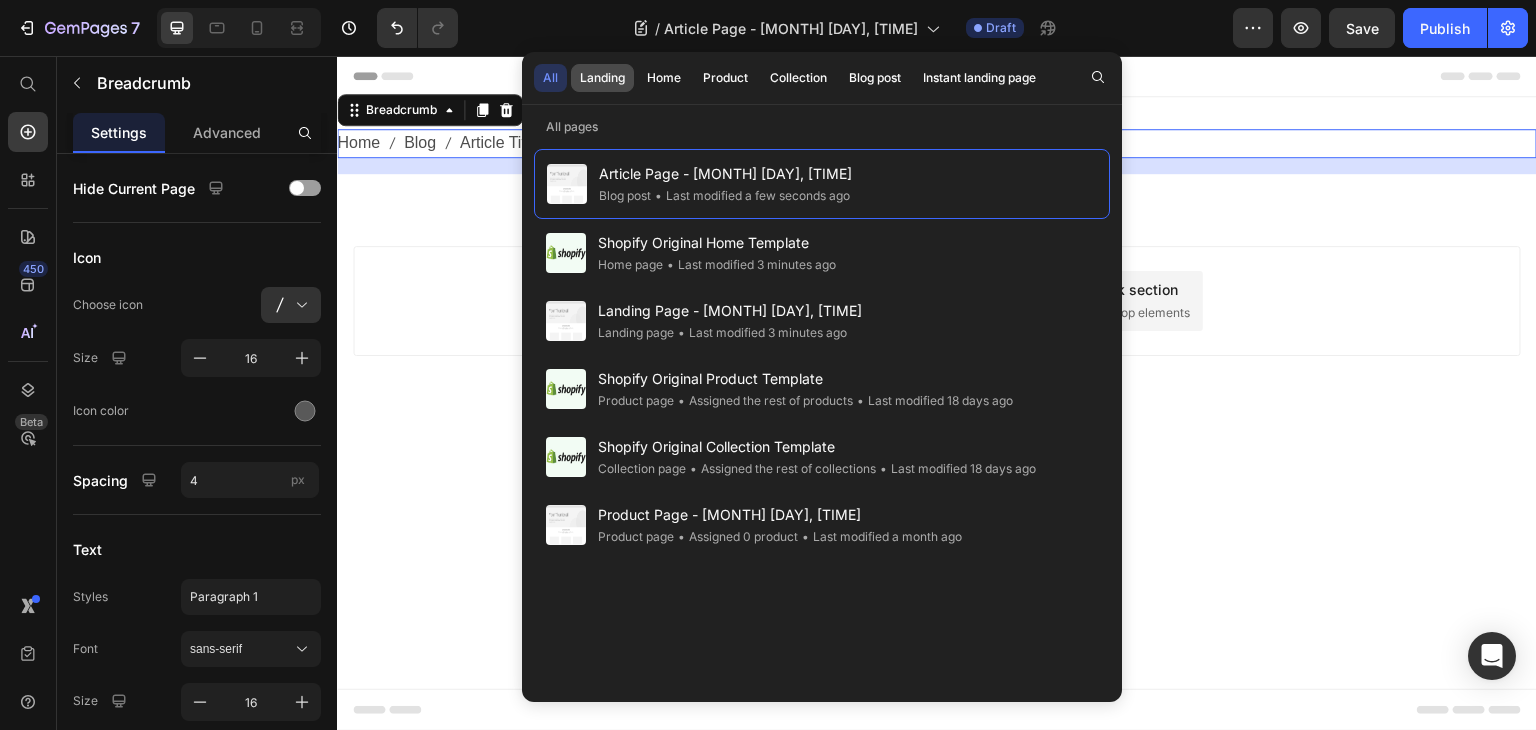 click on "Landing" at bounding box center (602, 78) 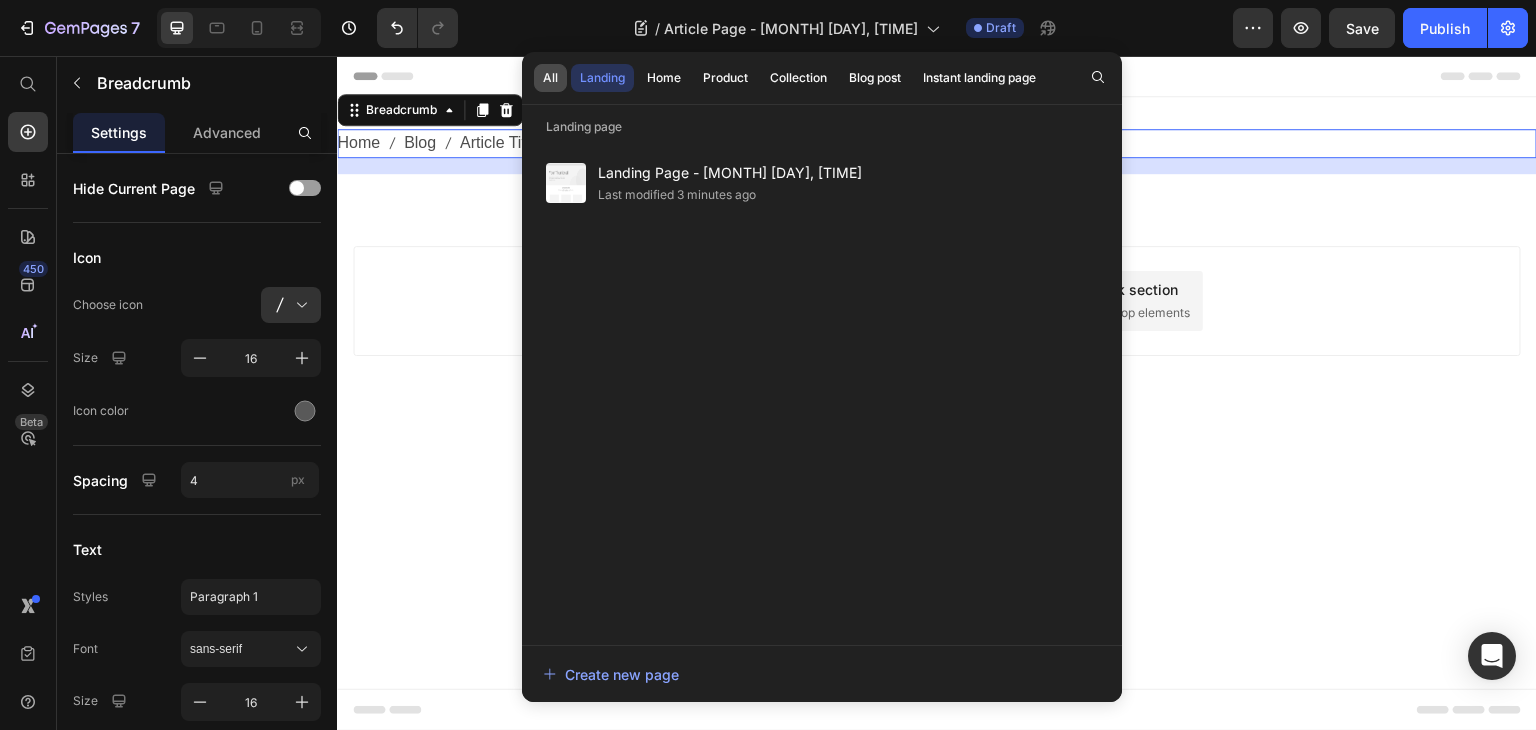 click on "All" at bounding box center (550, 78) 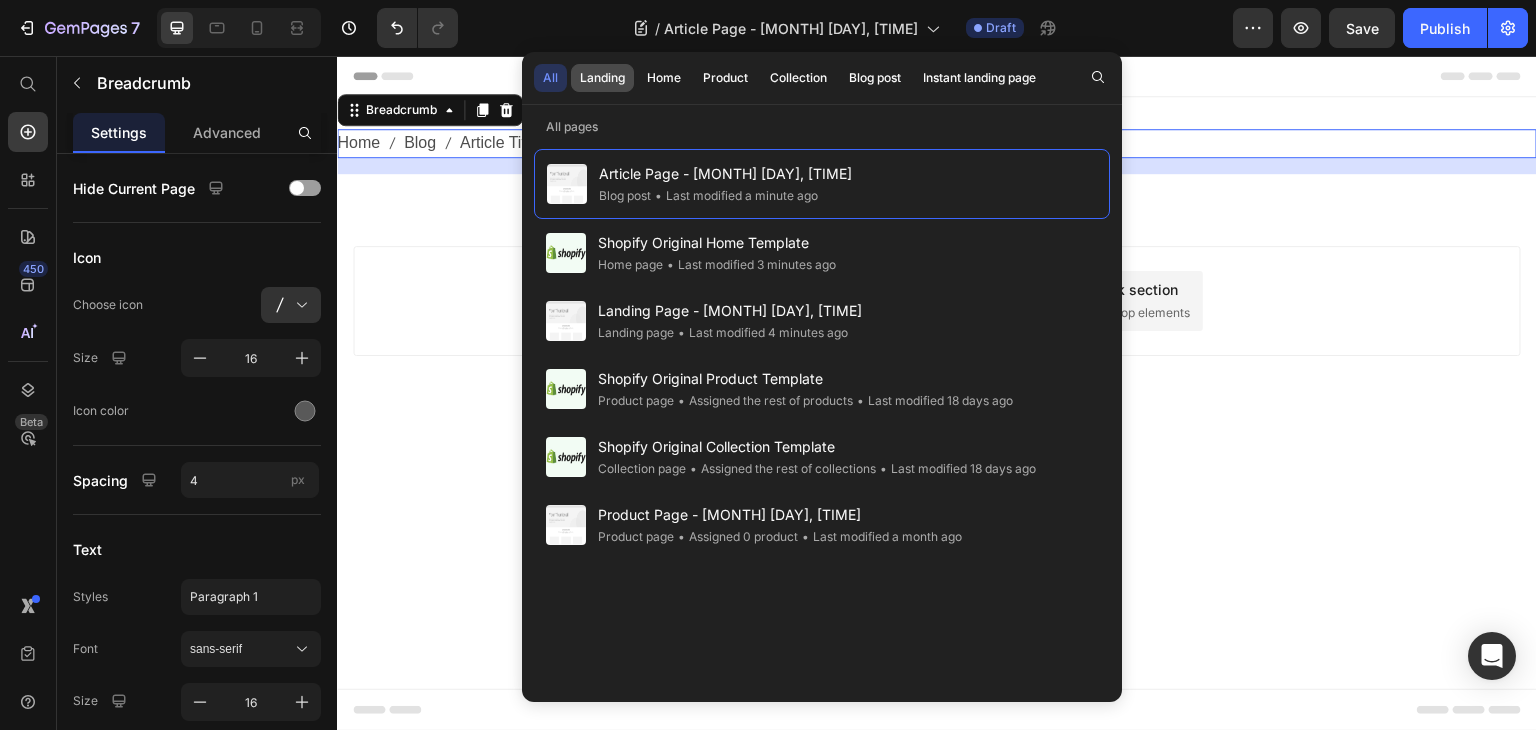 click on "Landing" at bounding box center (602, 78) 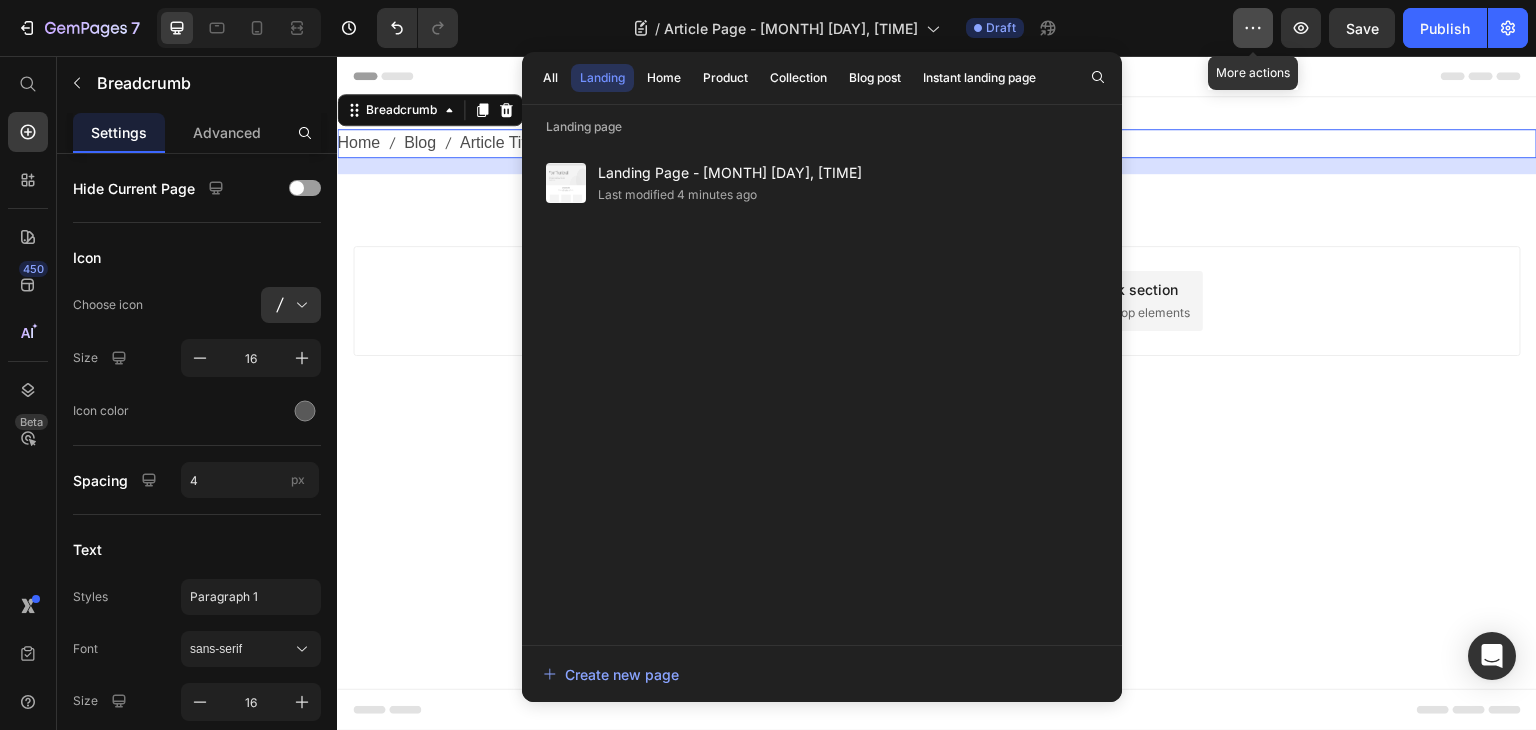 click 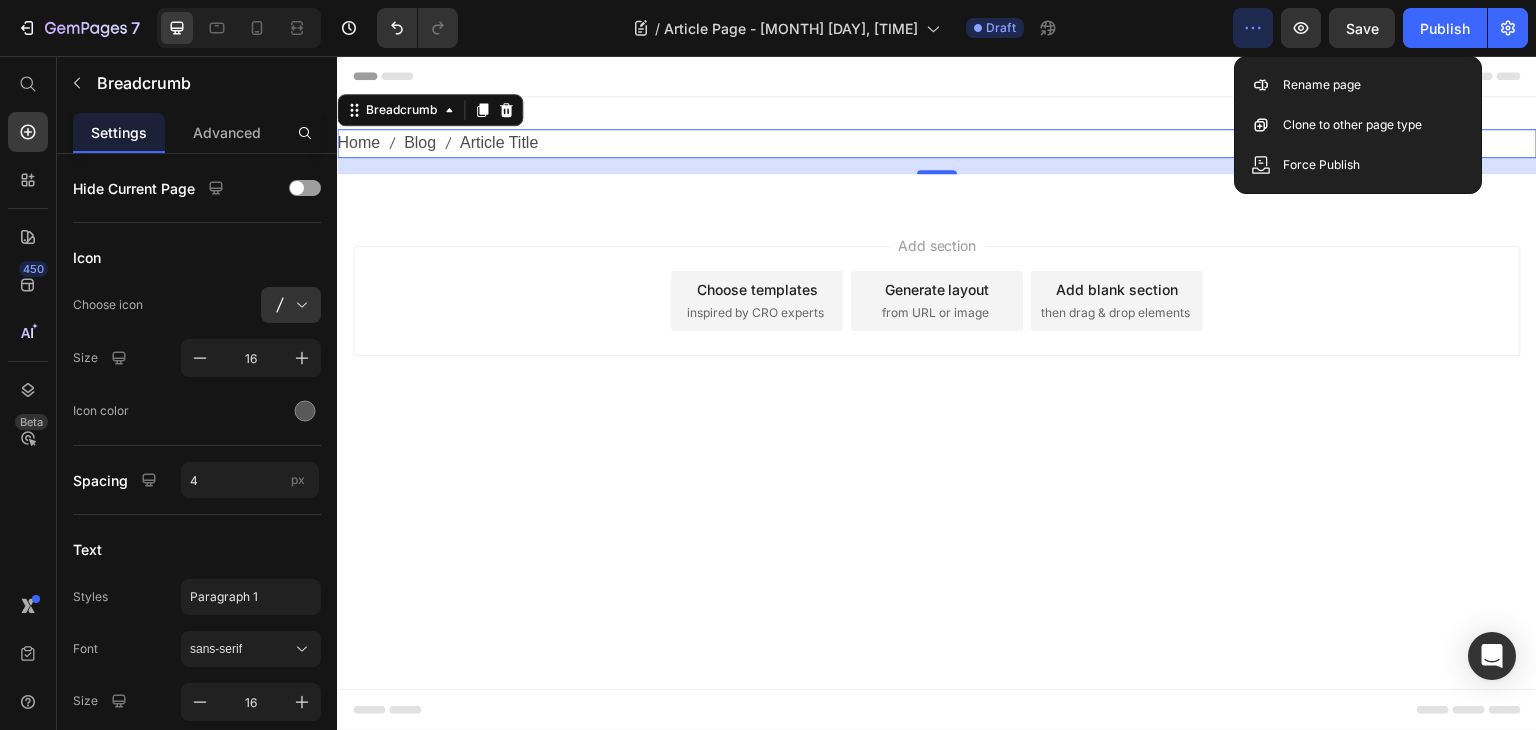 click on "/  Article Page - Jul 14, 10:37:10 Draft" 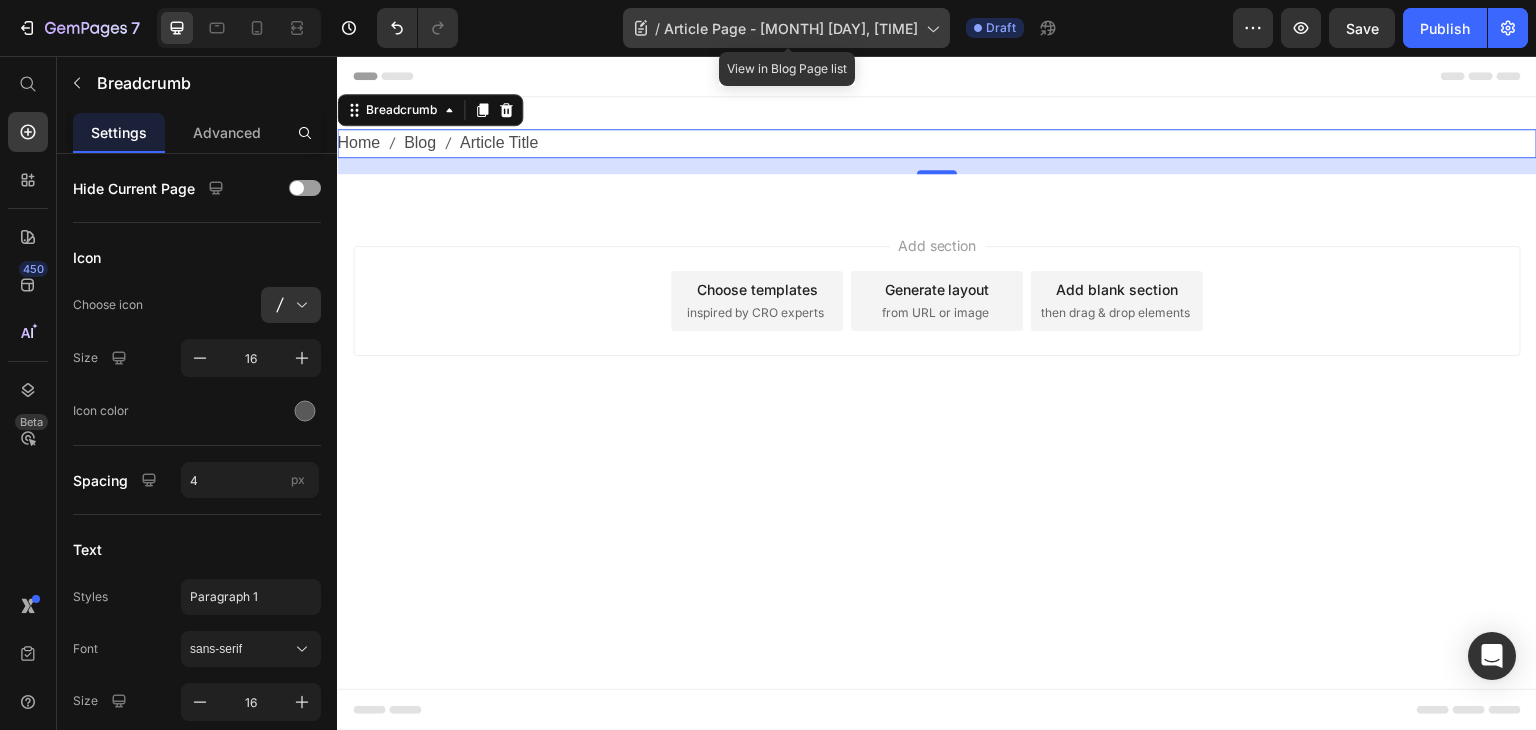 click on "Article Page - Jul 14, 10:37:10" at bounding box center (791, 28) 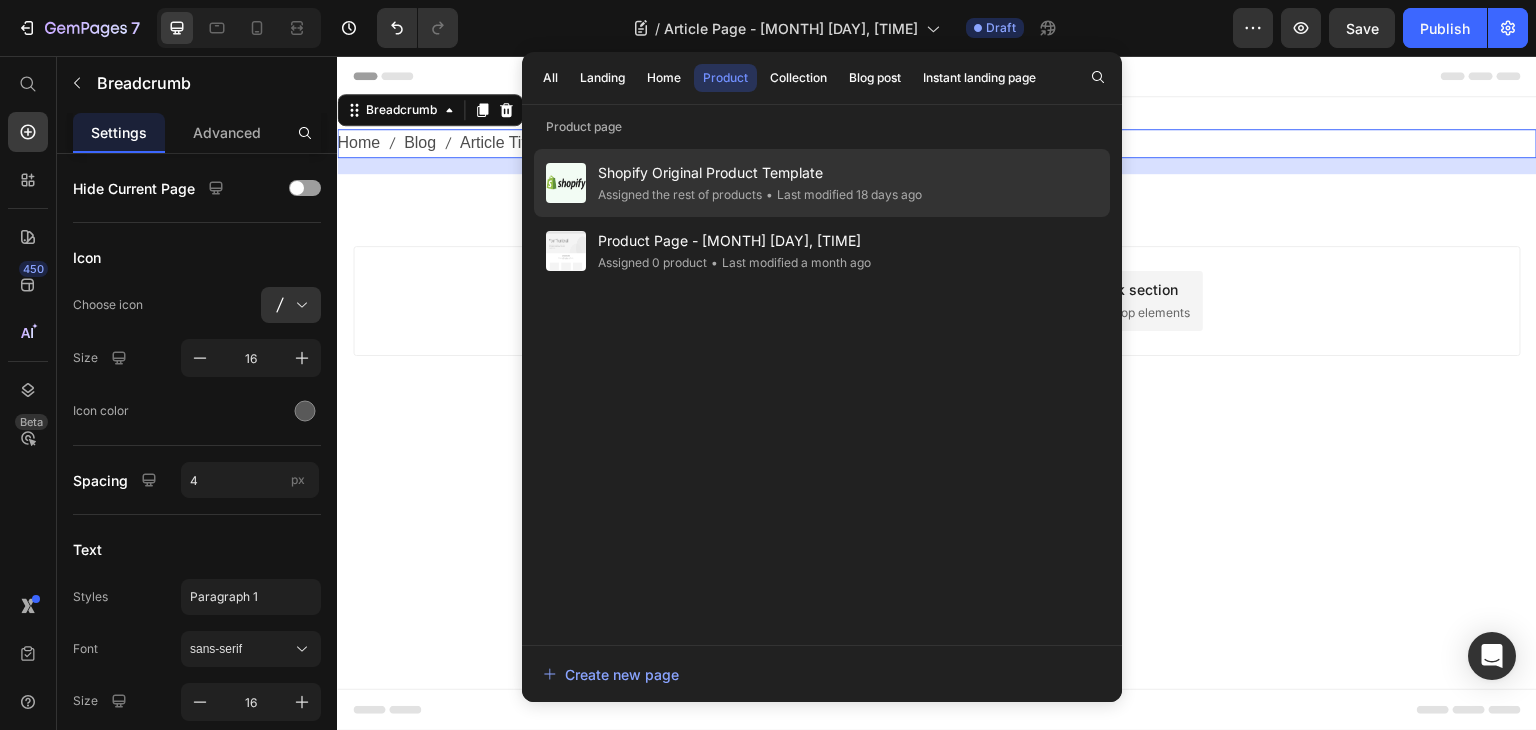 click on "Assigned the rest of products" 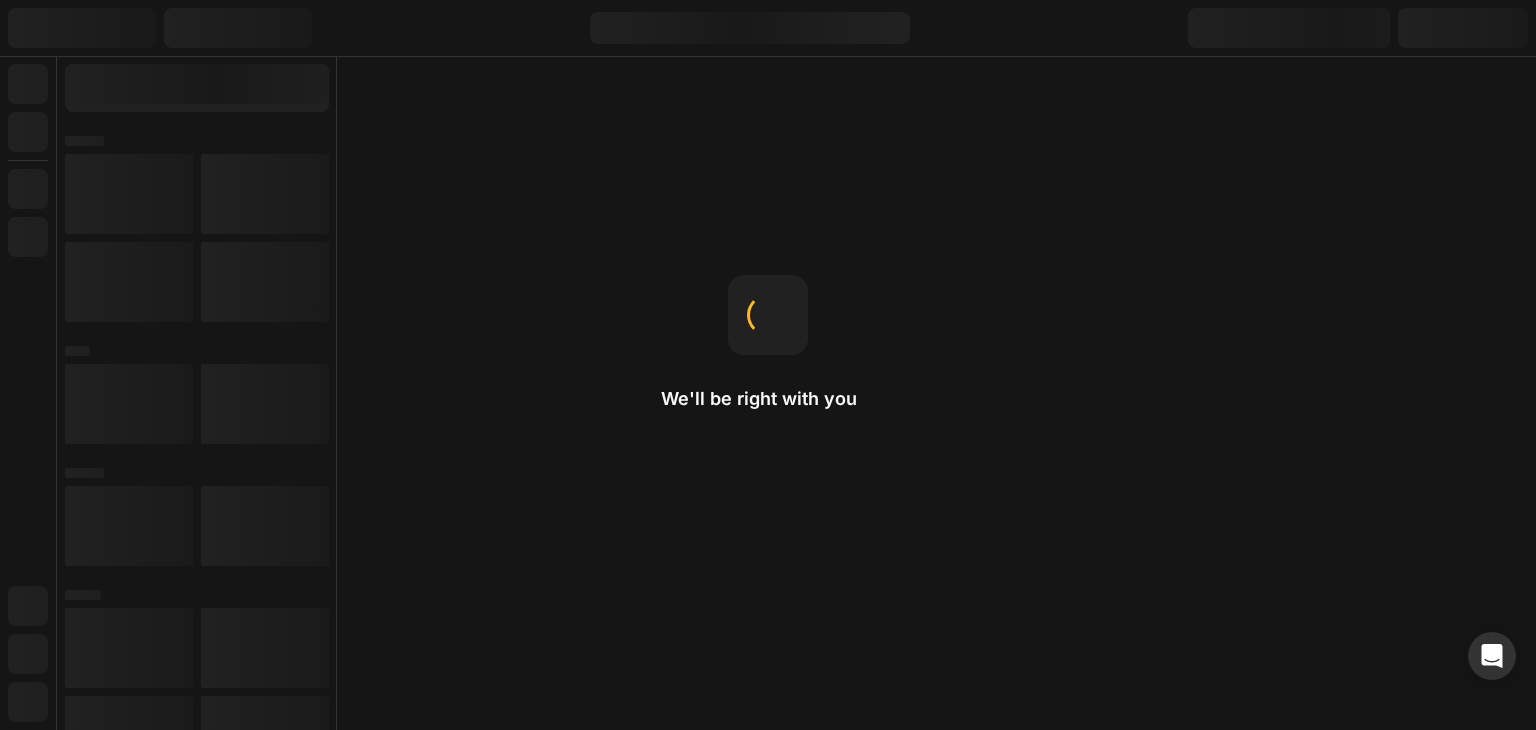 scroll, scrollTop: 0, scrollLeft: 0, axis: both 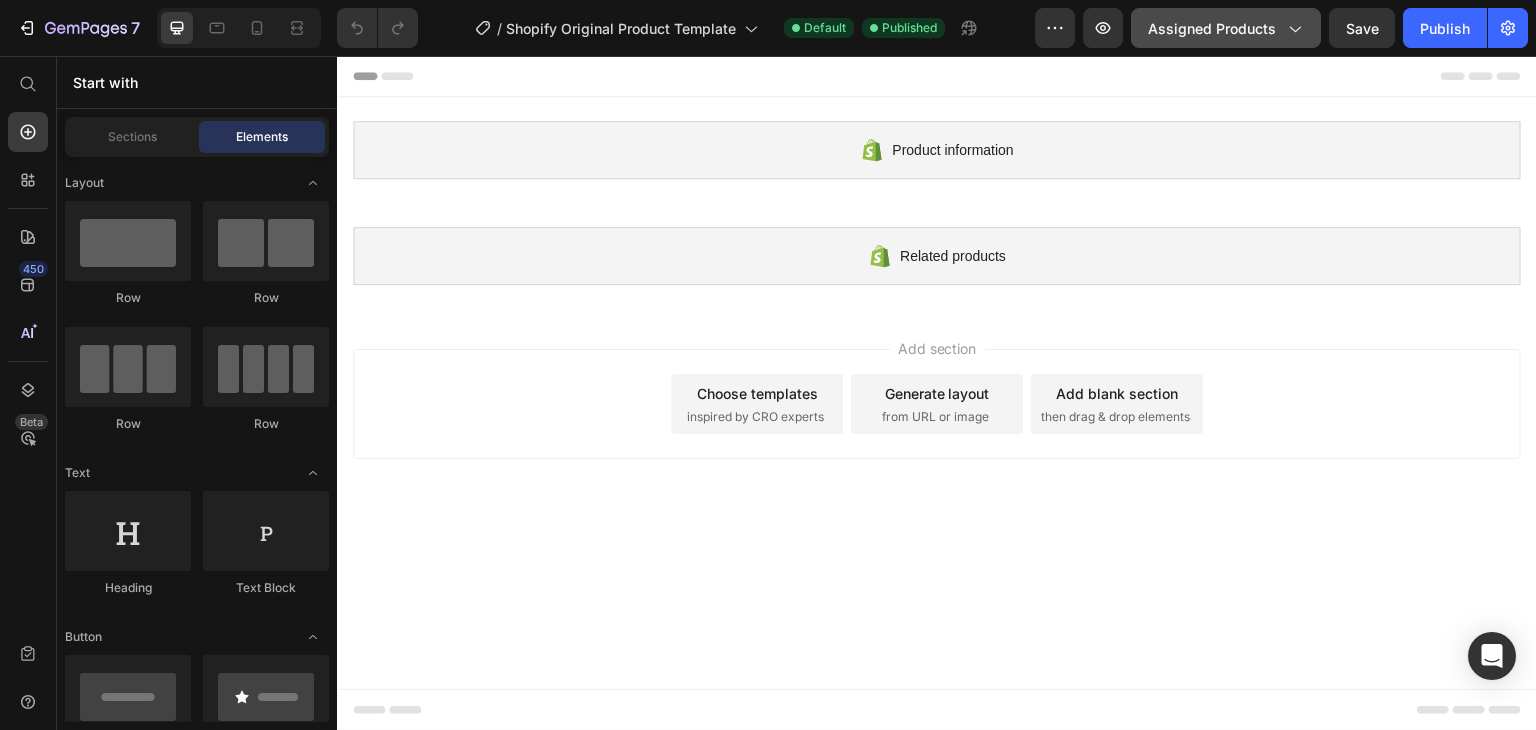 click 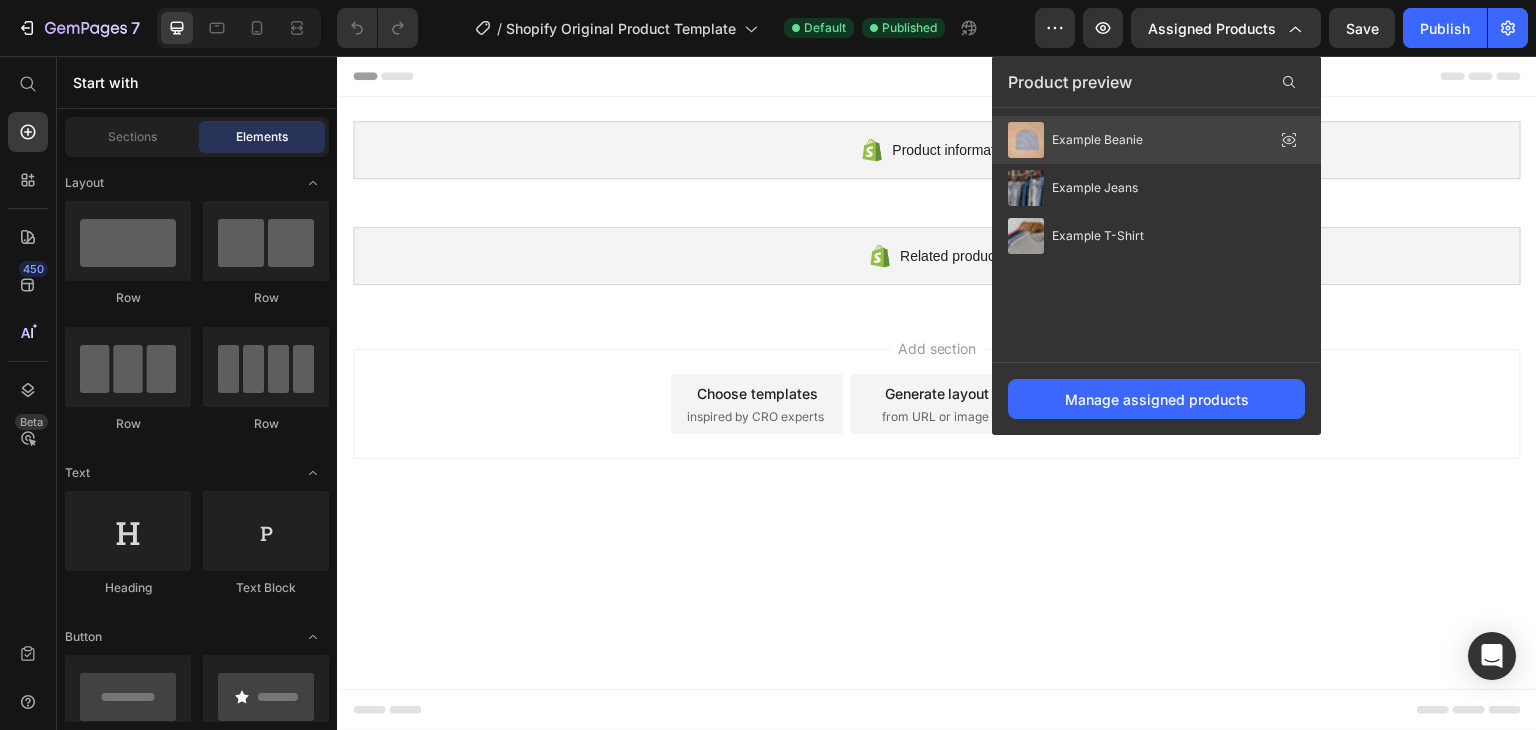 click on "Example Beanie" at bounding box center [1075, 140] 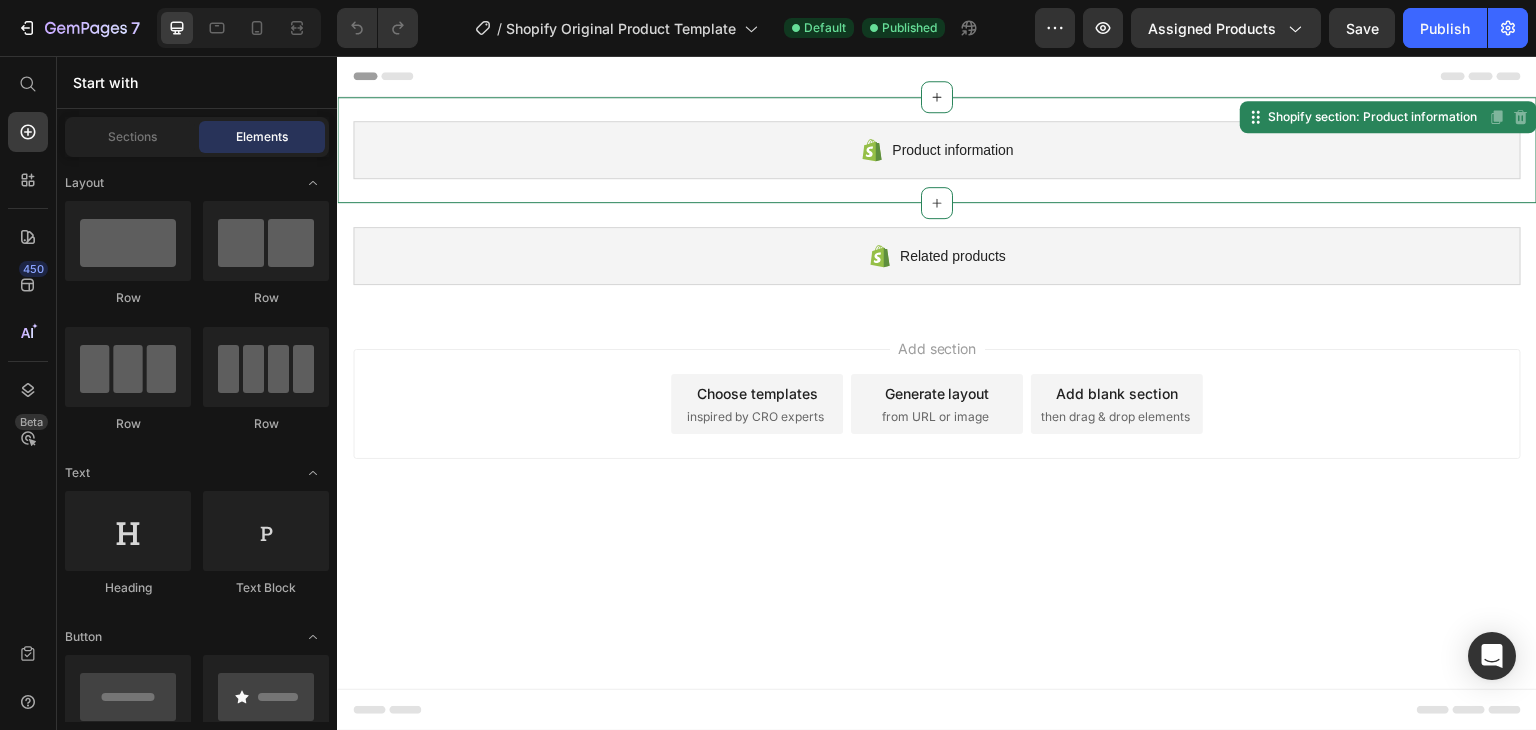 click on "Product information" at bounding box center [937, 150] 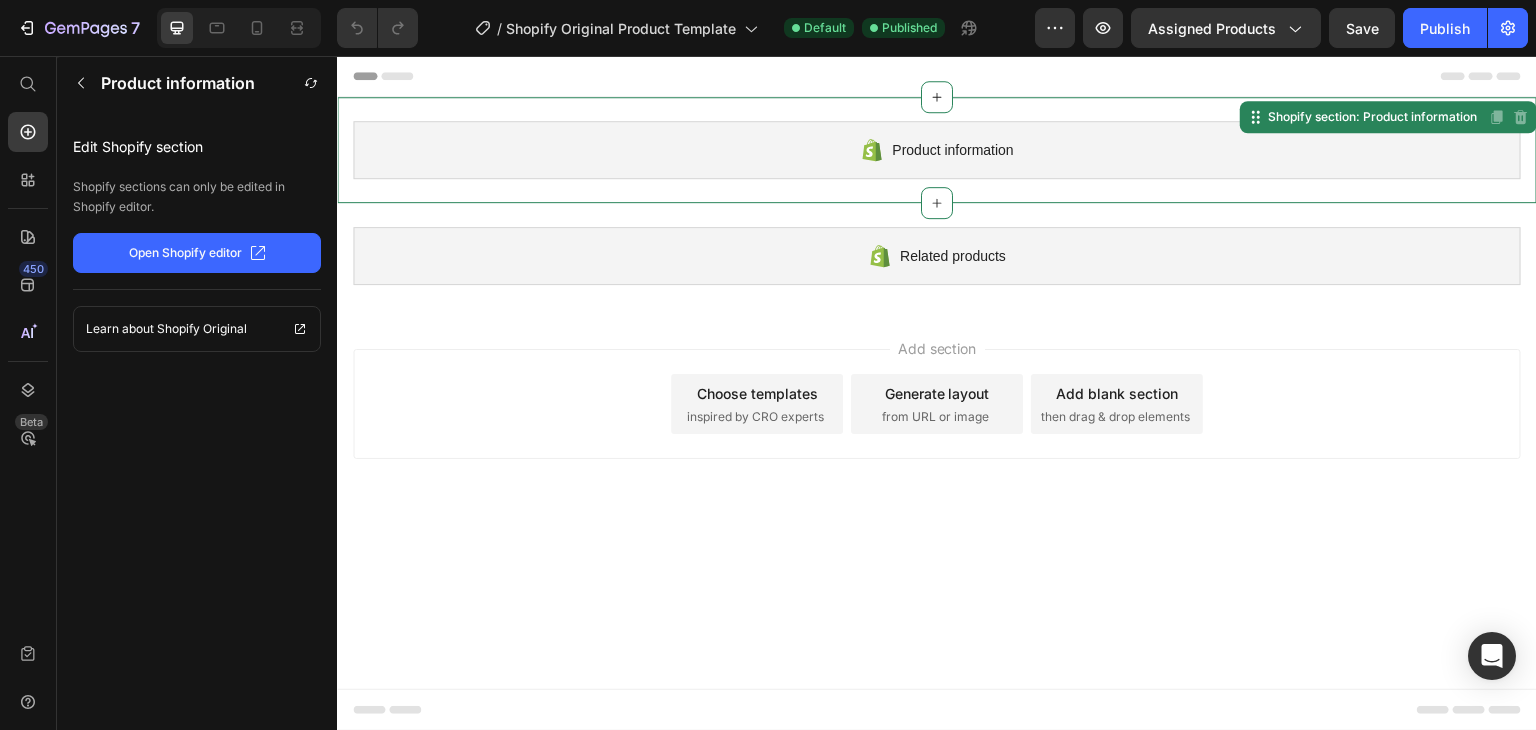 drag, startPoint x: 942, startPoint y: 93, endPoint x: 797, endPoint y: 178, distance: 168.07736 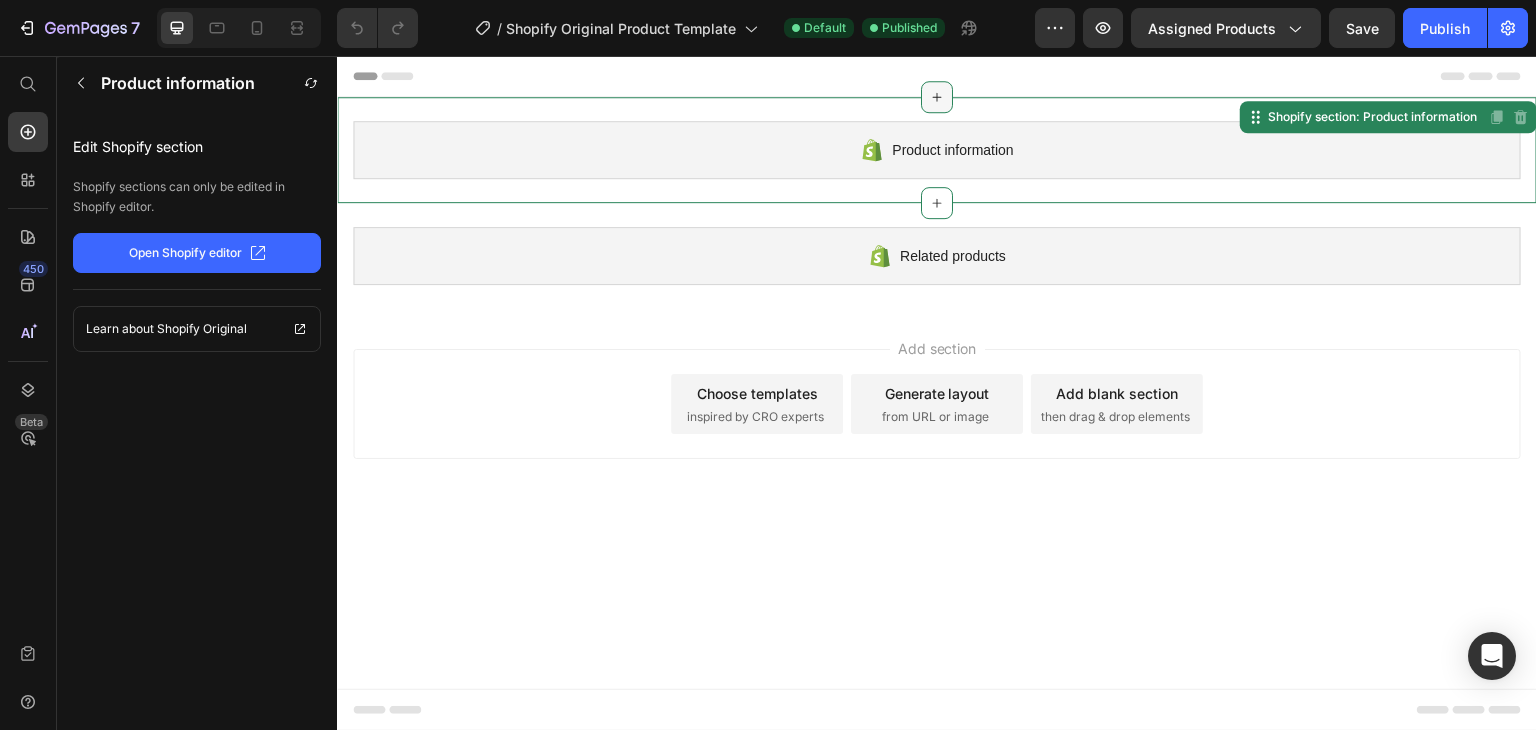click 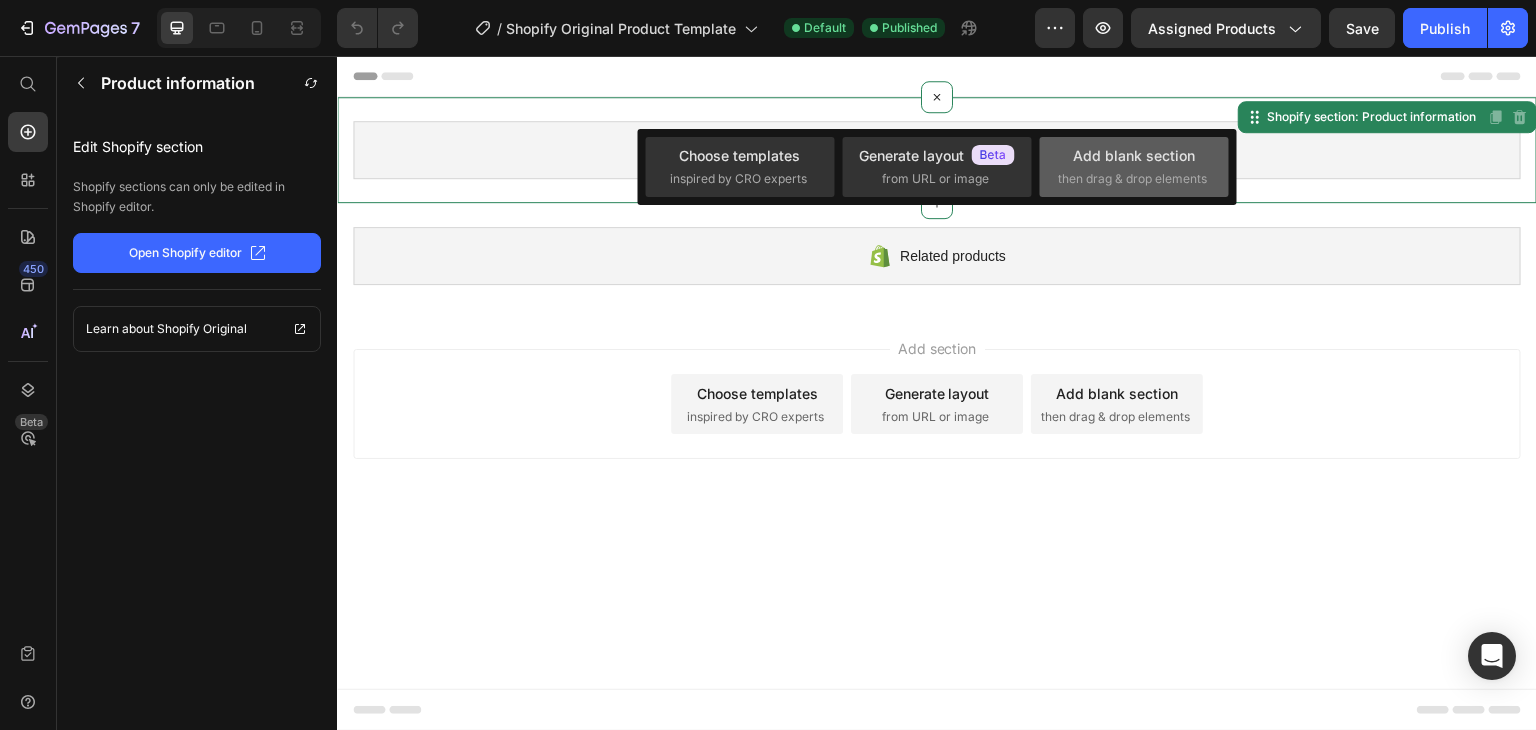 click on "then drag & drop elements" at bounding box center [1132, 179] 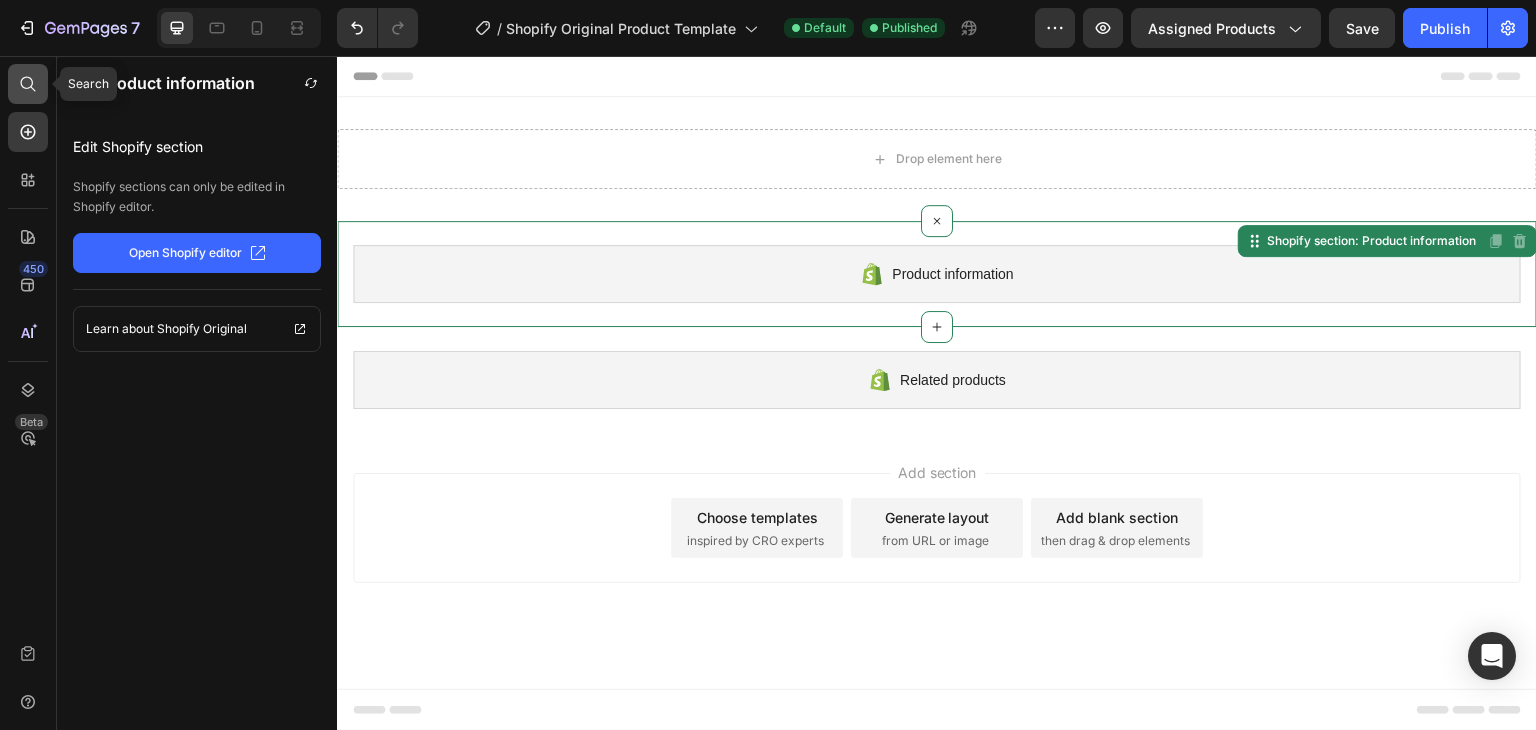 click 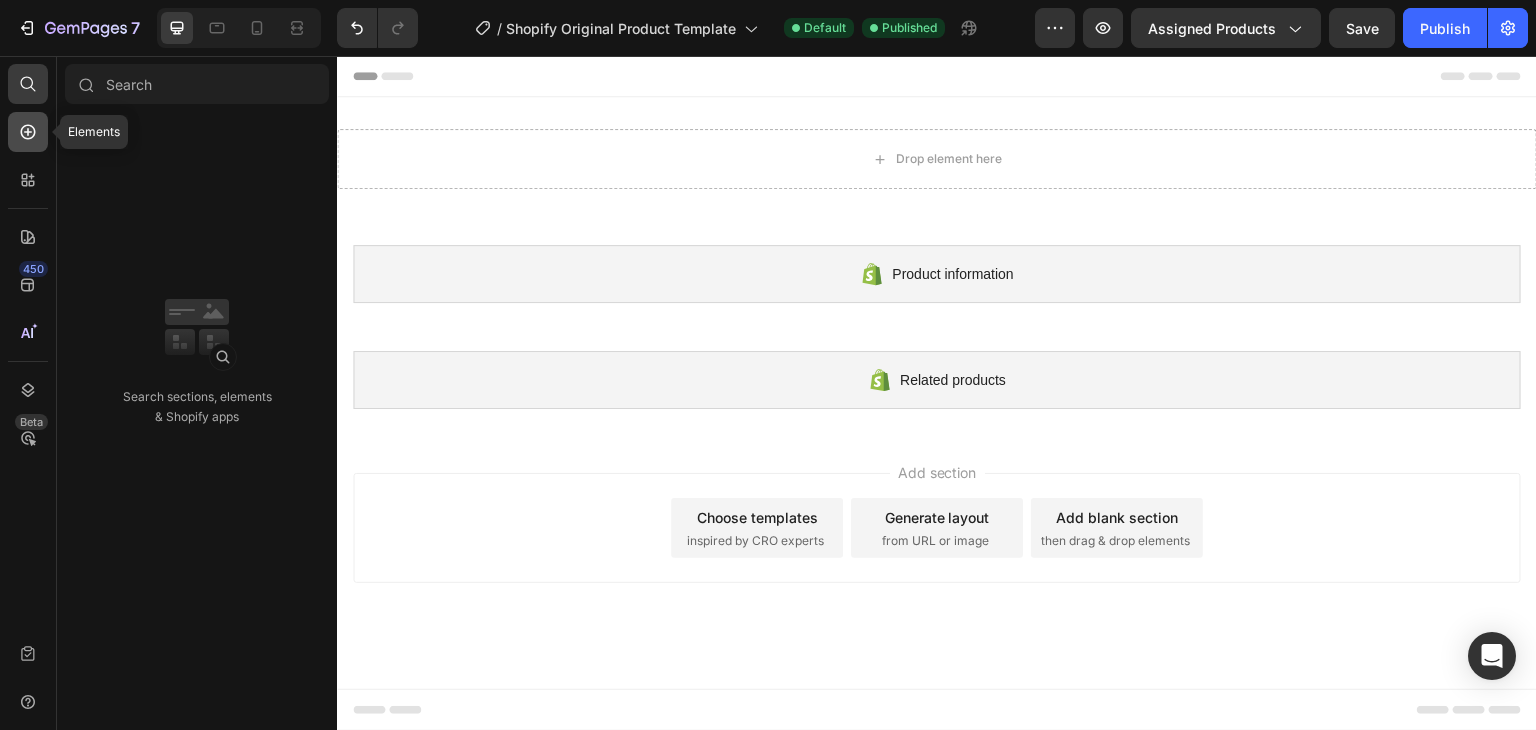 click 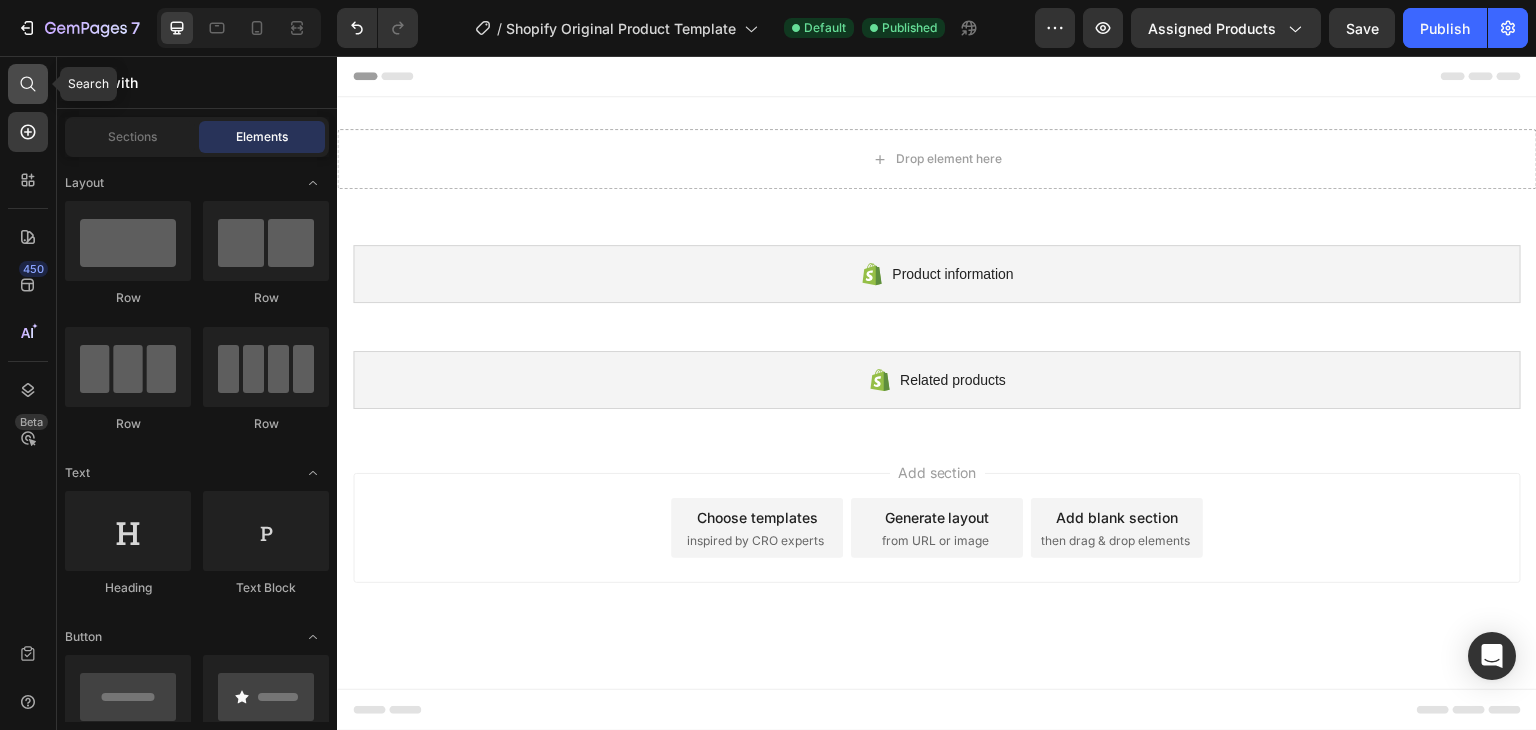 click 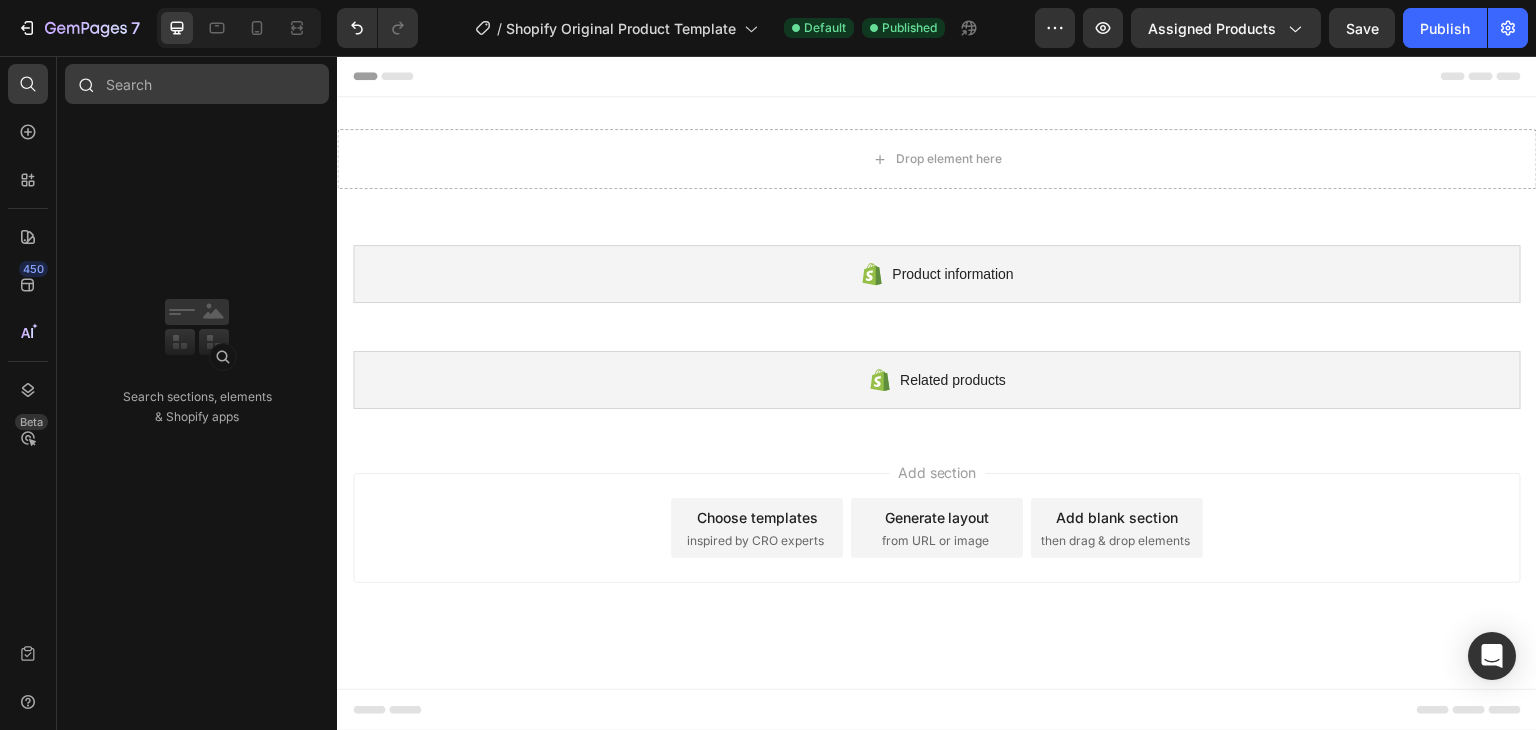 click at bounding box center (197, 84) 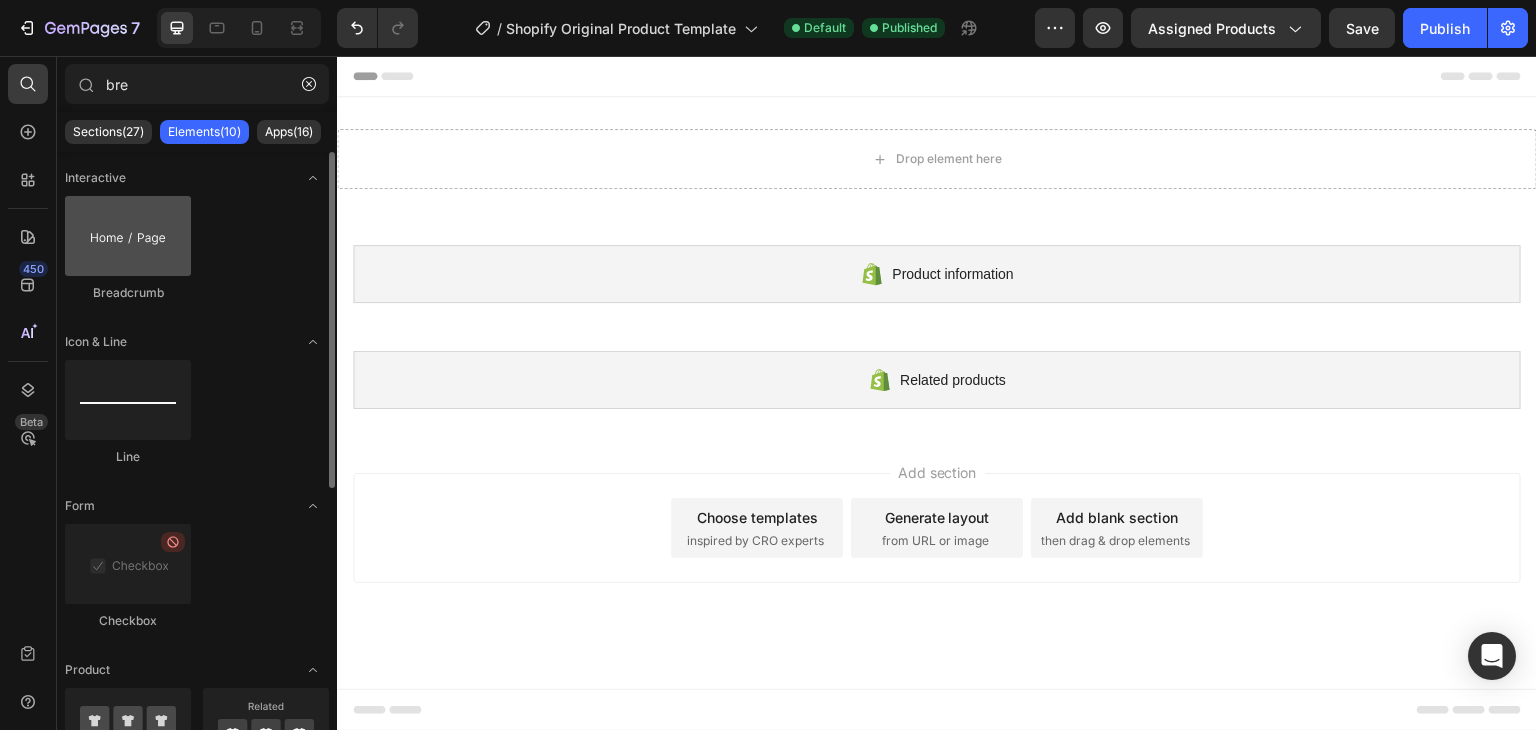 type on "bre" 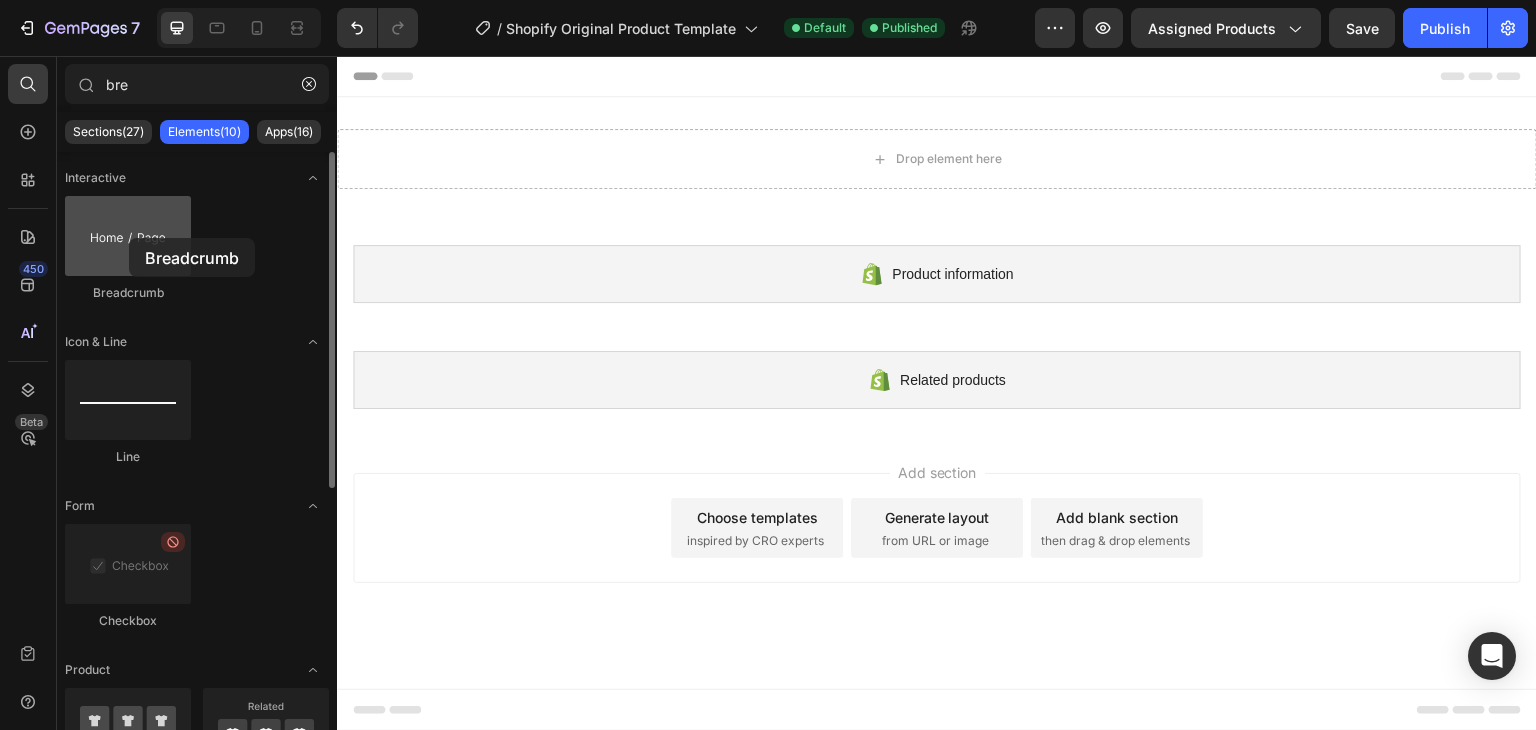 click at bounding box center [128, 236] 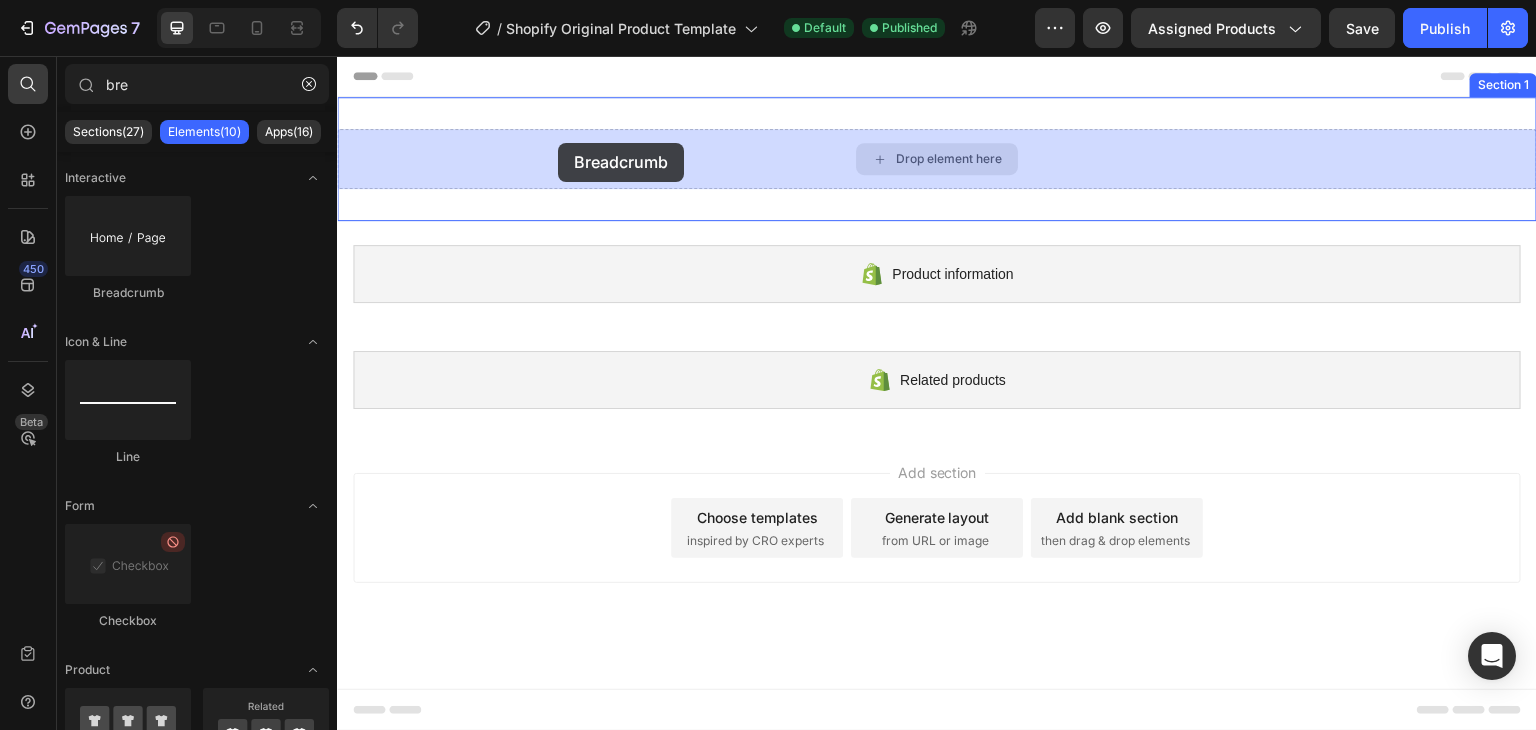 drag, startPoint x: 438, startPoint y: 297, endPoint x: 558, endPoint y: 143, distance: 195.2332 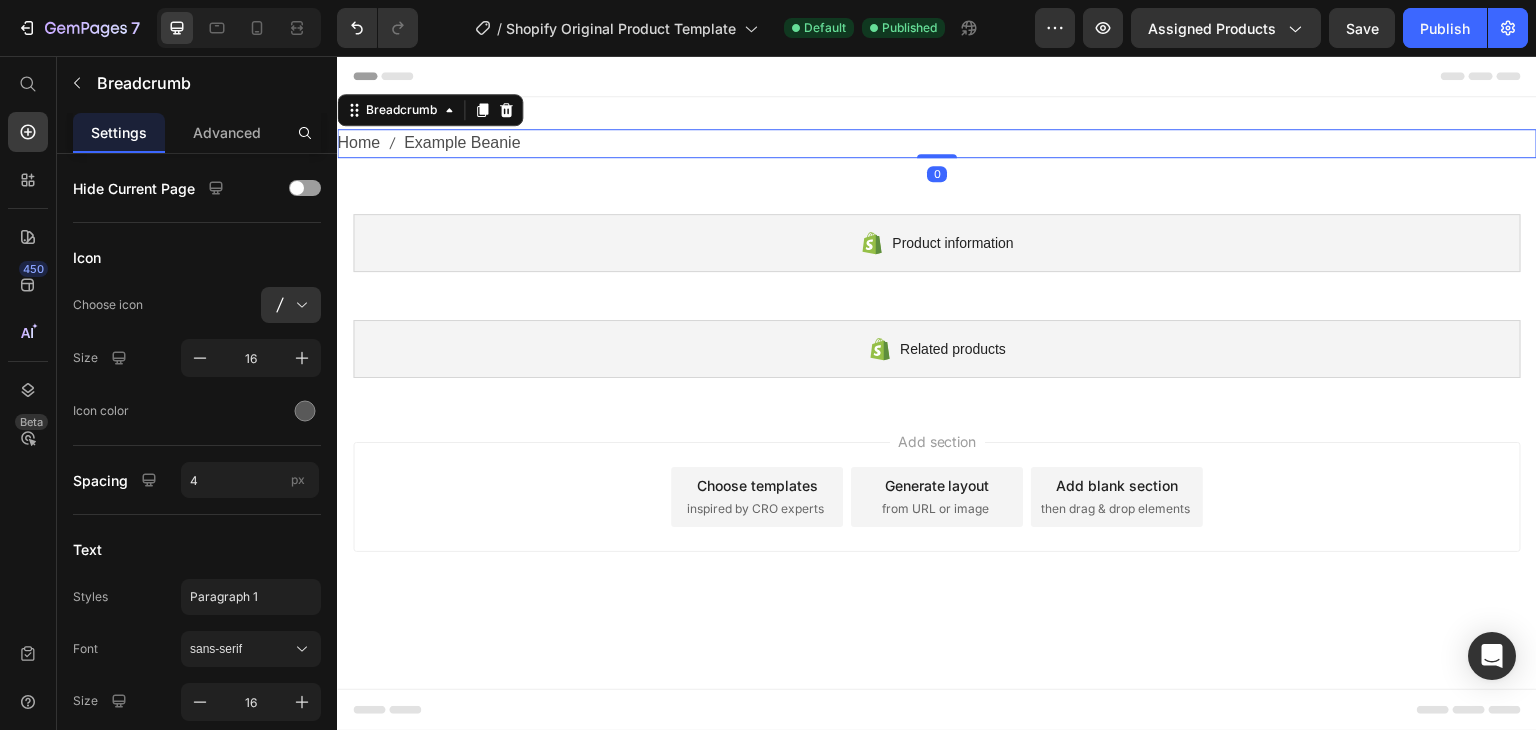click on "Home
Example Beanie" at bounding box center [937, 143] 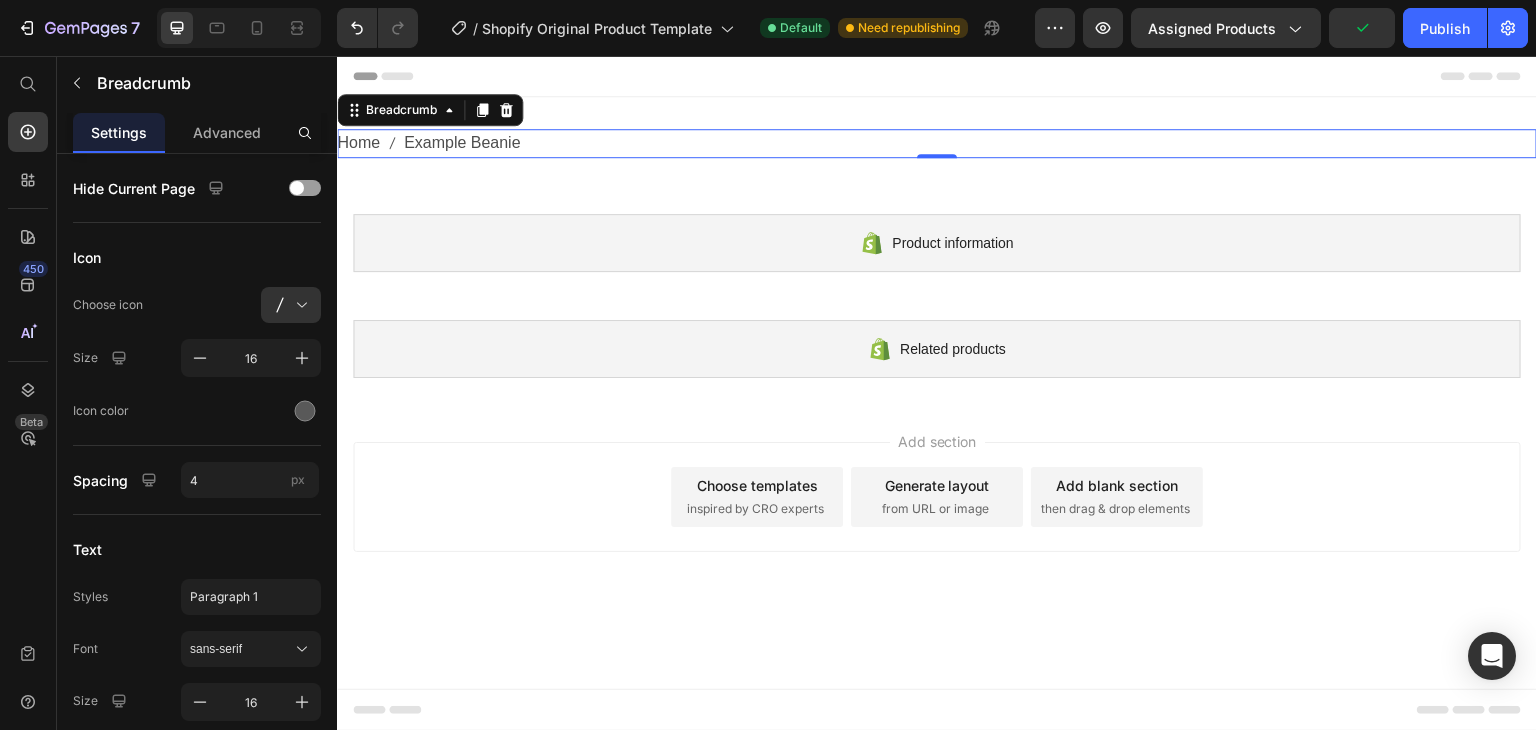 click on "Example Beanie" at bounding box center (462, 143) 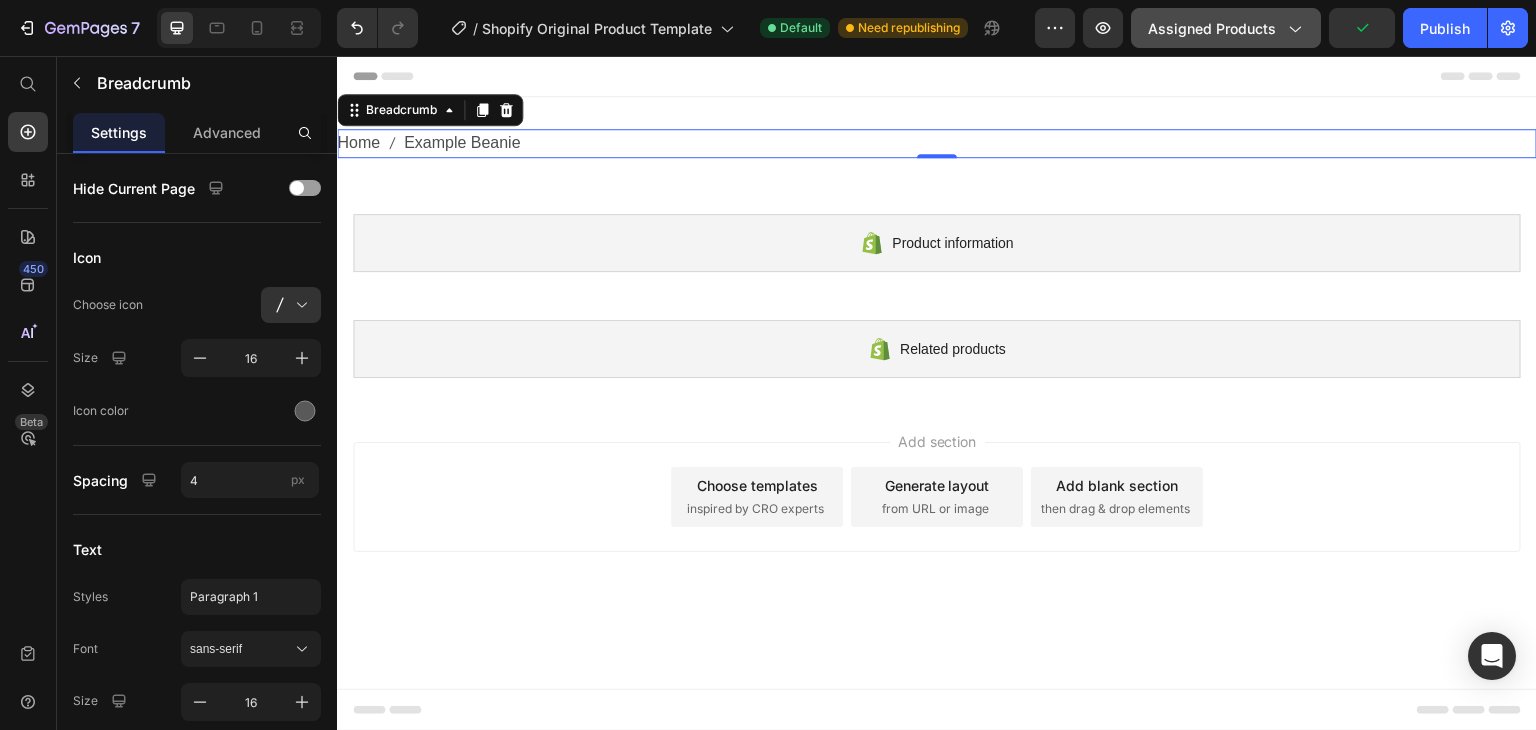 click on "Assigned Products" 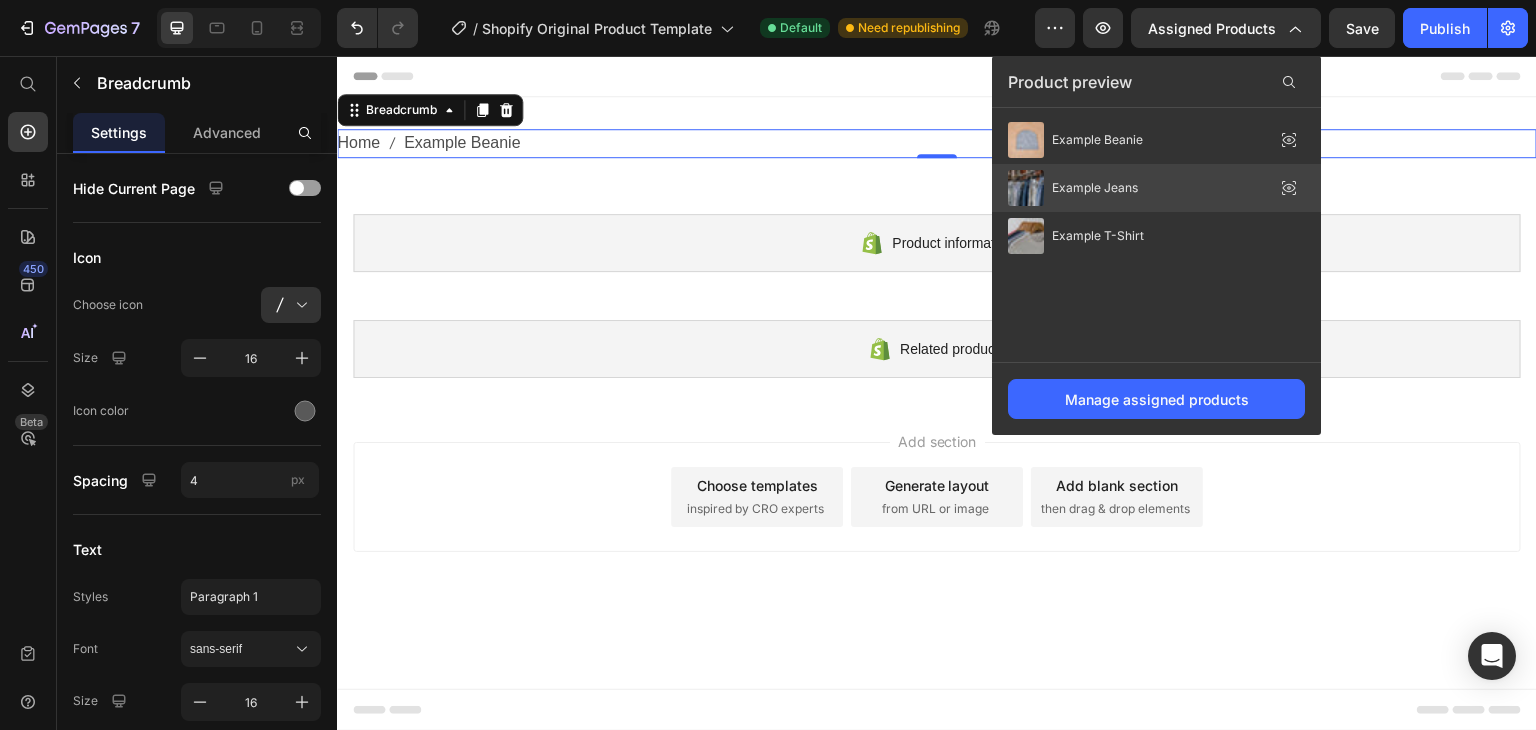 click on "Example Jeans" at bounding box center [1095, 188] 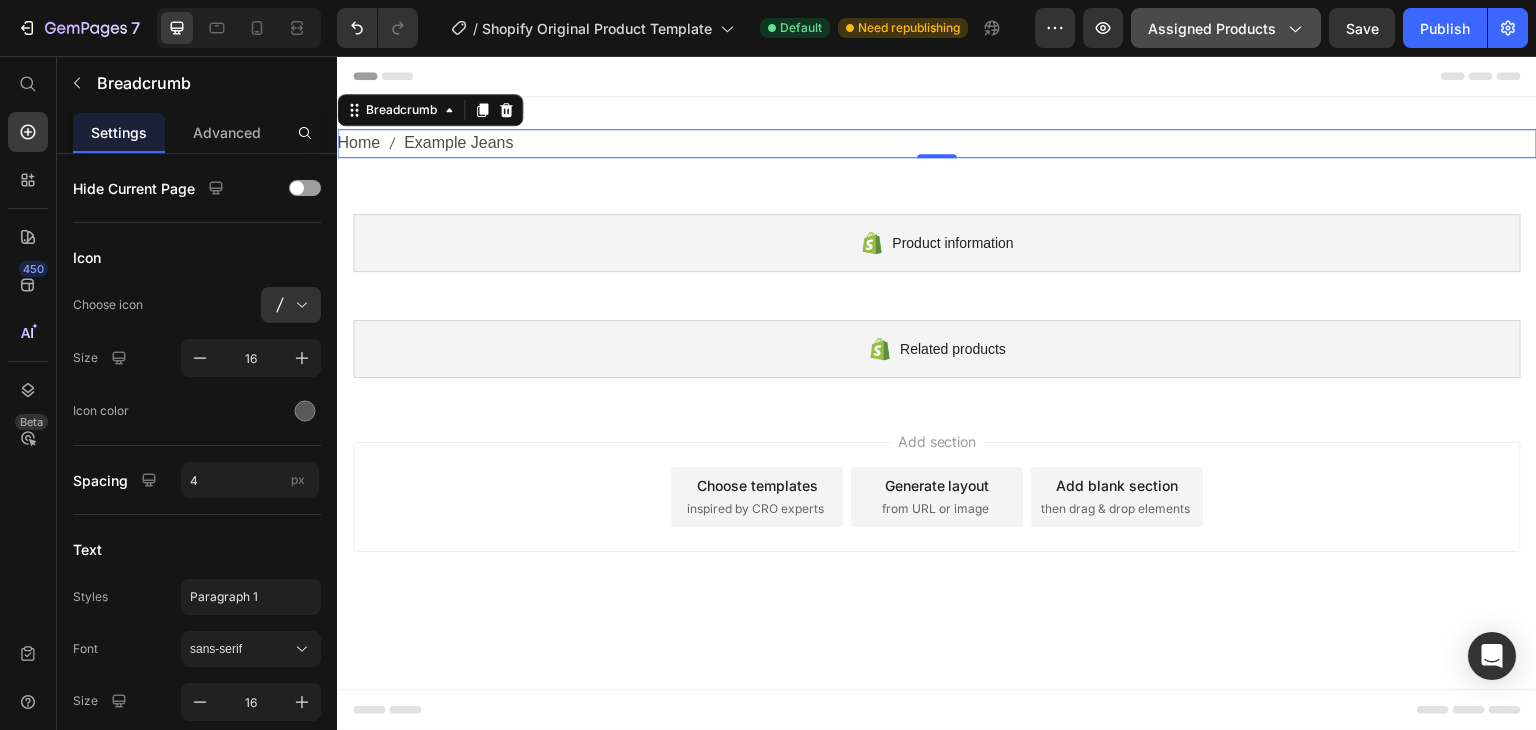 click on "Assigned Products" at bounding box center (1226, 28) 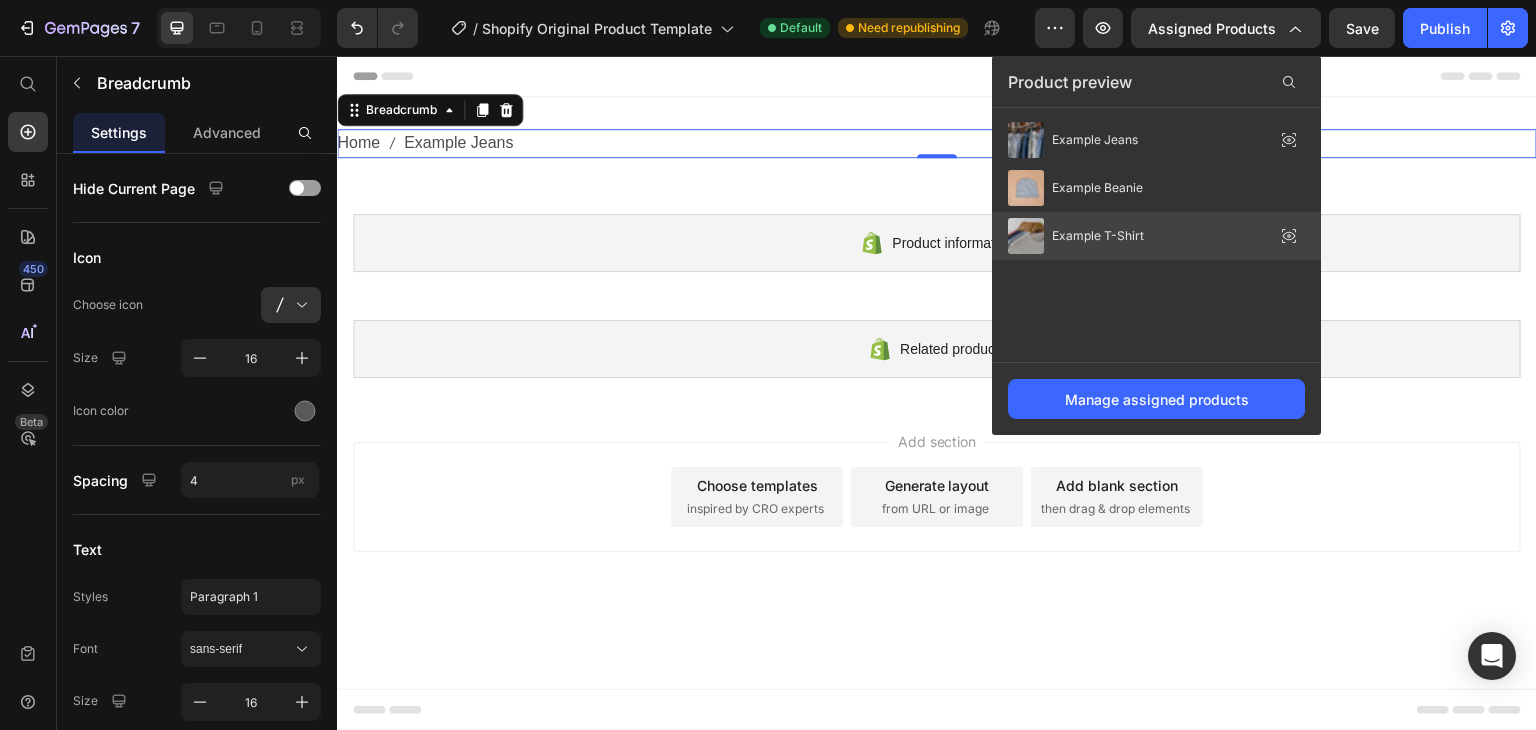 click on "Example T-Shirt" 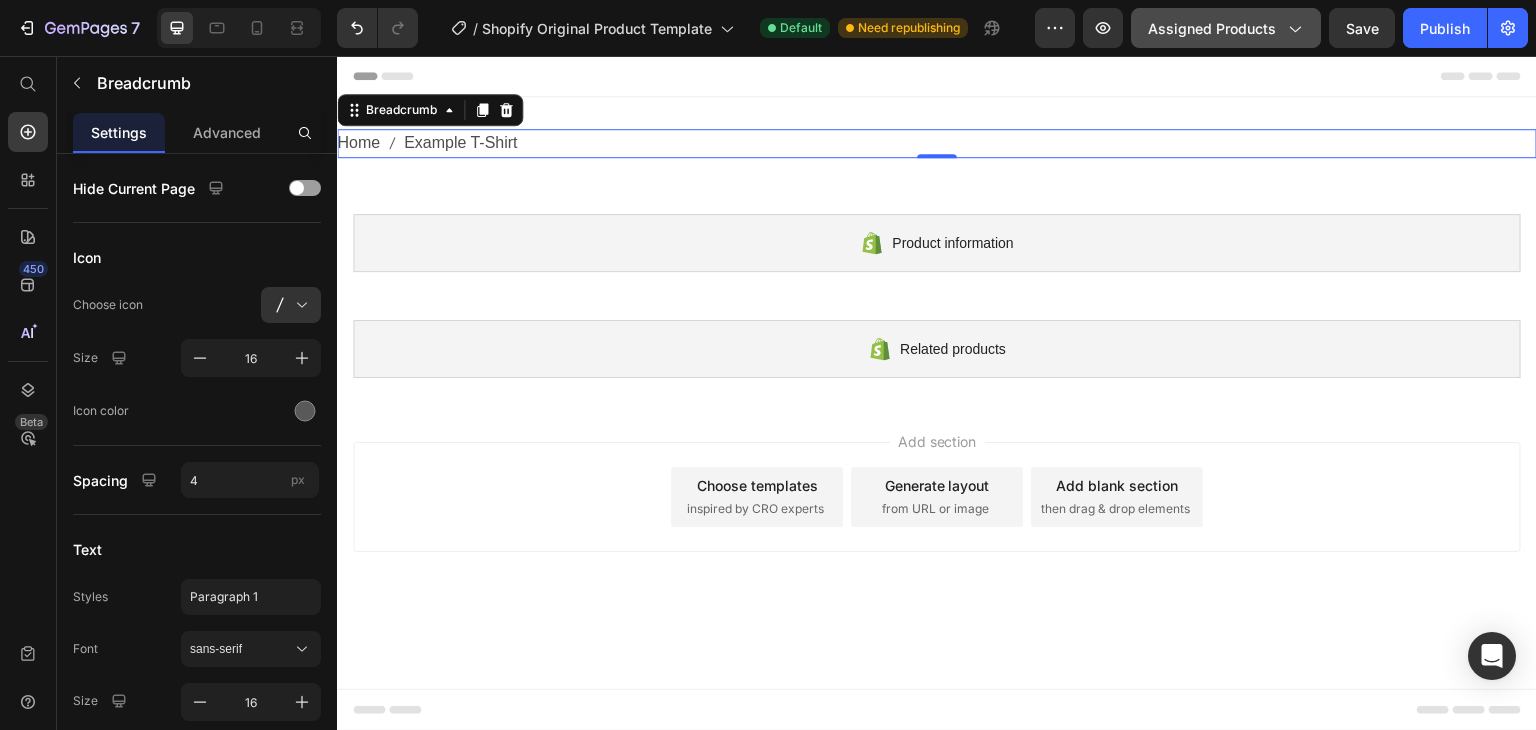 drag, startPoint x: 1266, startPoint y: 26, endPoint x: 1290, endPoint y: 28, distance: 24.083189 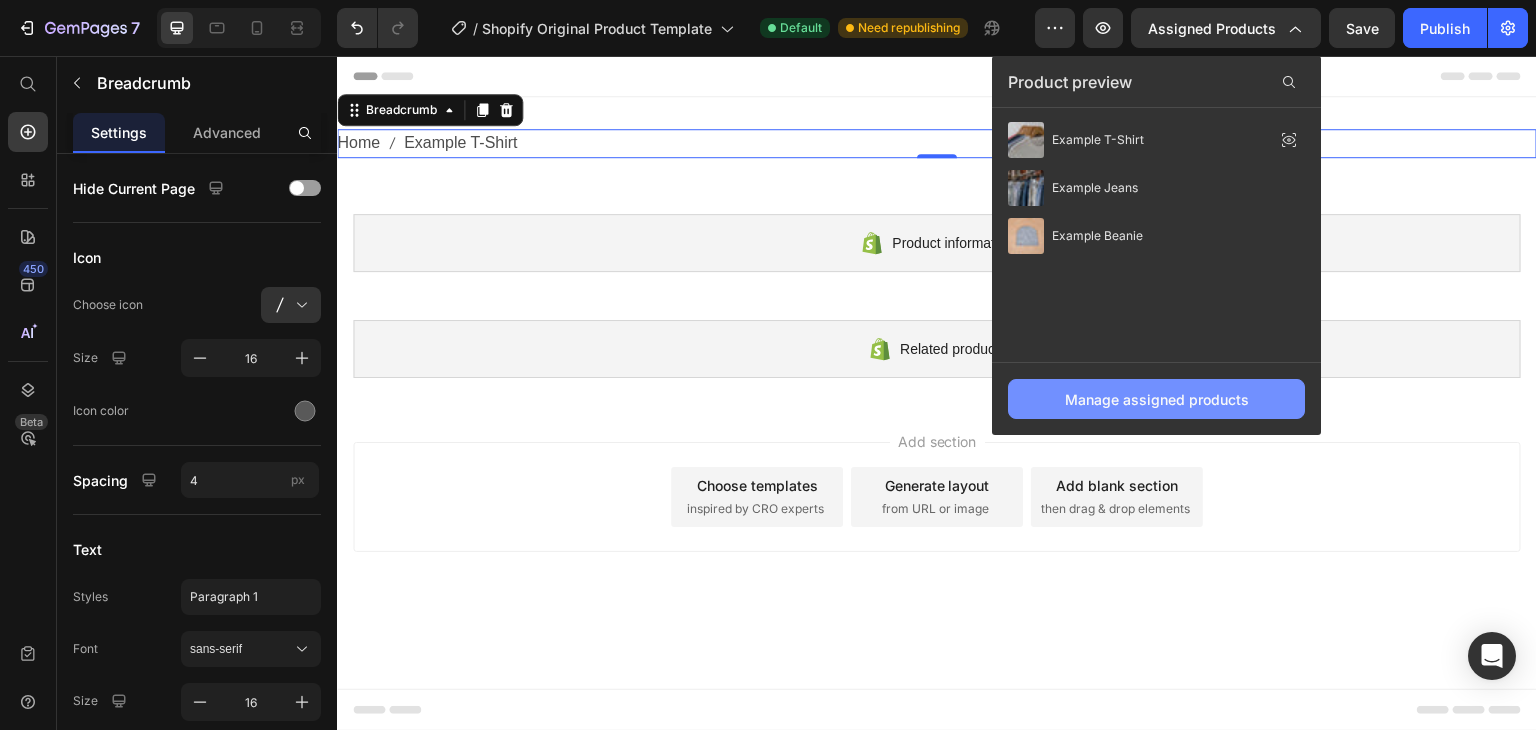 click on "Manage assigned products" at bounding box center (1157, 399) 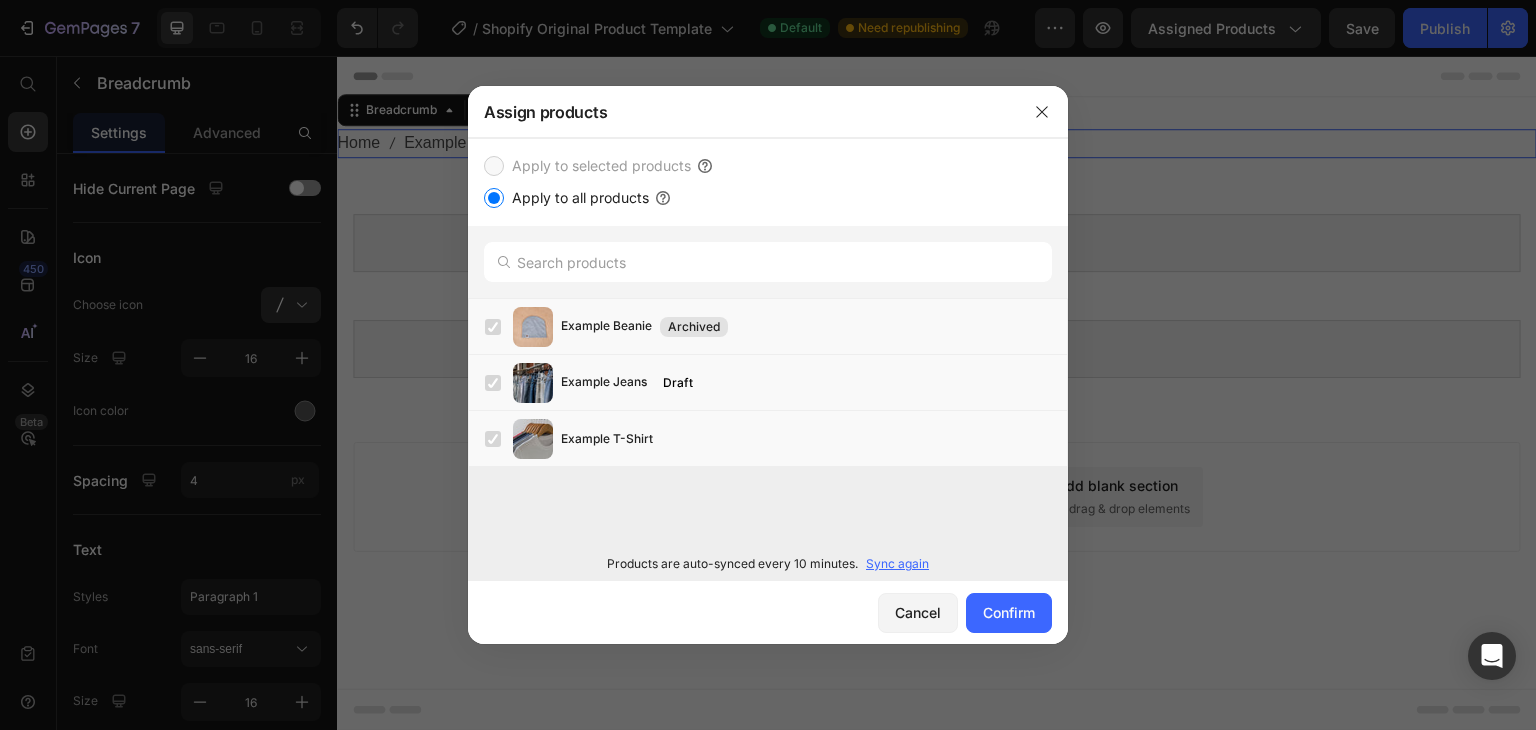 click on "Apply to selected products" at bounding box center (597, 166) 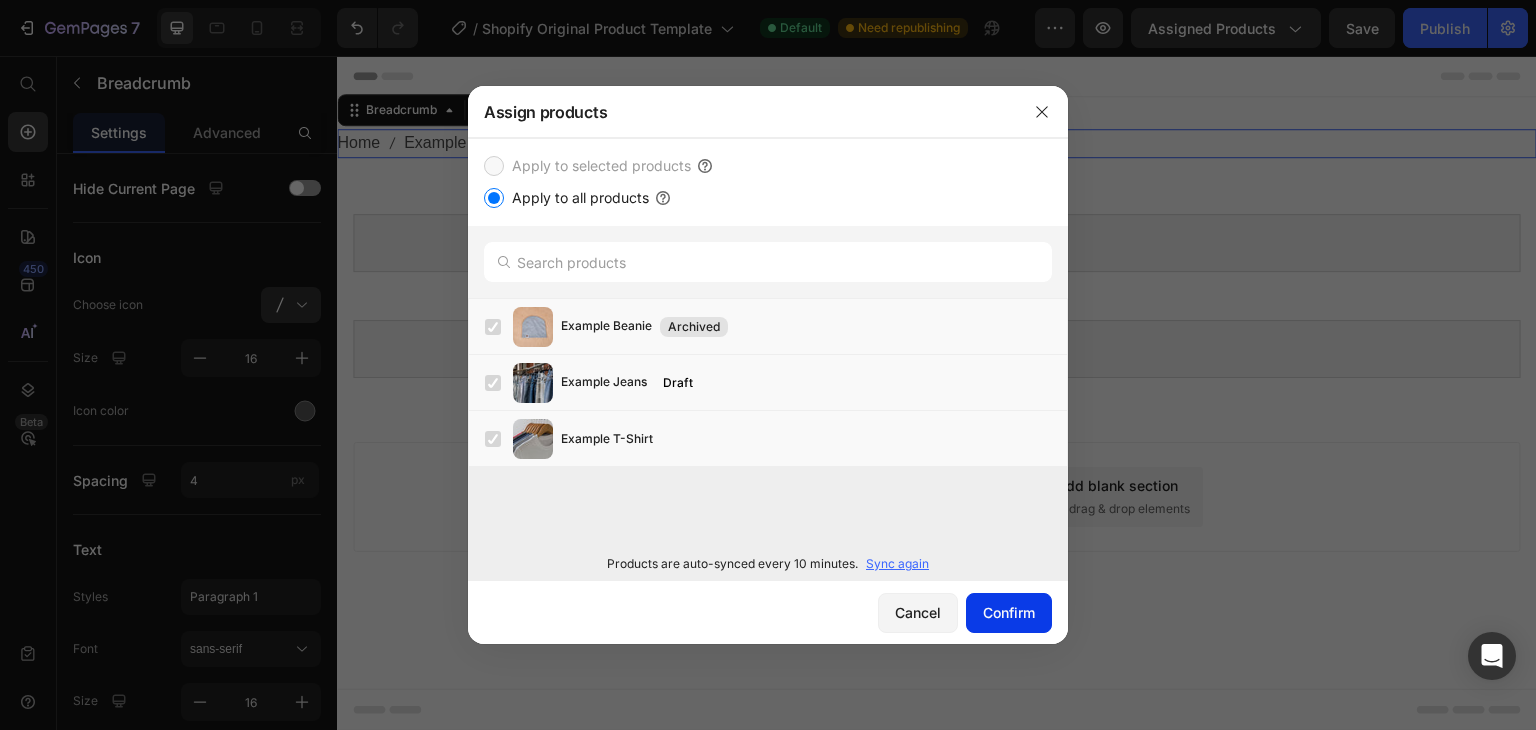 drag, startPoint x: 931, startPoint y: 617, endPoint x: 1050, endPoint y: 613, distance: 119.06721 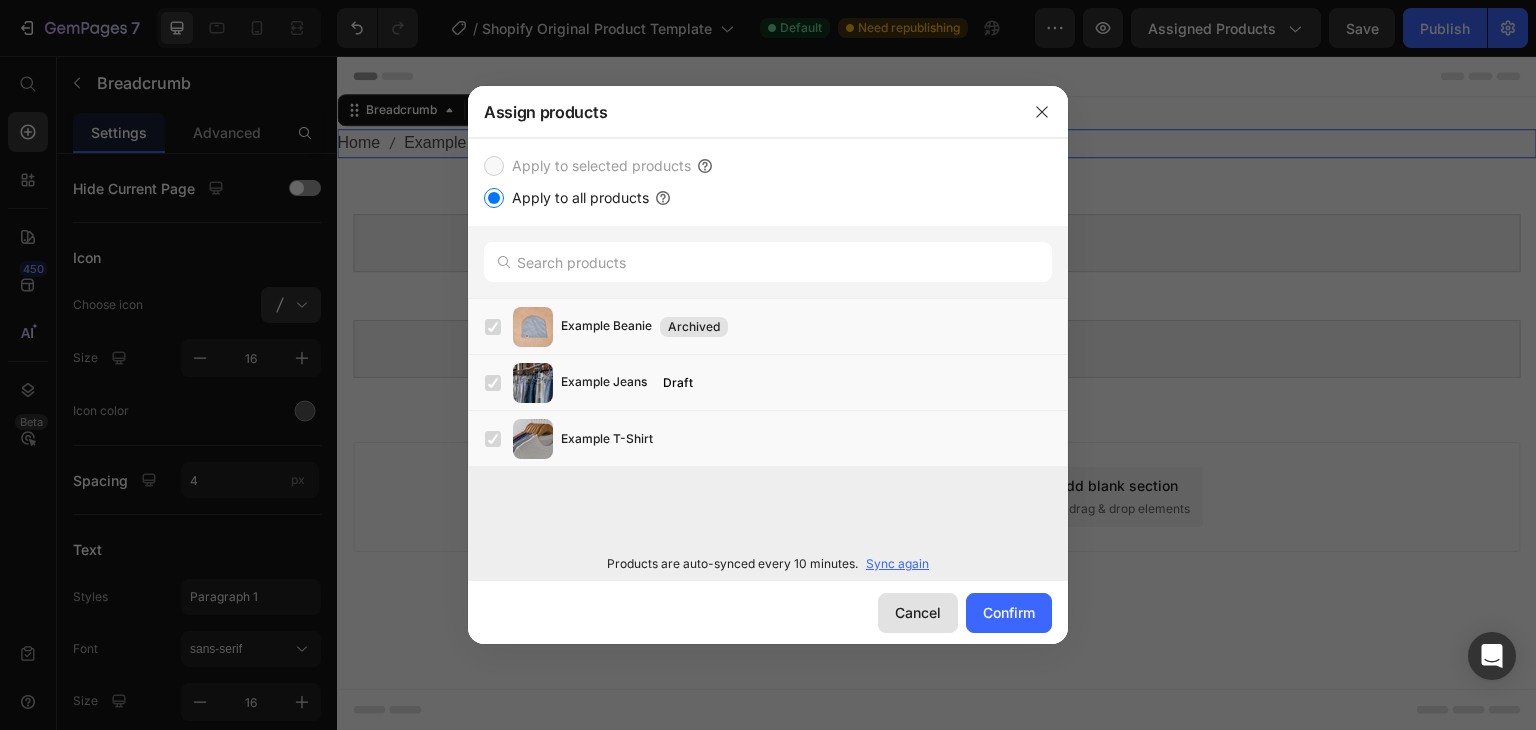 click on "Cancel" 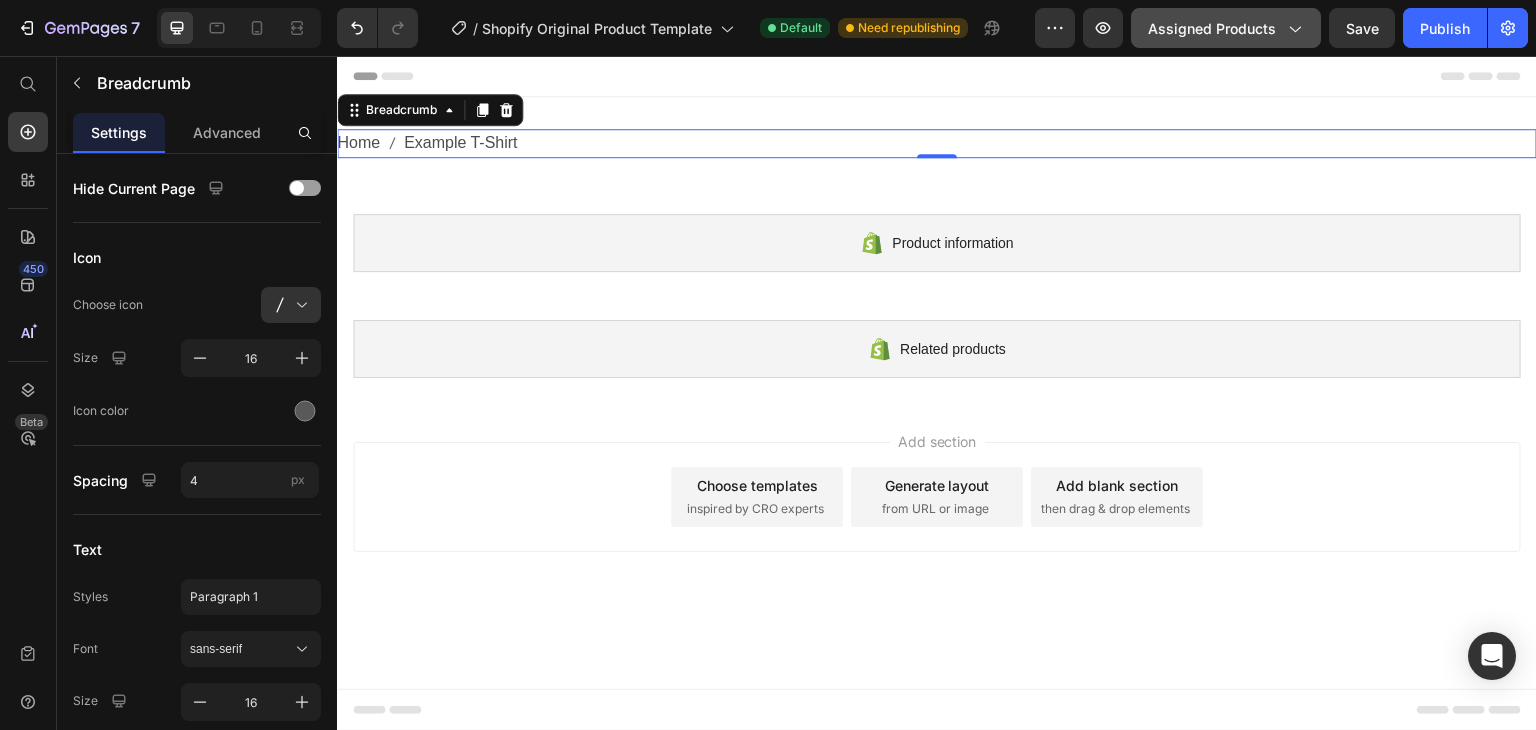 click on "Assigned Products" 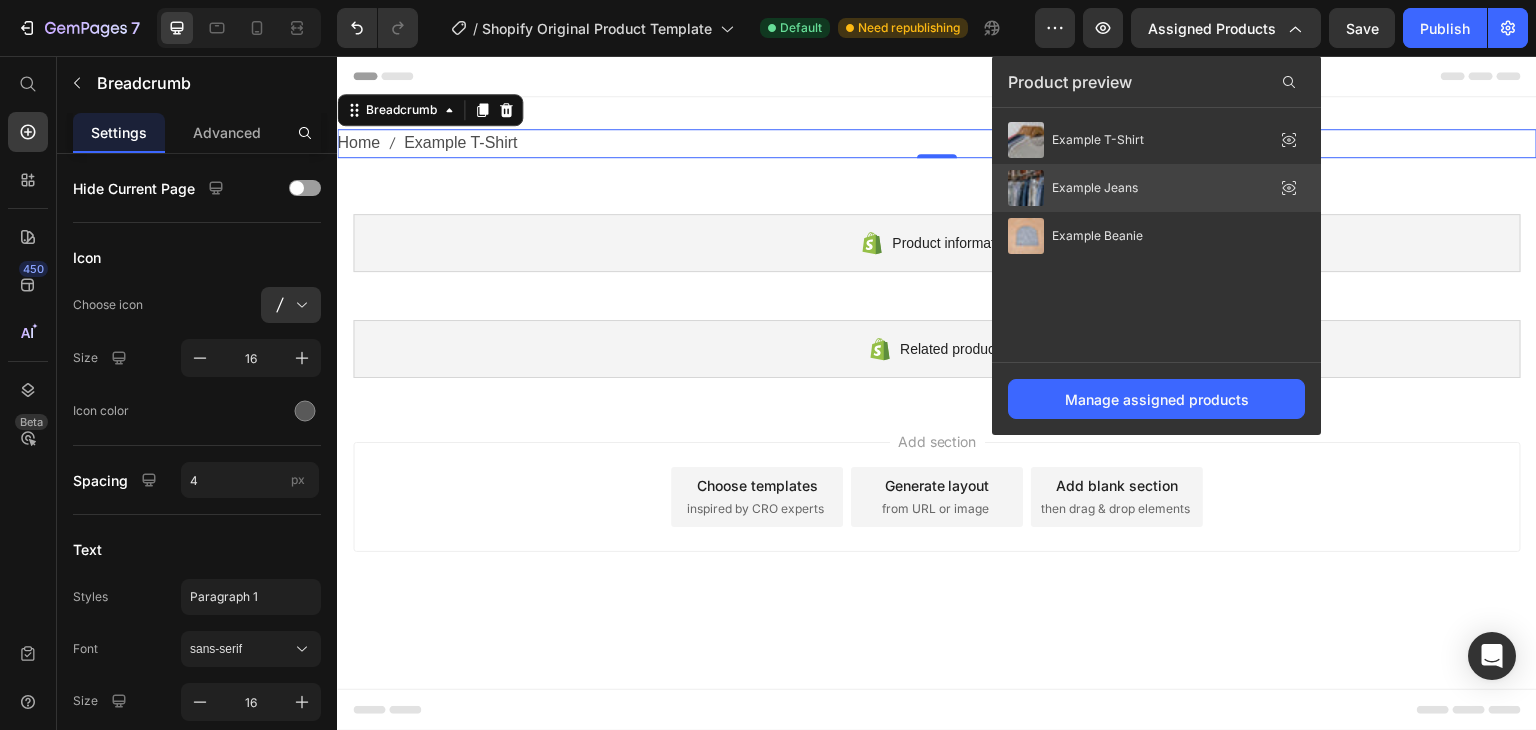 click on "Example Jeans" at bounding box center [1095, 188] 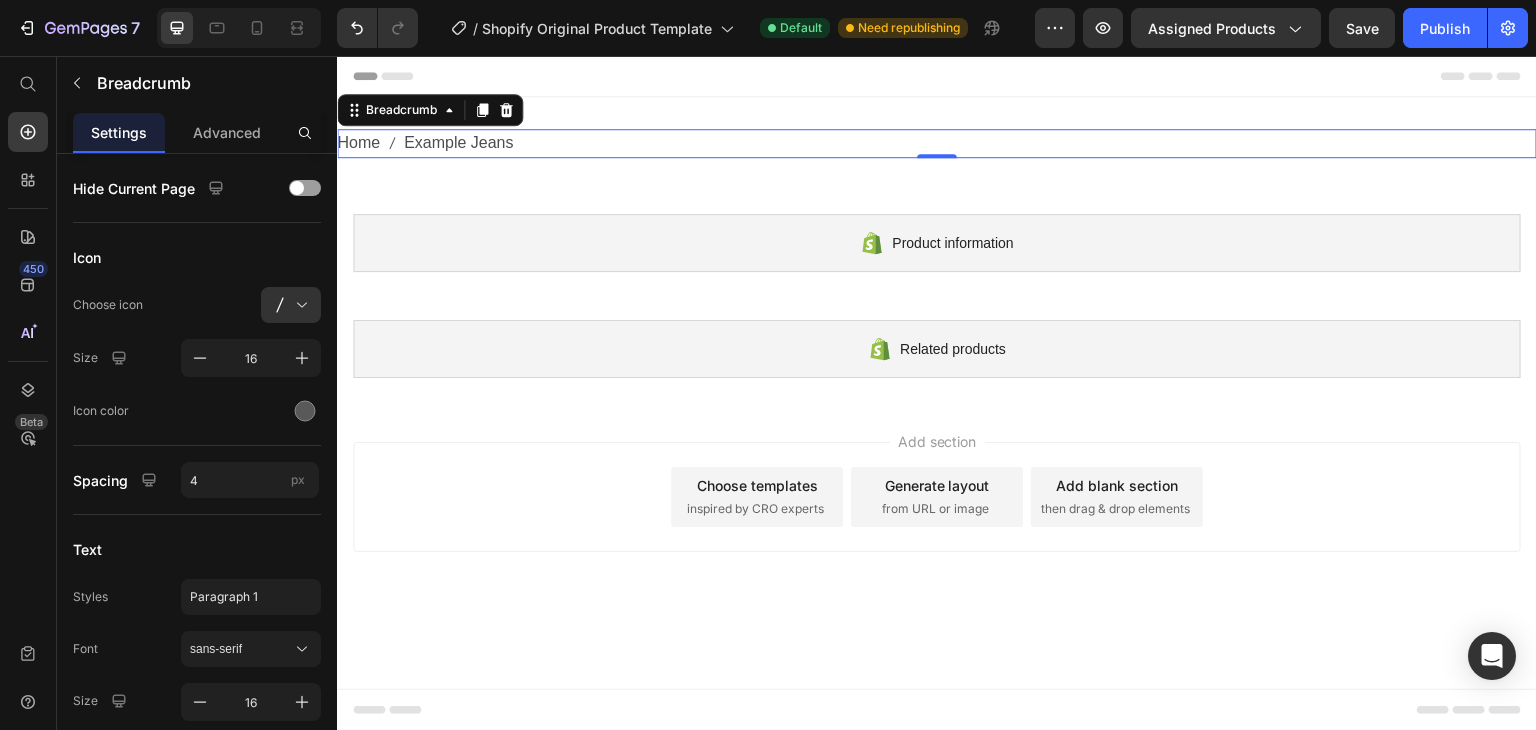 click on "7   /  Shopify Original Product Template Default Need republishing Preview Assigned Products  Save   Publish" 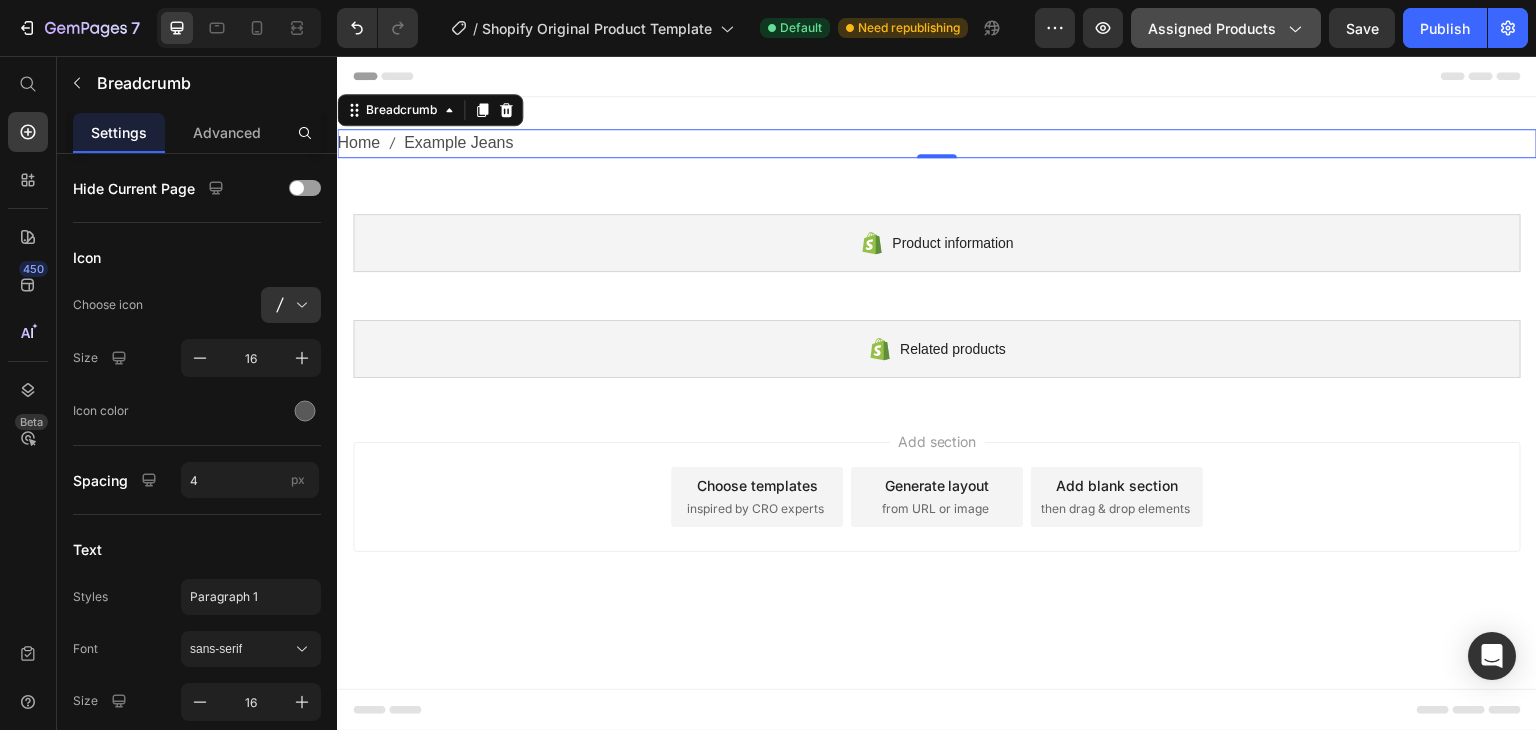 drag, startPoint x: 907, startPoint y: 4, endPoint x: 1250, endPoint y: 53, distance: 346.48233 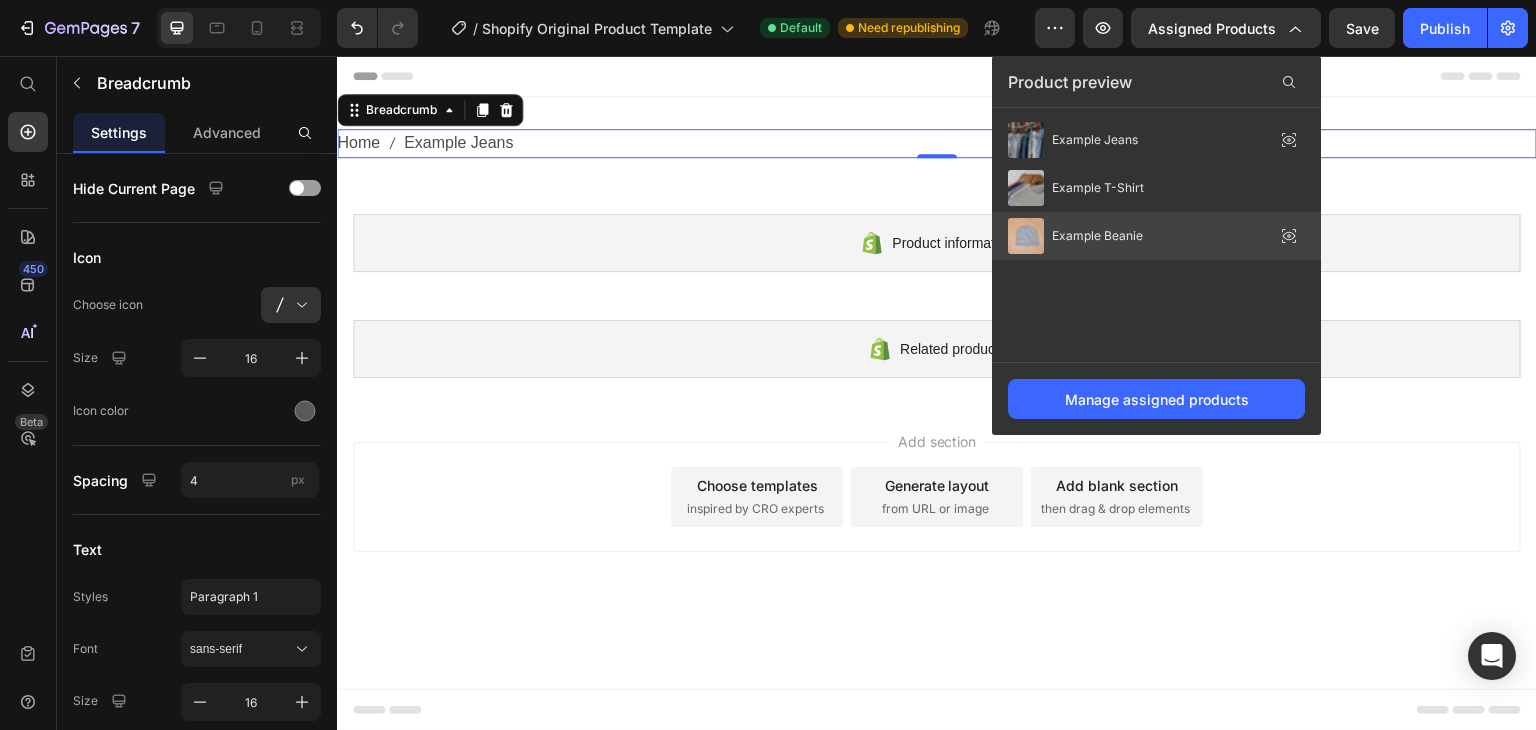 click on "Example Beanie" at bounding box center (1097, 236) 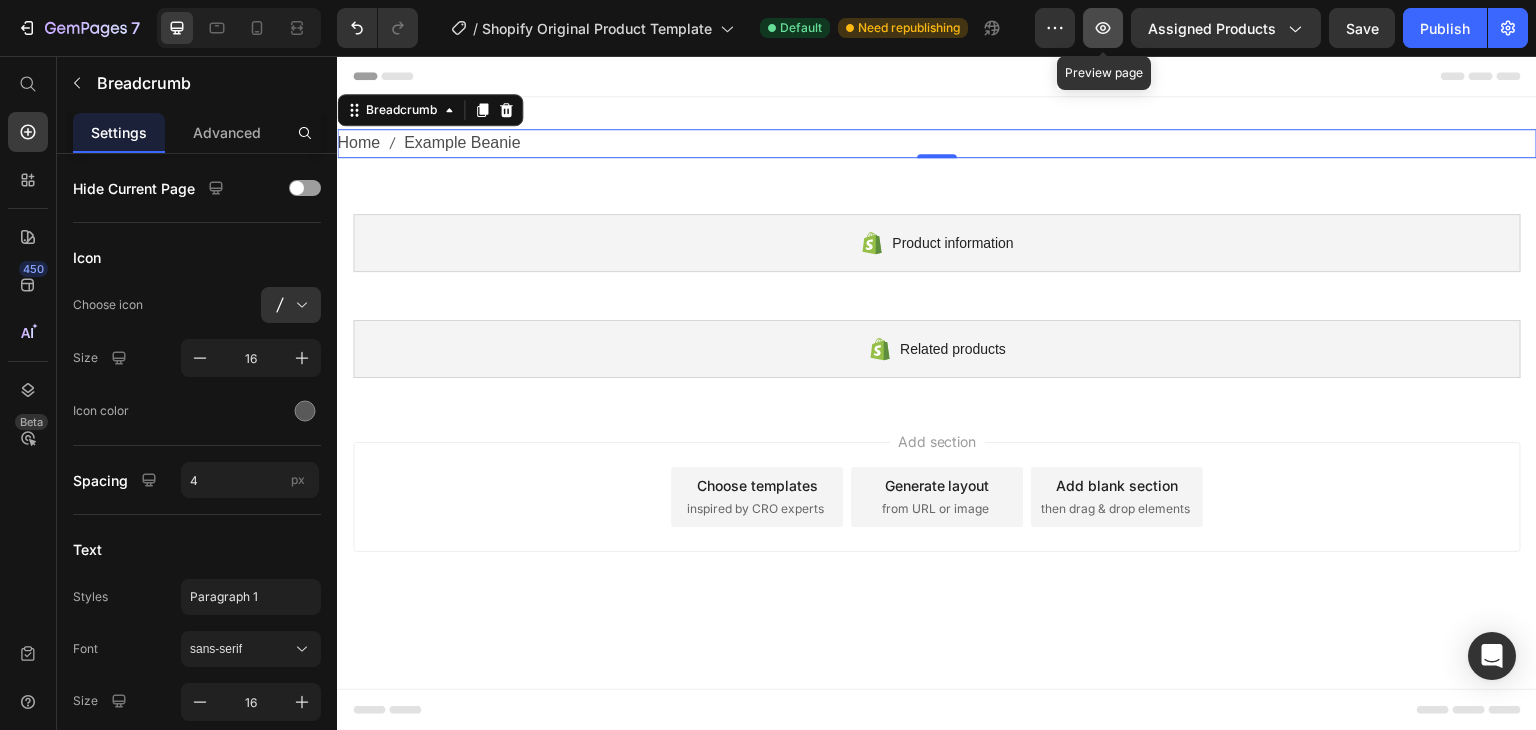 click 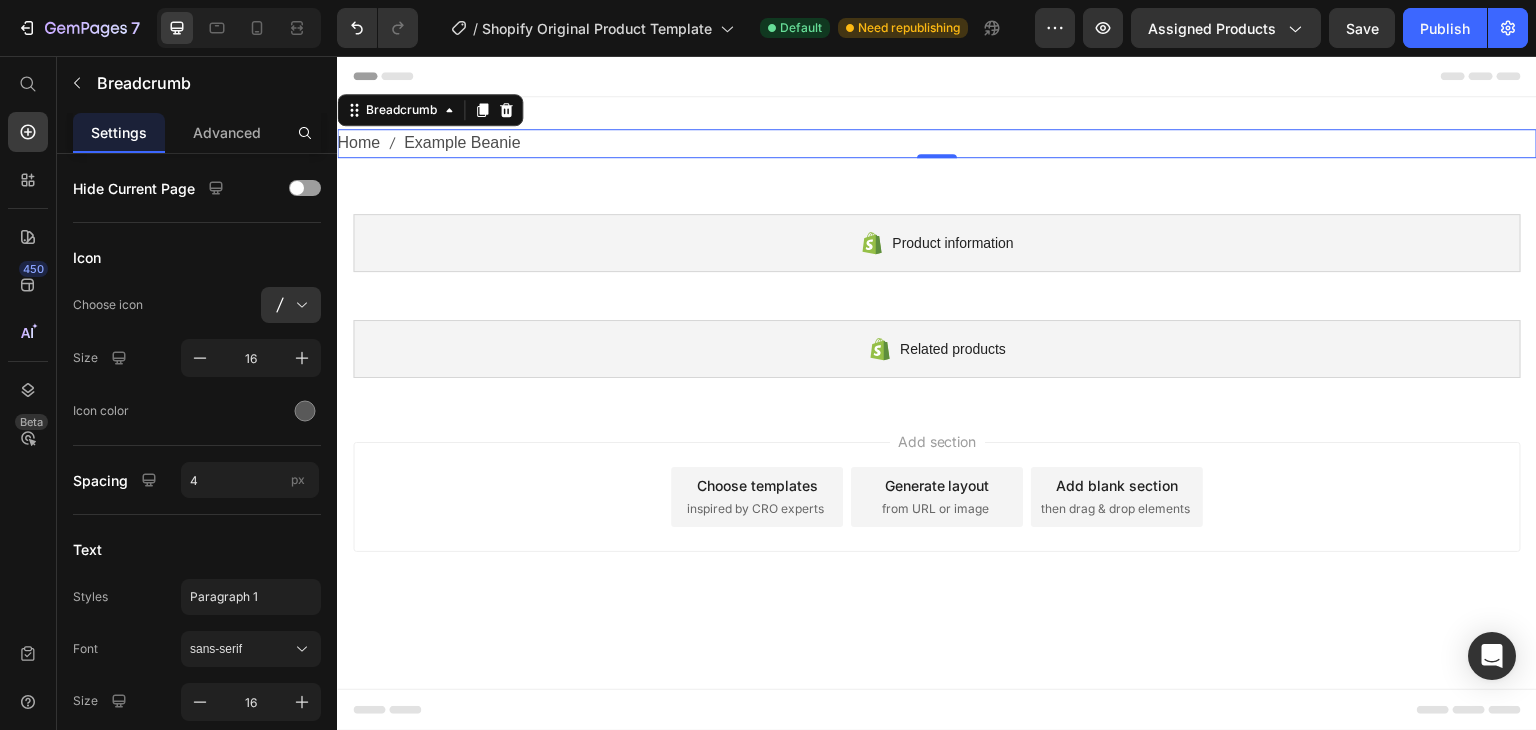 click on "Home
Example Beanie" at bounding box center (937, 143) 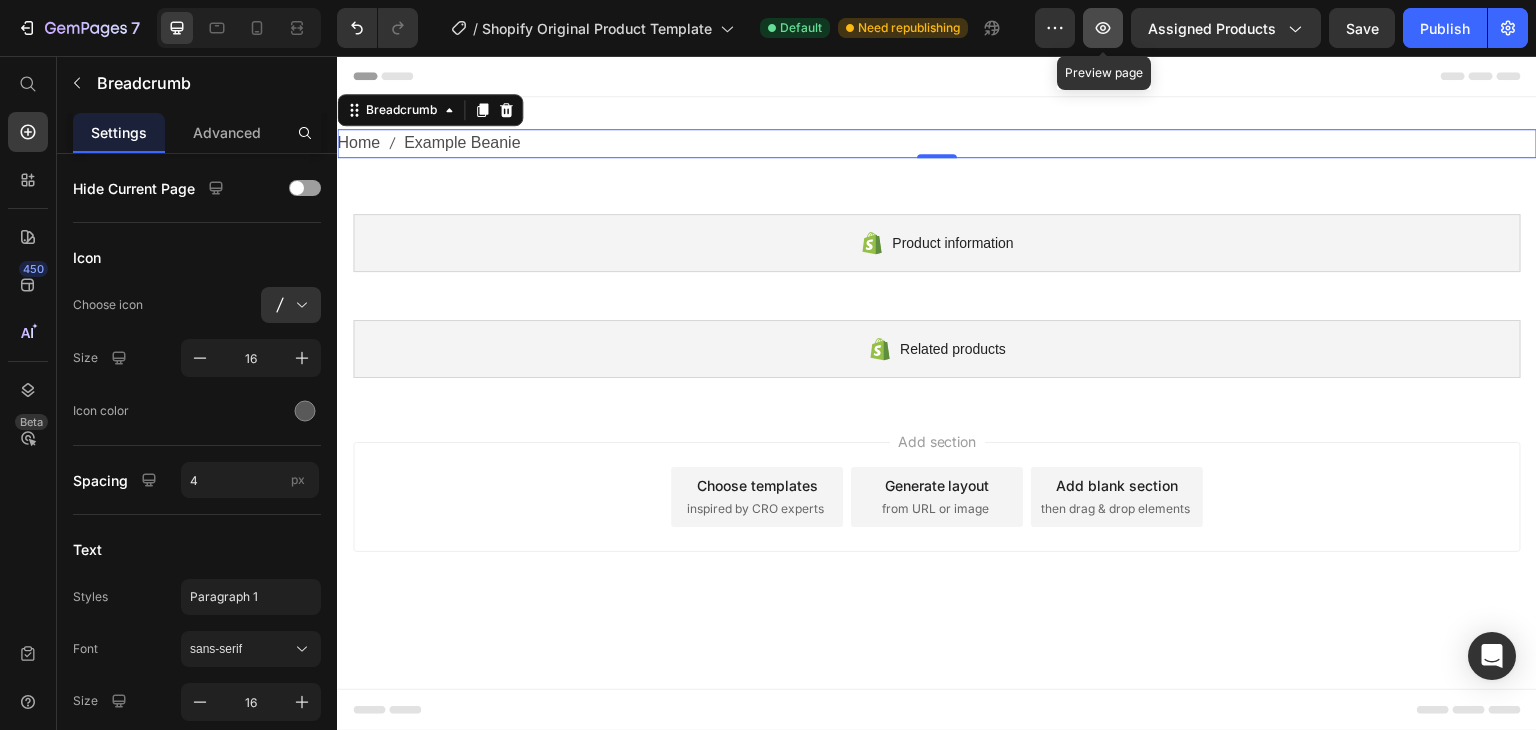 click 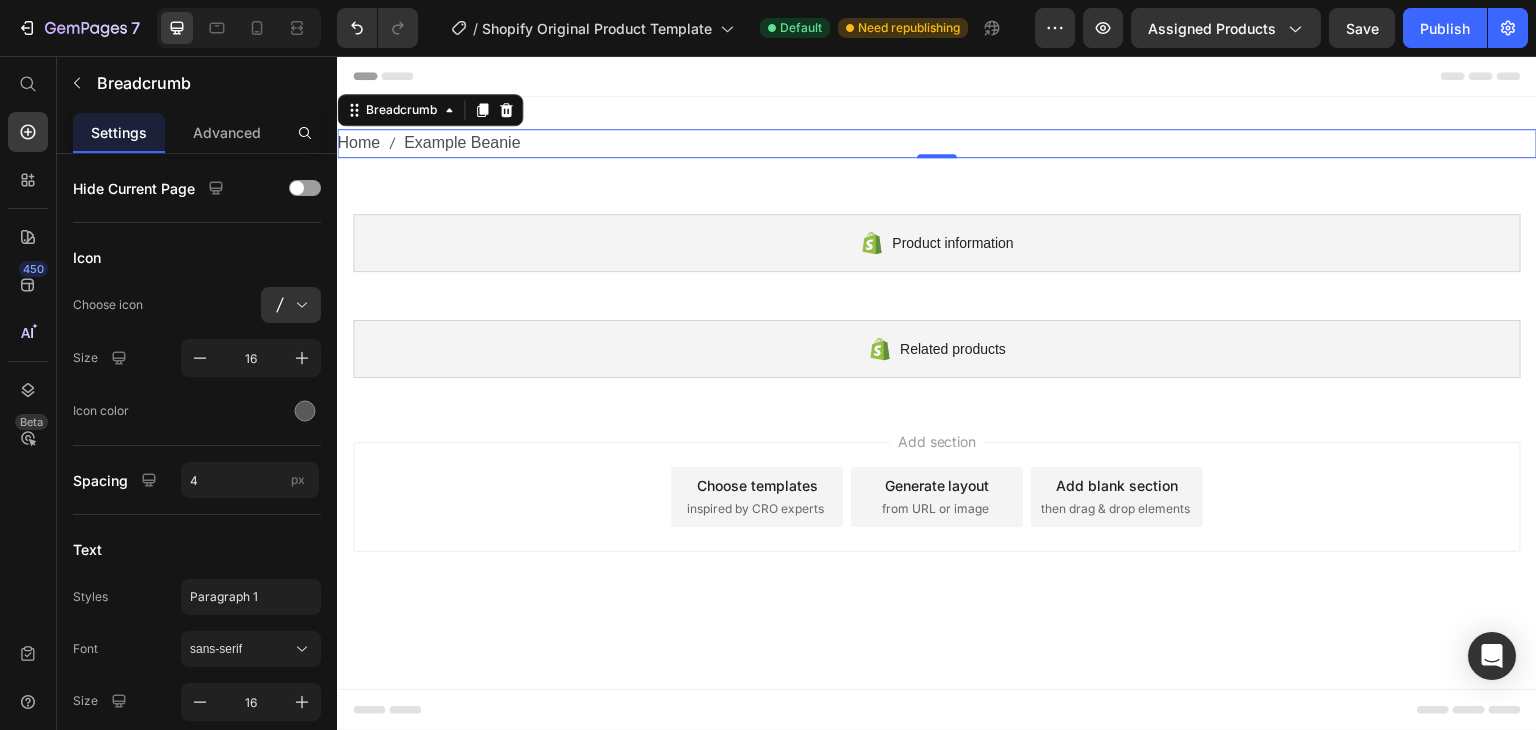 click on "Example Beanie" at bounding box center [462, 143] 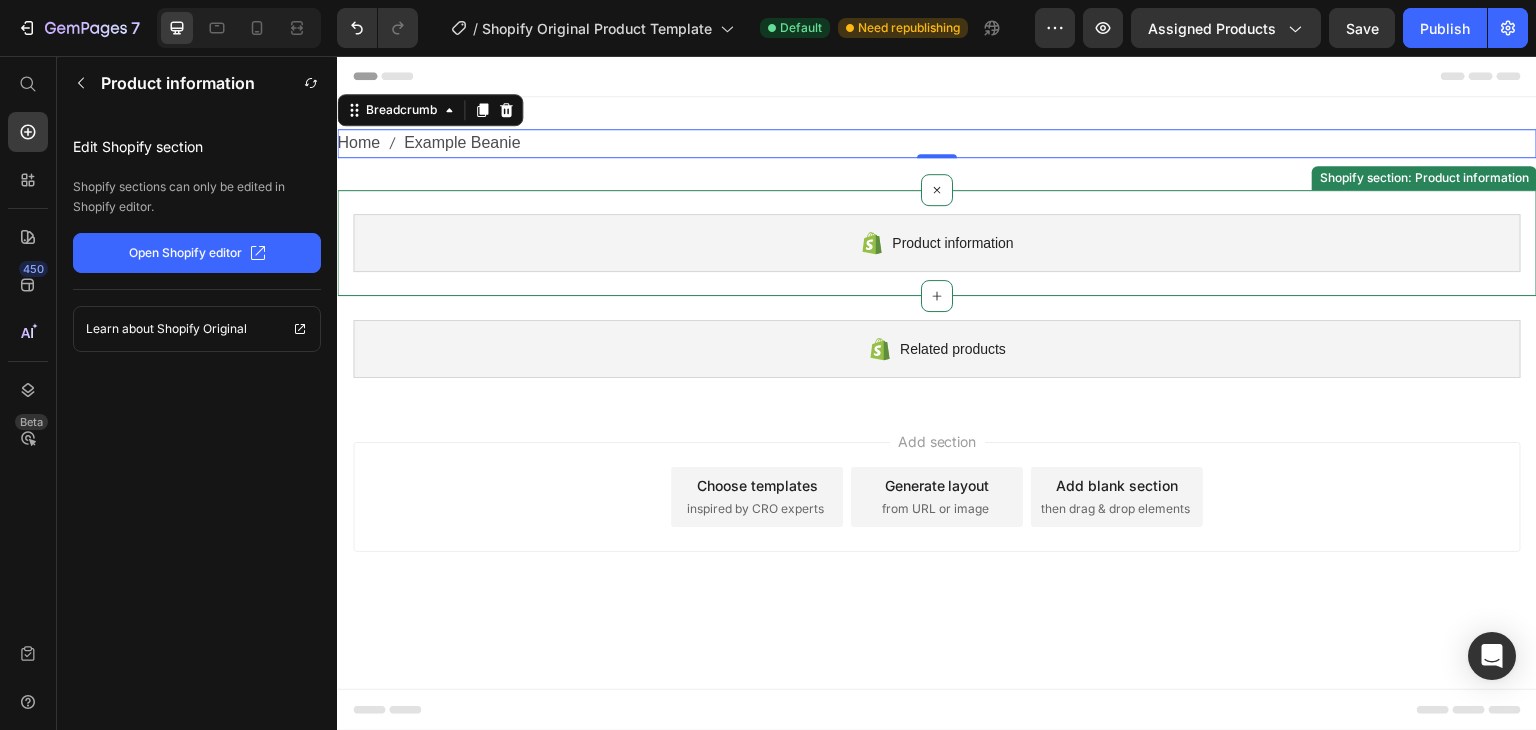 click on "Product information Shopify section: Product information" at bounding box center [937, 243] 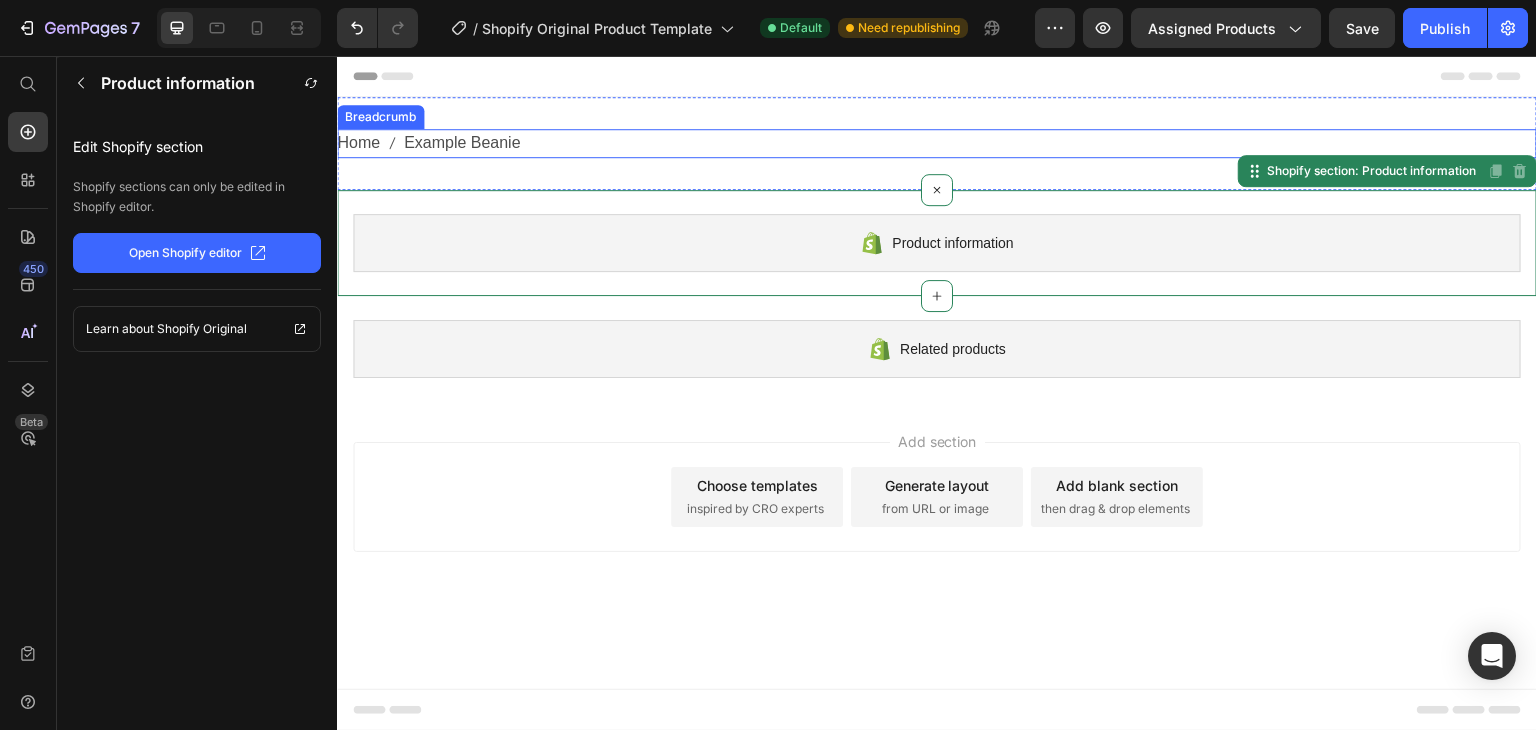 click on "Home
Example Beanie Breadcrumb Section 1" at bounding box center (937, 143) 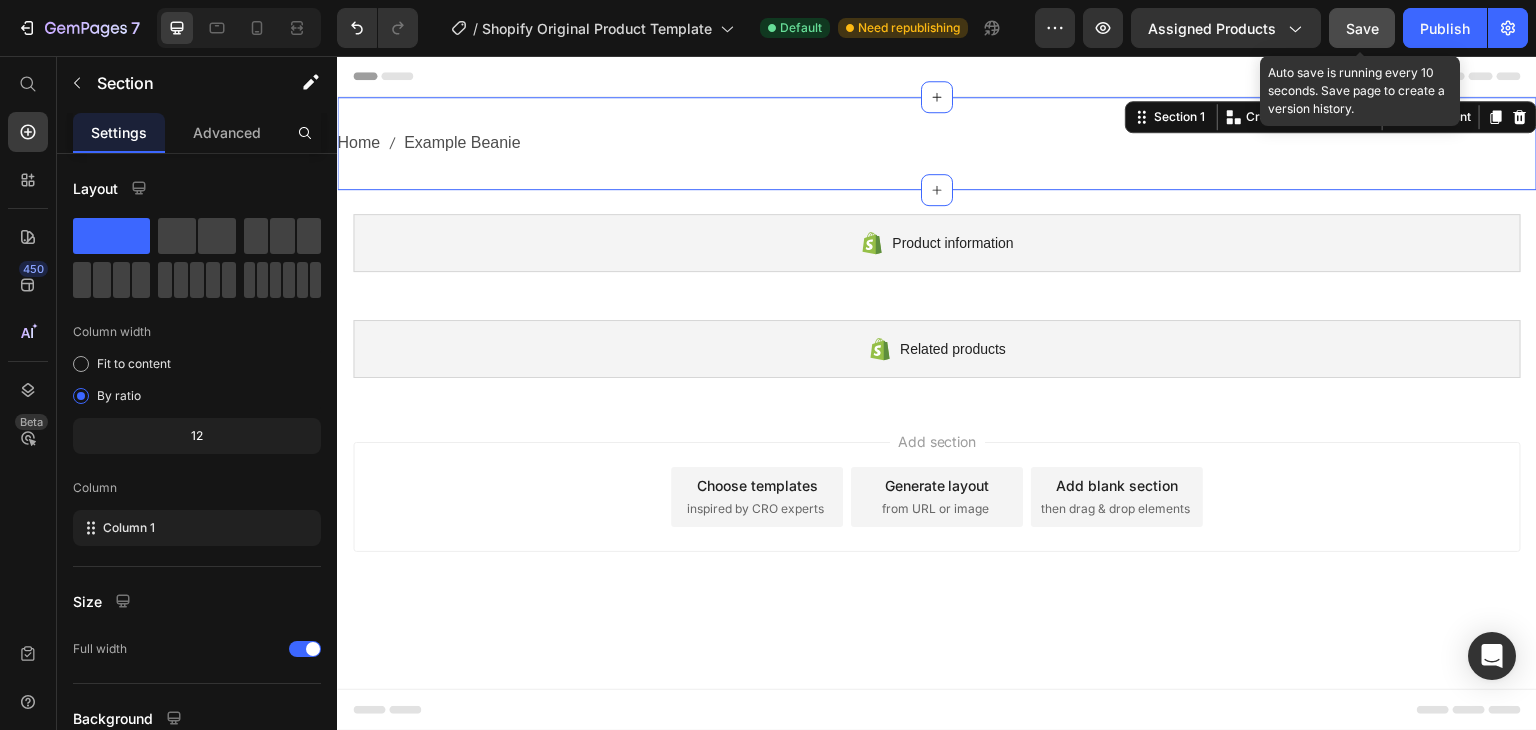 click on "Save" 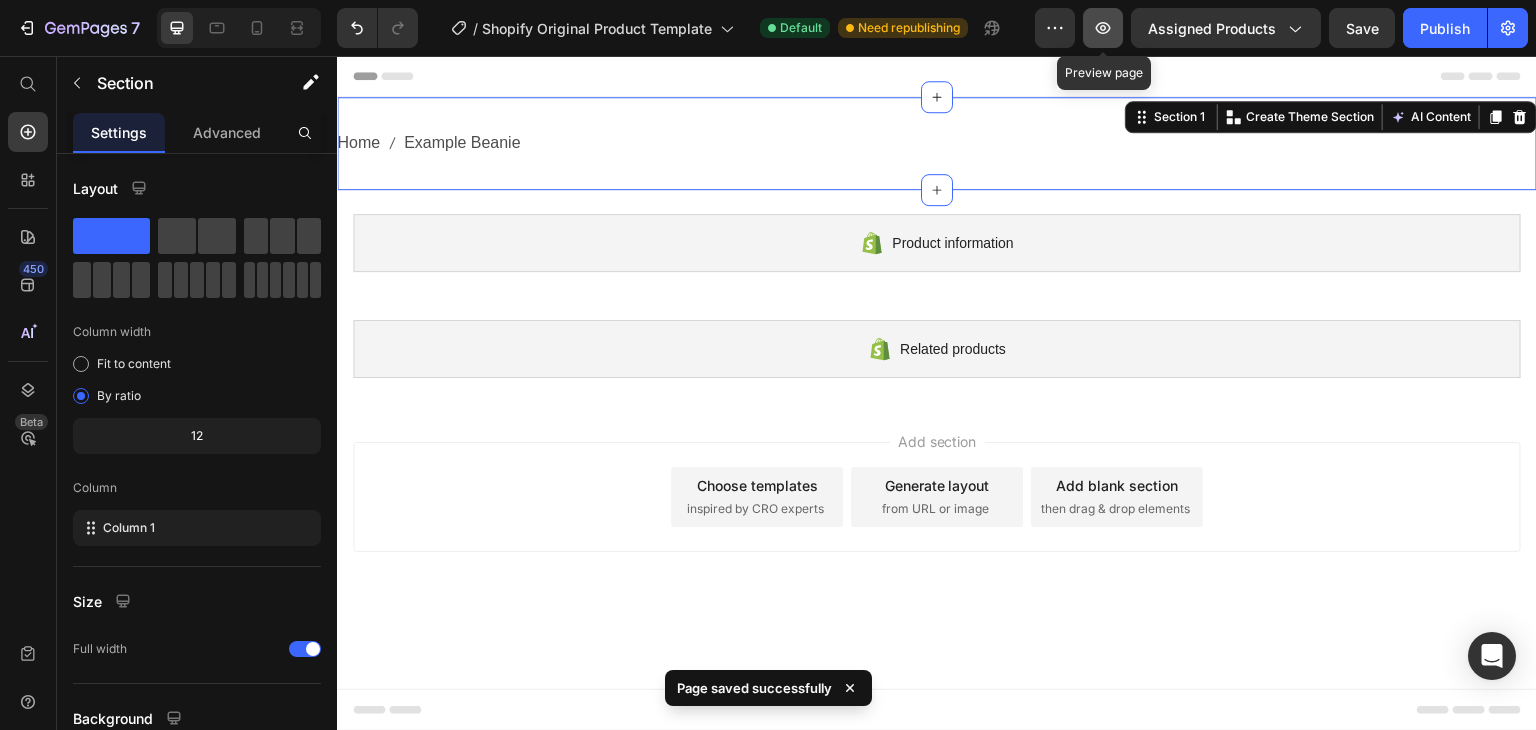 click 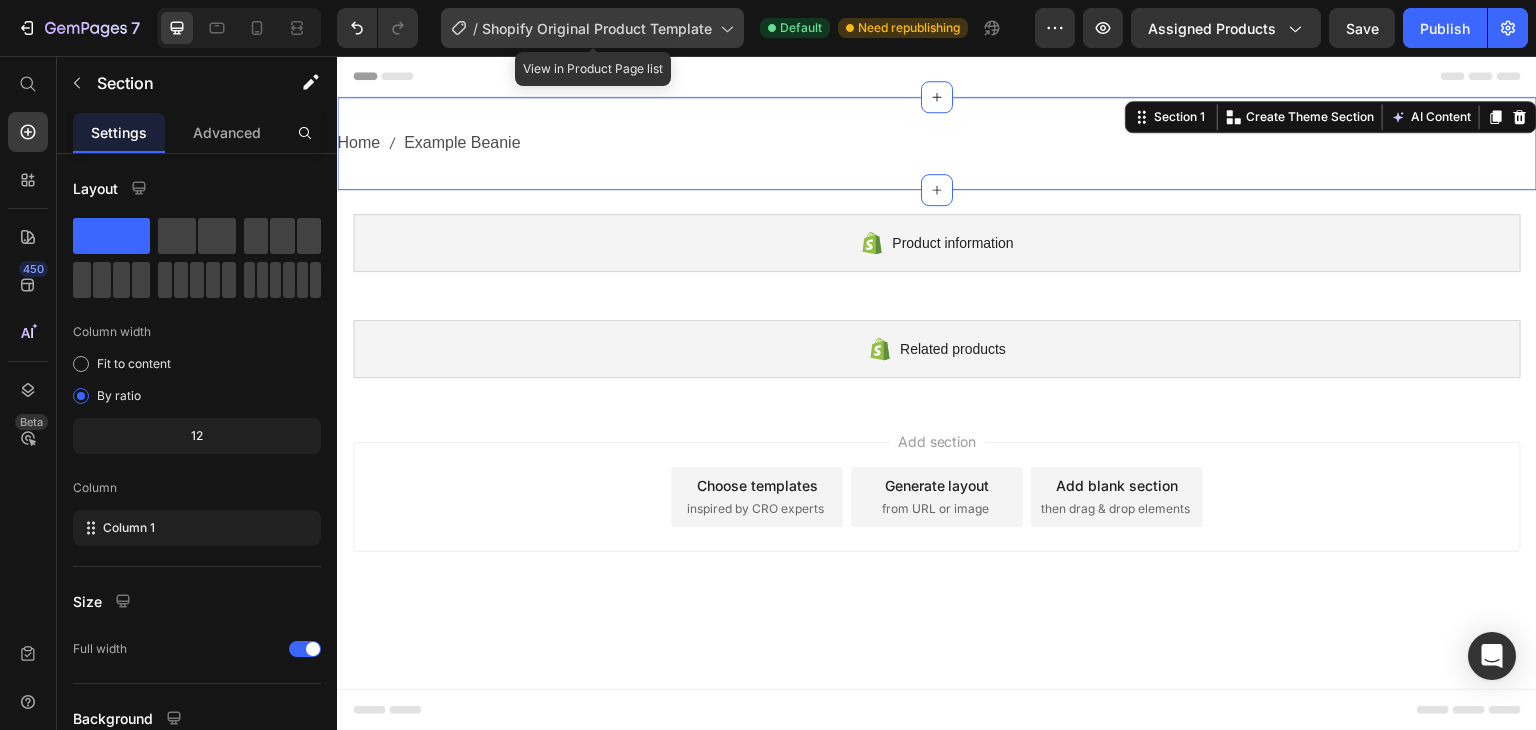 click on "Shopify Original Product Template" at bounding box center (597, 28) 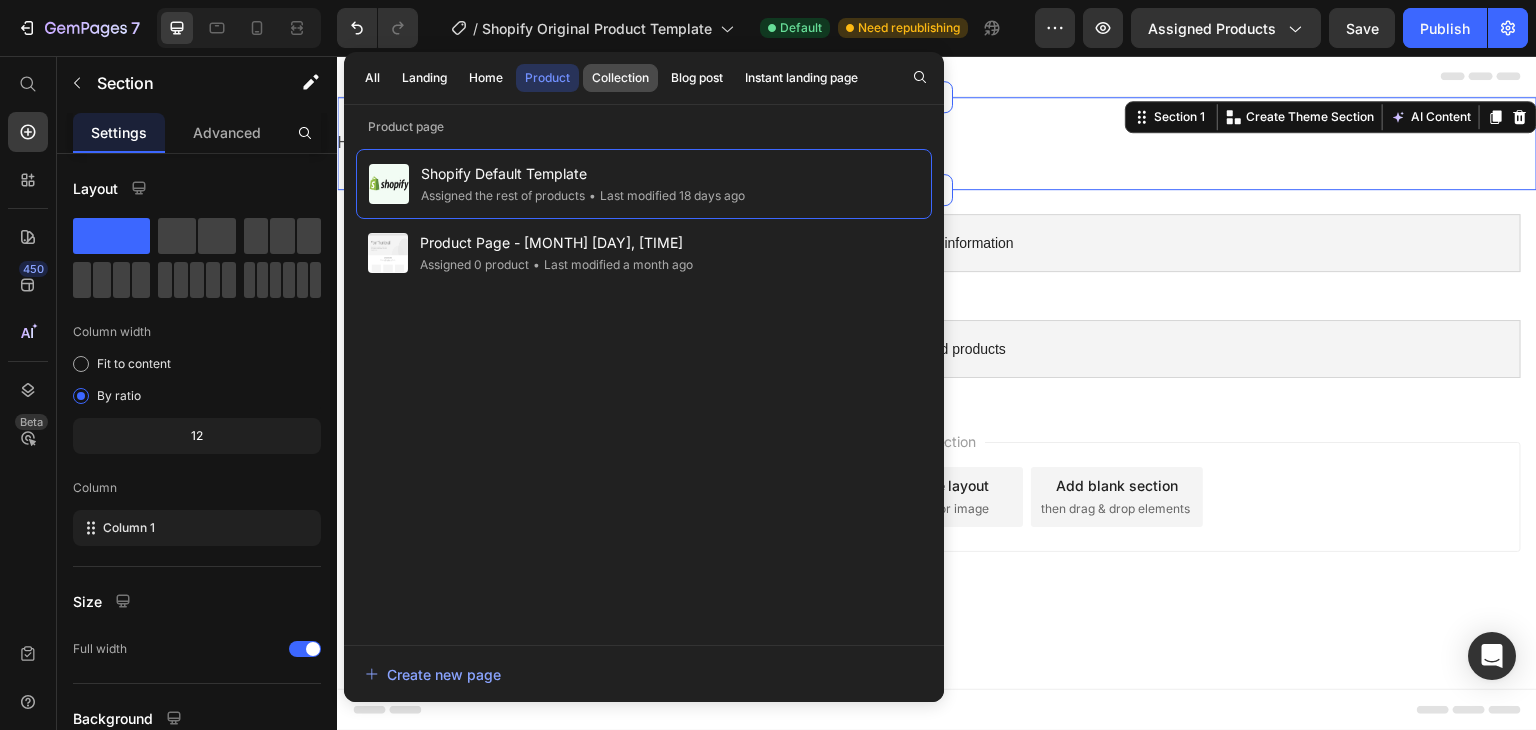 click on "Collection" at bounding box center (620, 78) 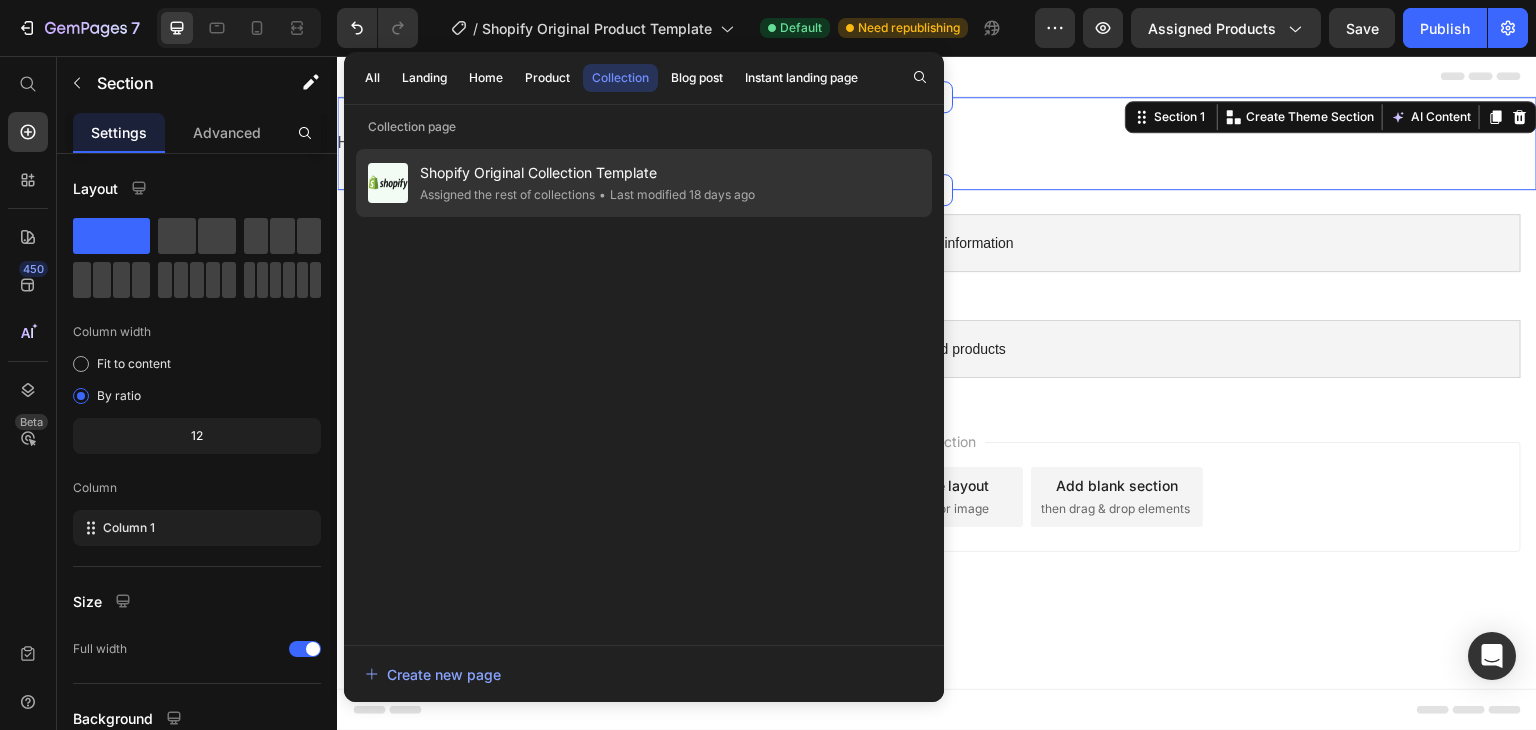 click on "Assigned the rest of collections" 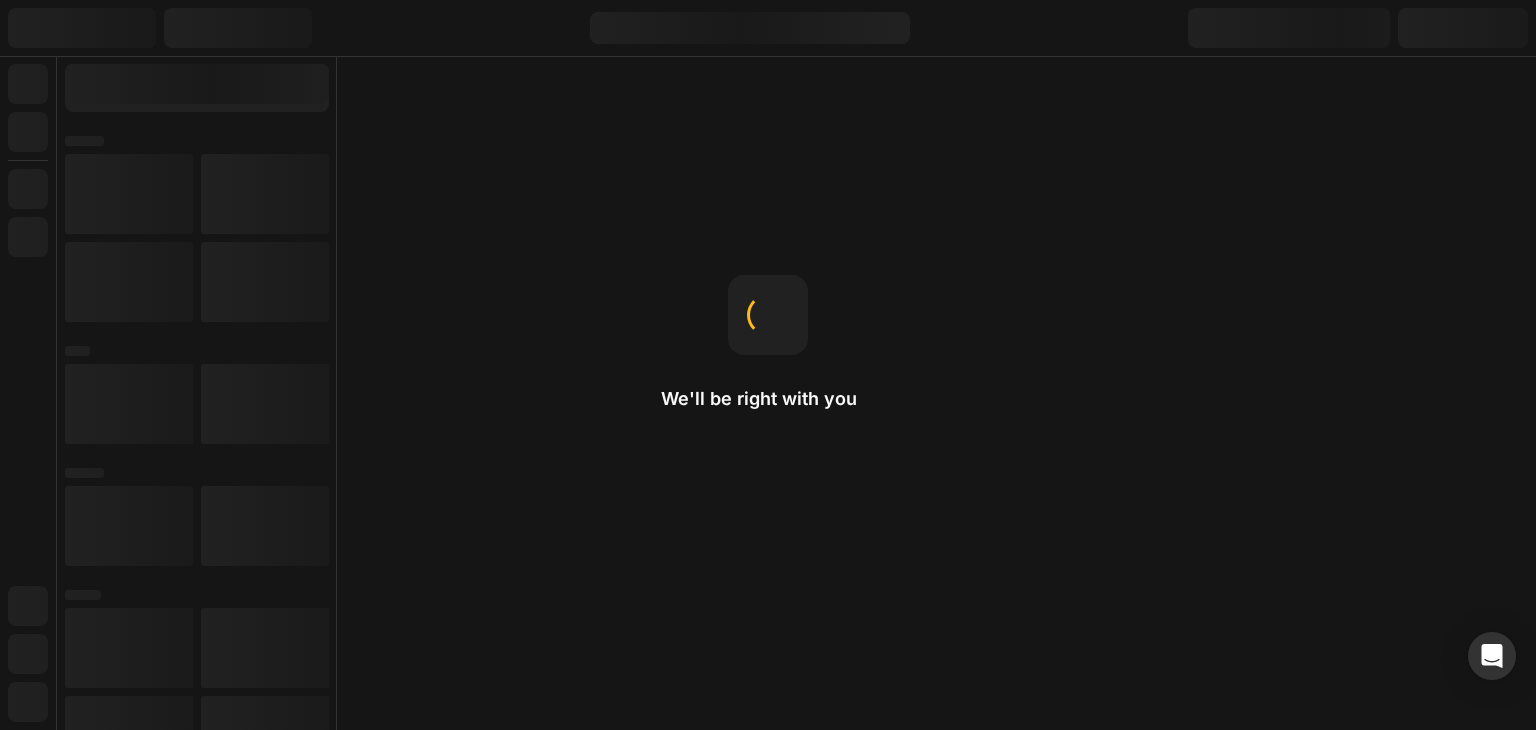 scroll, scrollTop: 0, scrollLeft: 0, axis: both 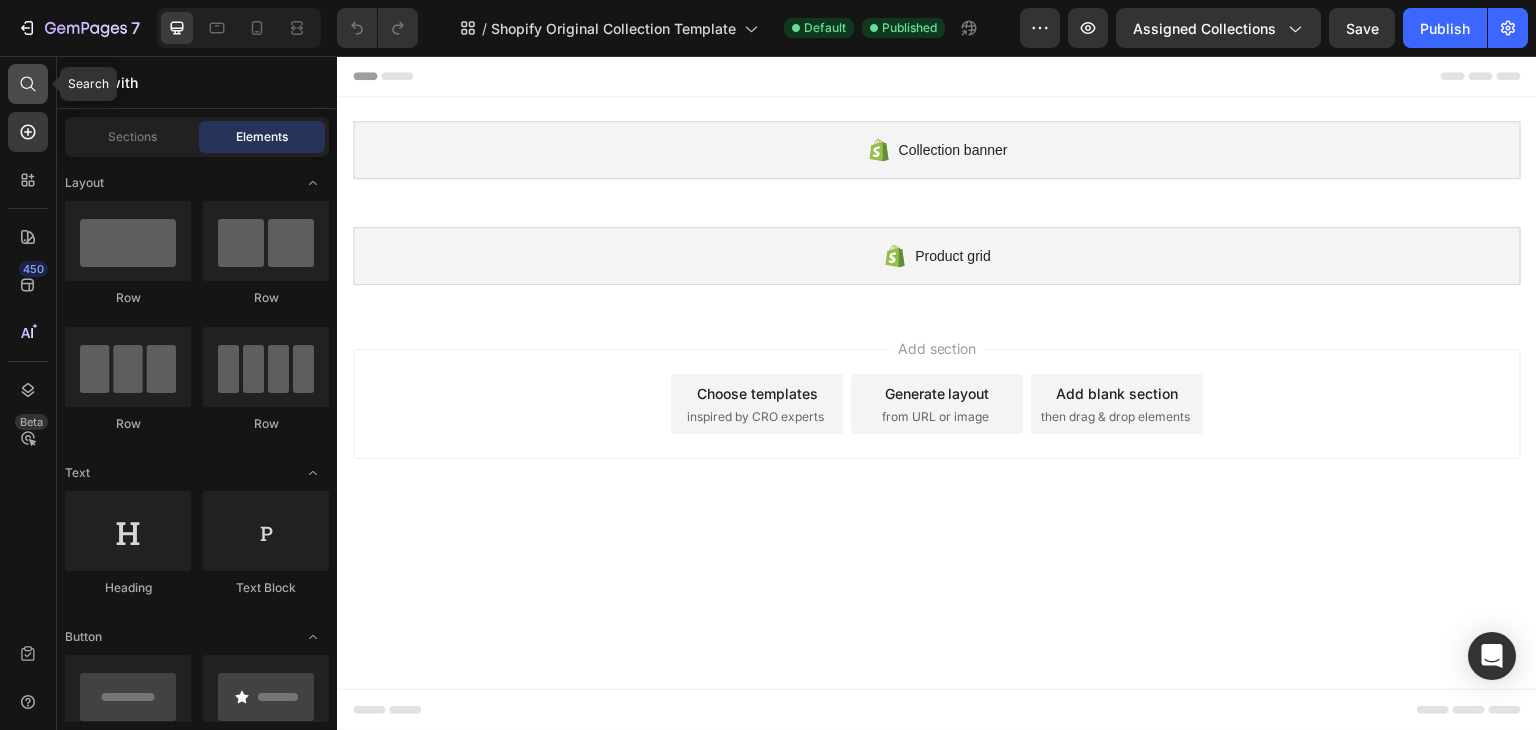 click 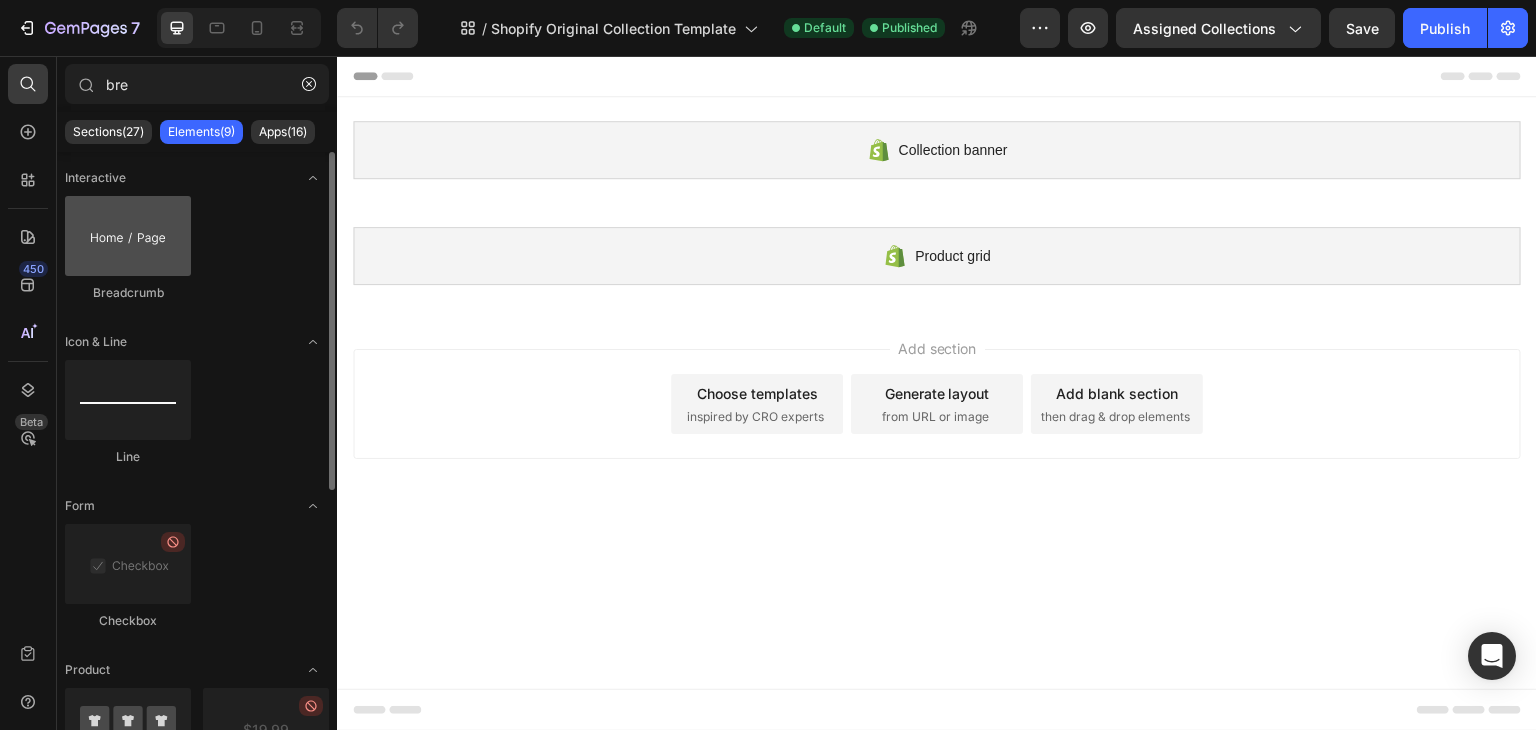 type on "bre" 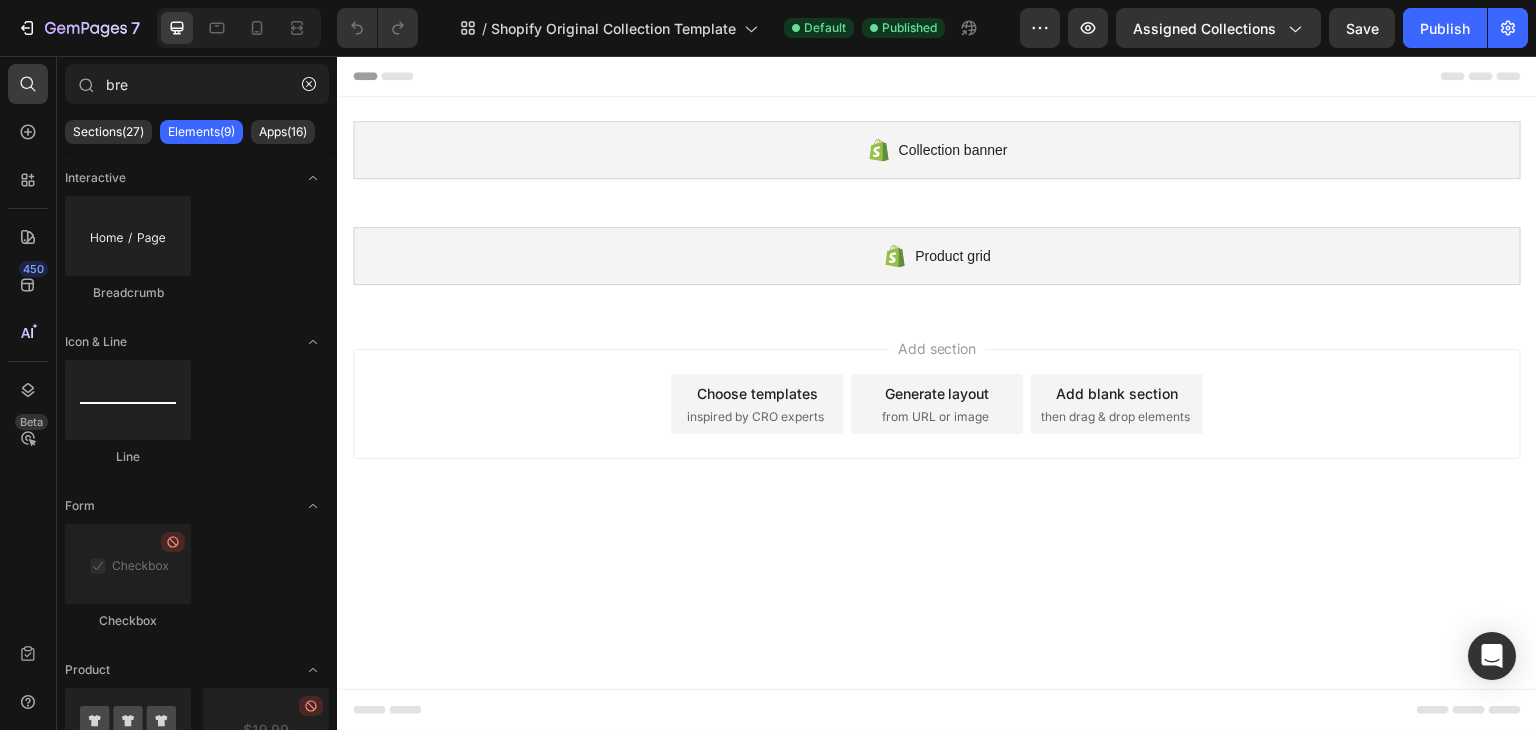 click on "Add blank section" at bounding box center [1117, 393] 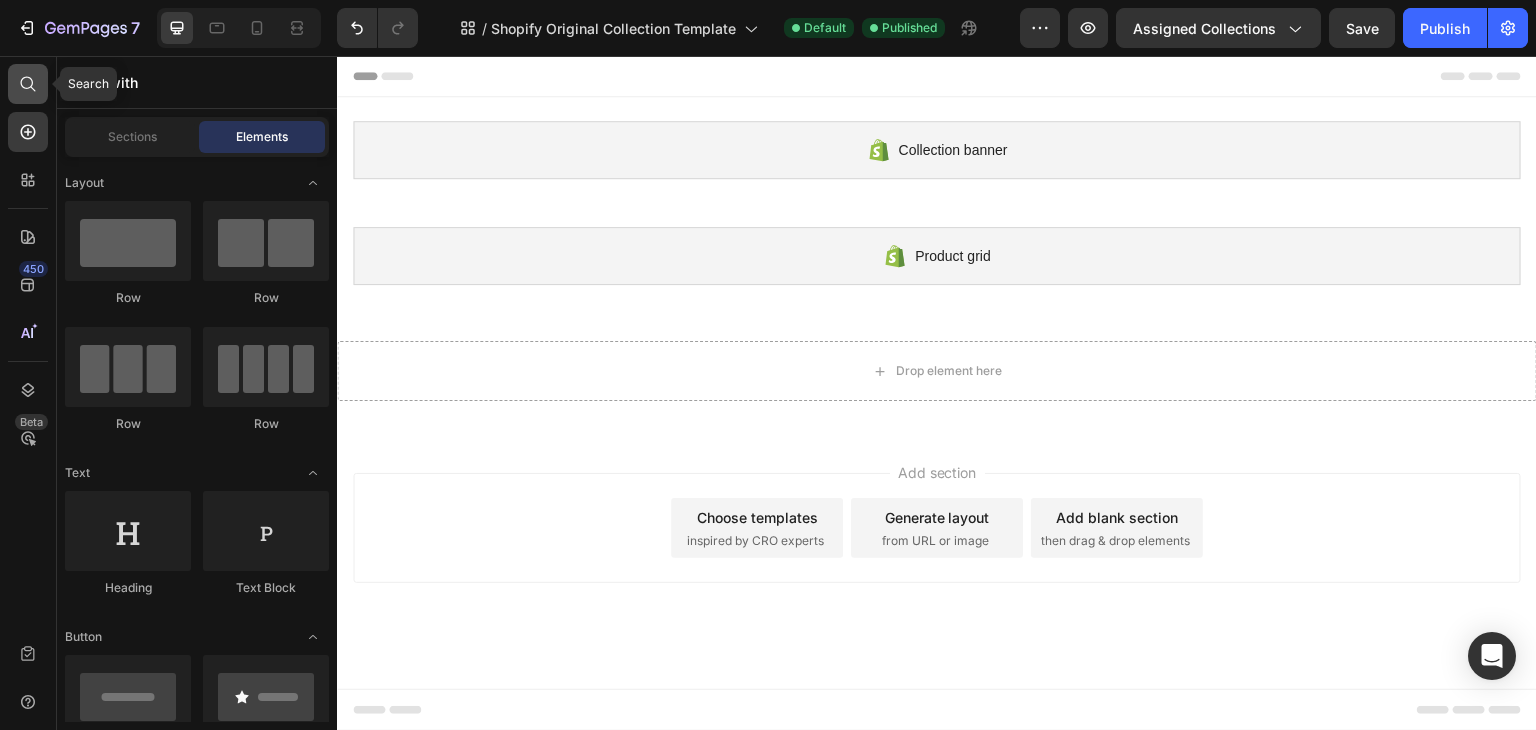 click 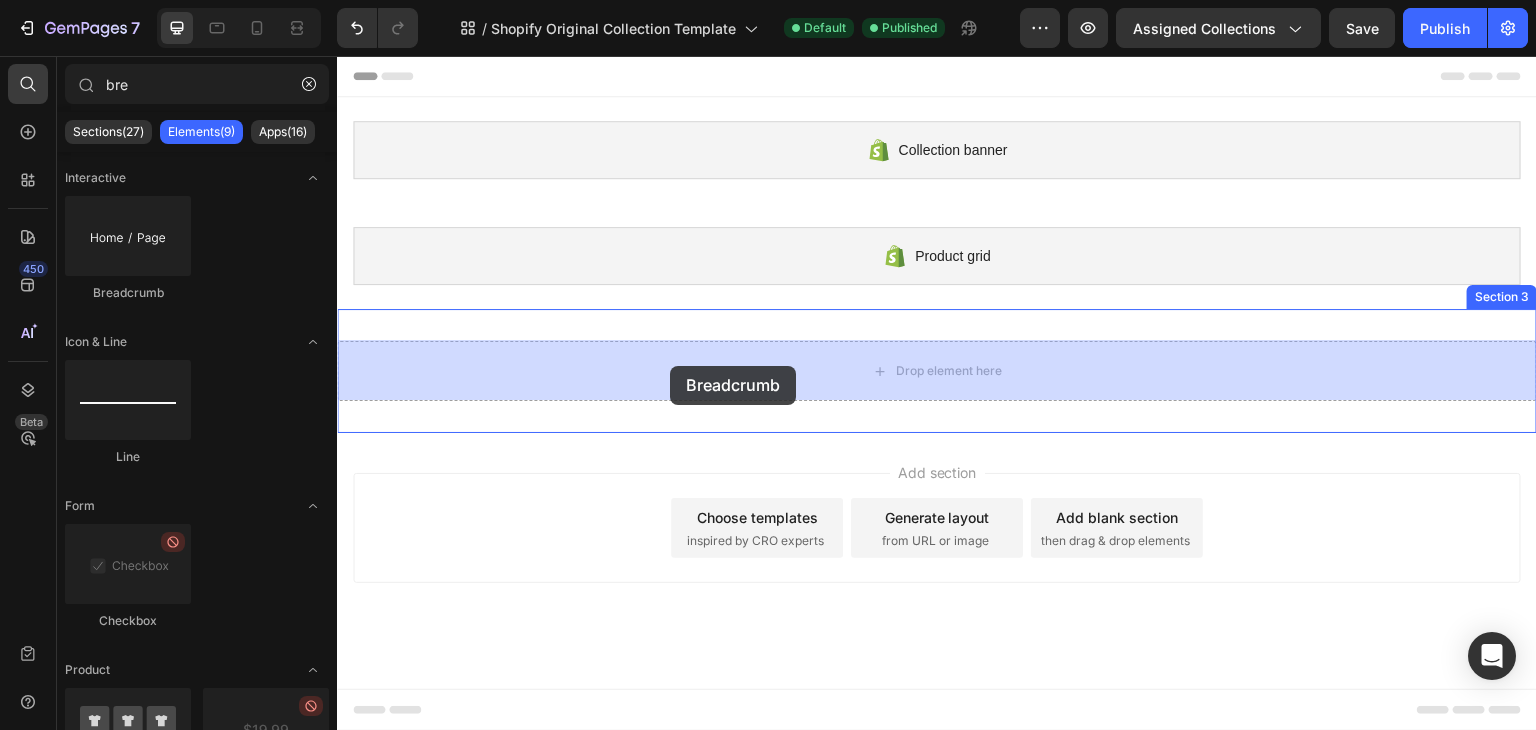 drag, startPoint x: 462, startPoint y: 289, endPoint x: 670, endPoint y: 366, distance: 221.79495 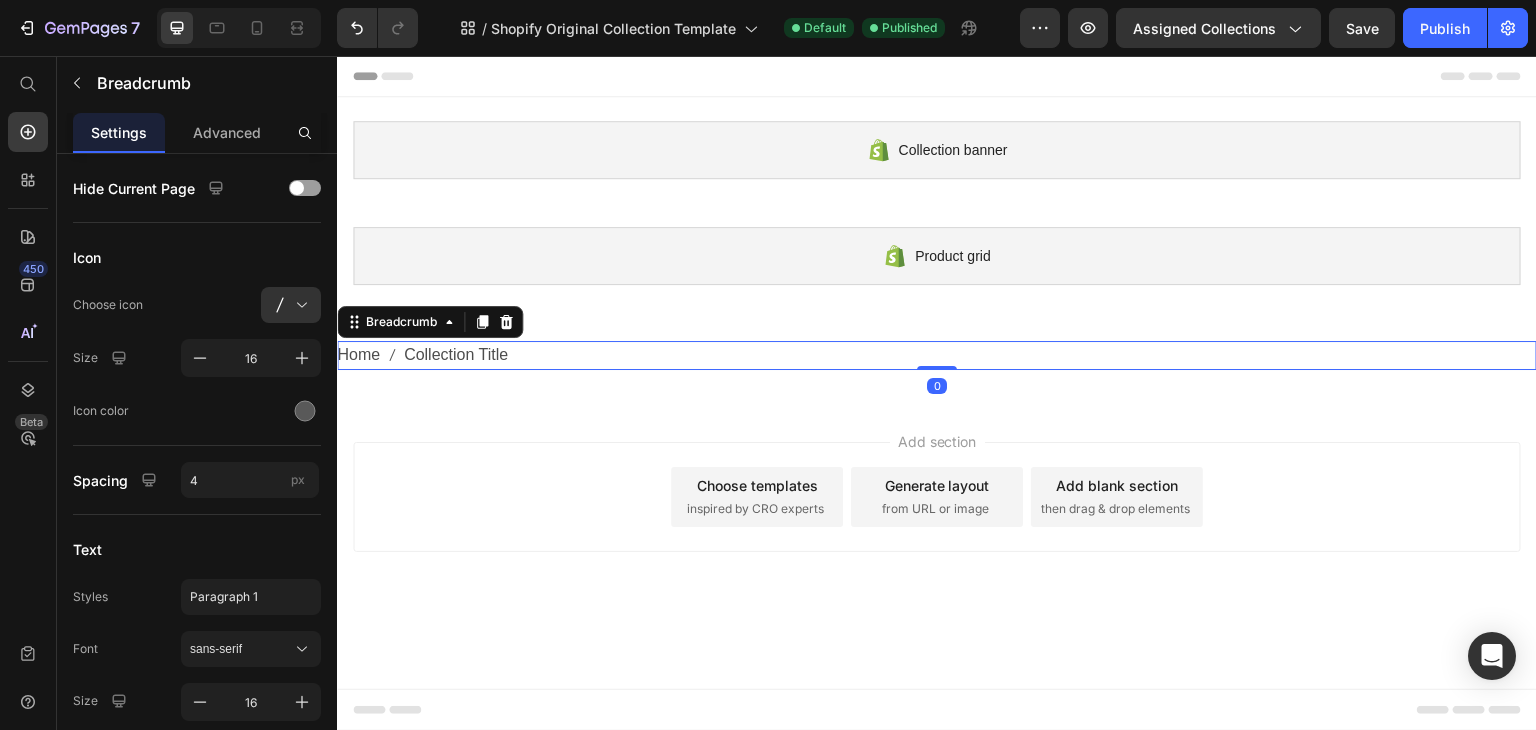click on "Collection Title" at bounding box center [456, 355] 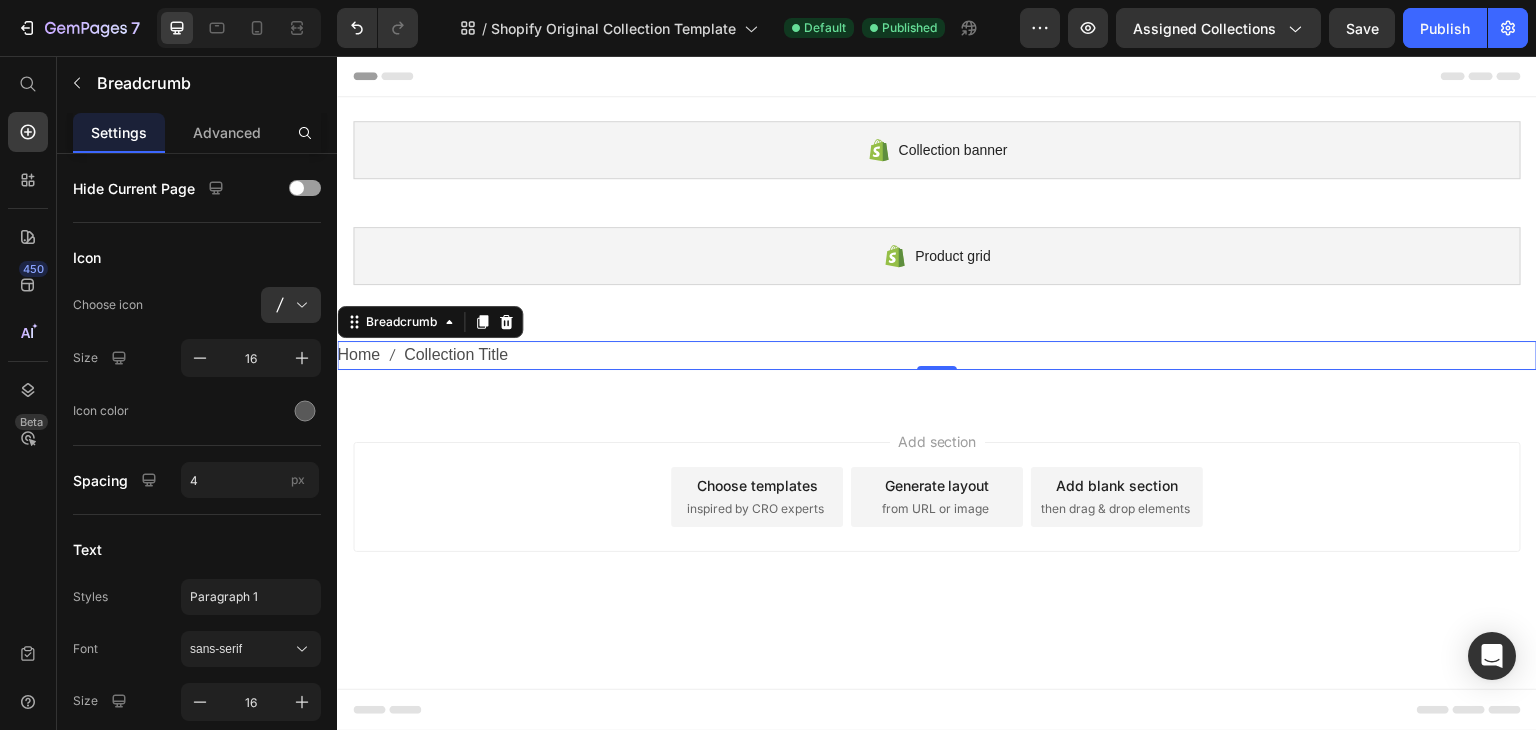 click on "Collection Title" at bounding box center (456, 355) 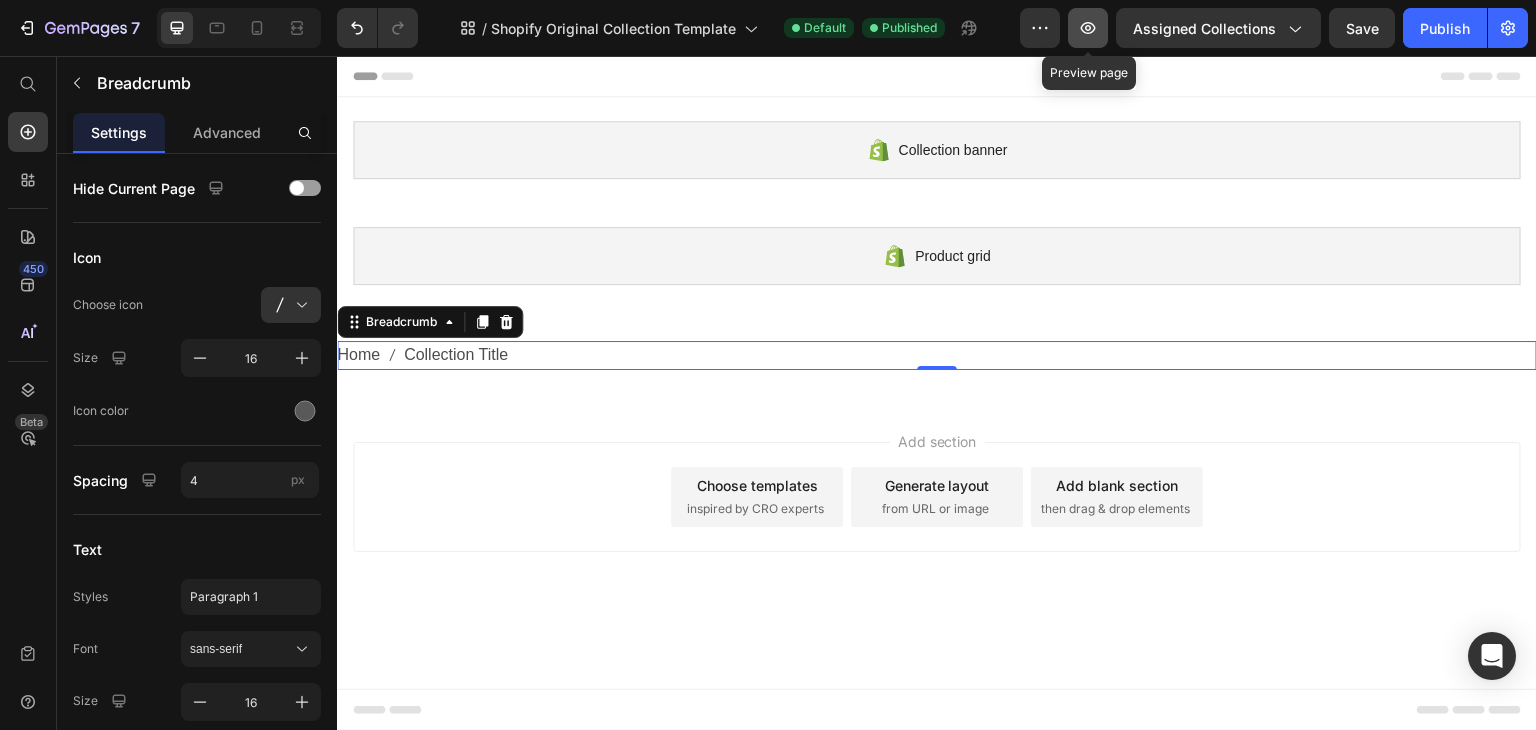 click 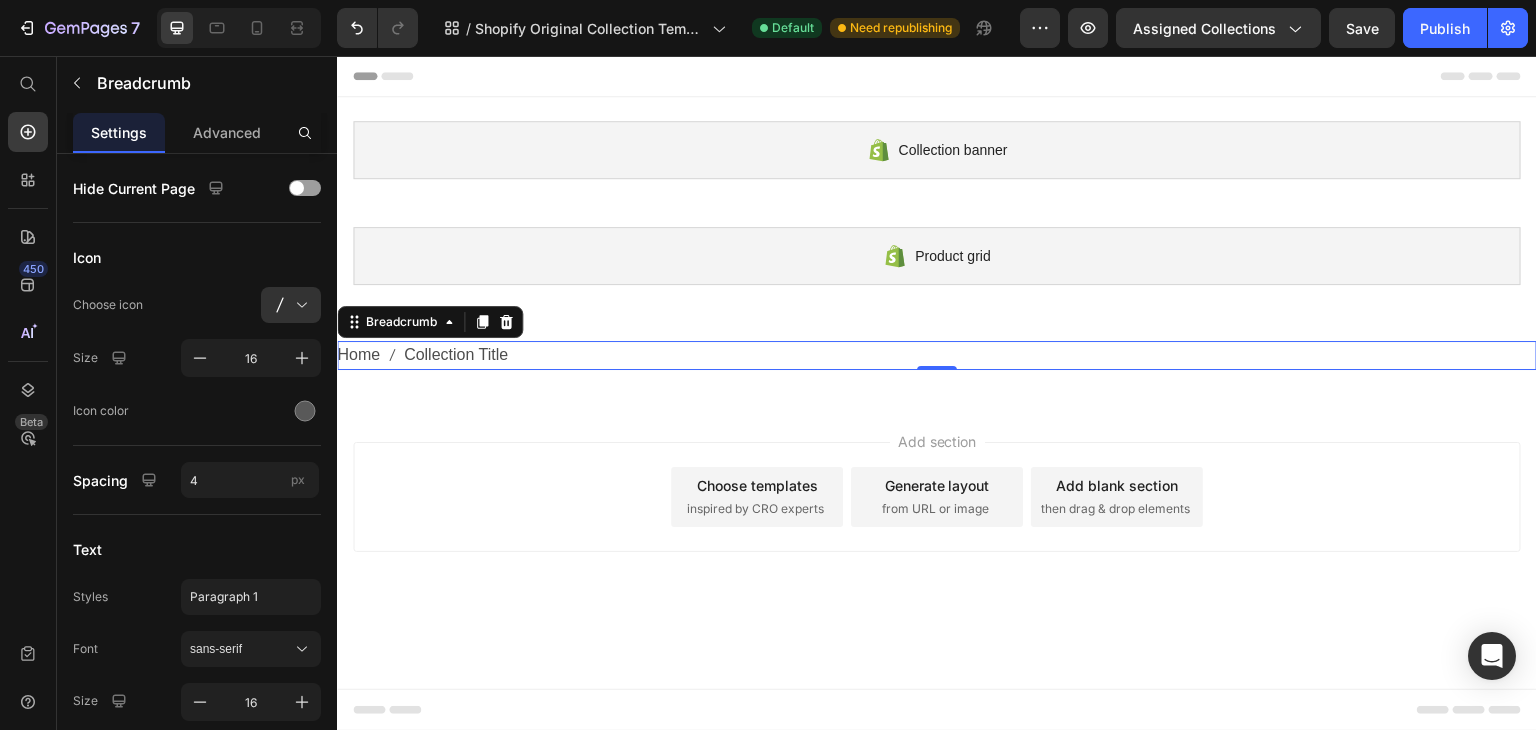 click on "Home
Collection Title" at bounding box center (937, 355) 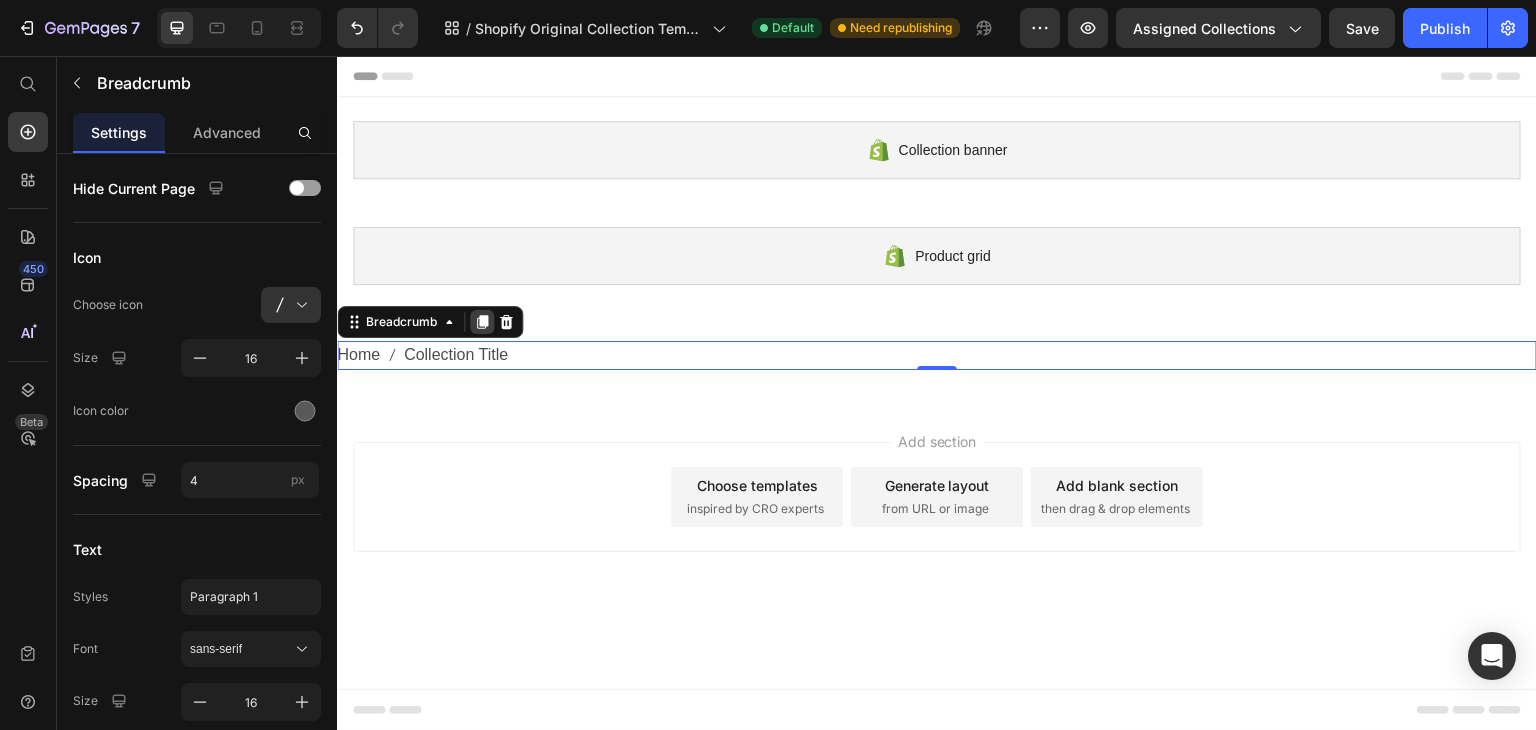 click 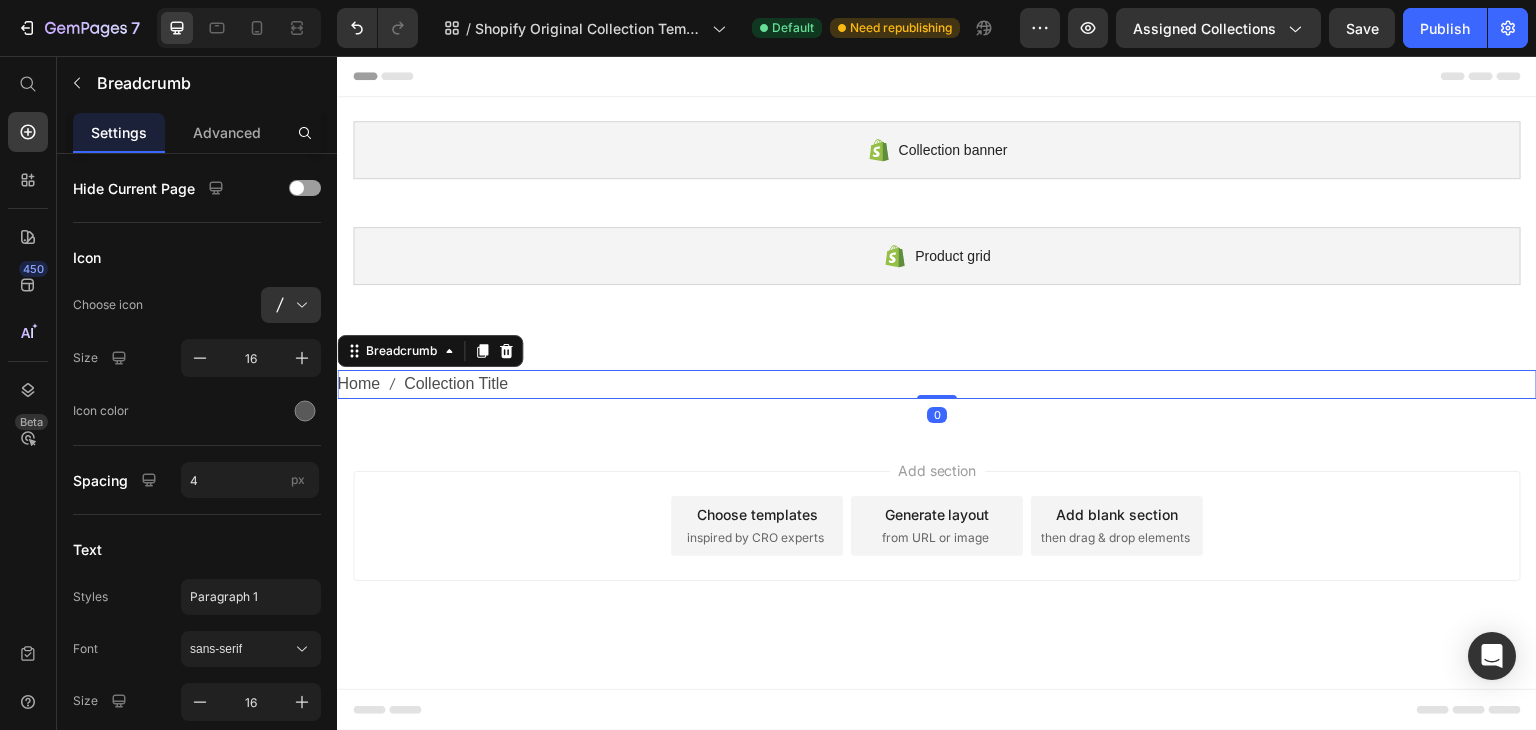 click on "Home
Collection Title" at bounding box center [937, 384] 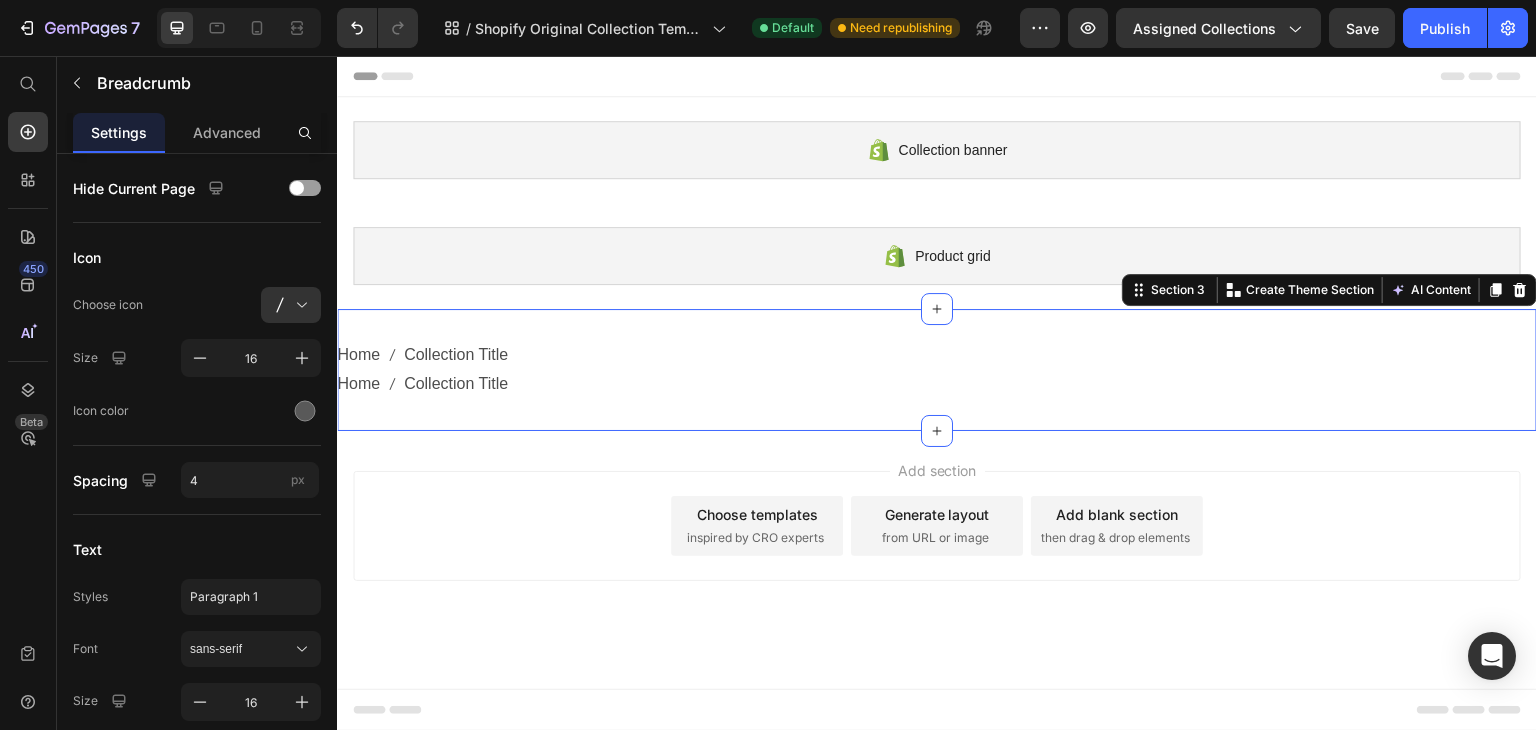drag, startPoint x: 546, startPoint y: 426, endPoint x: 550, endPoint y: 382, distance: 44.181442 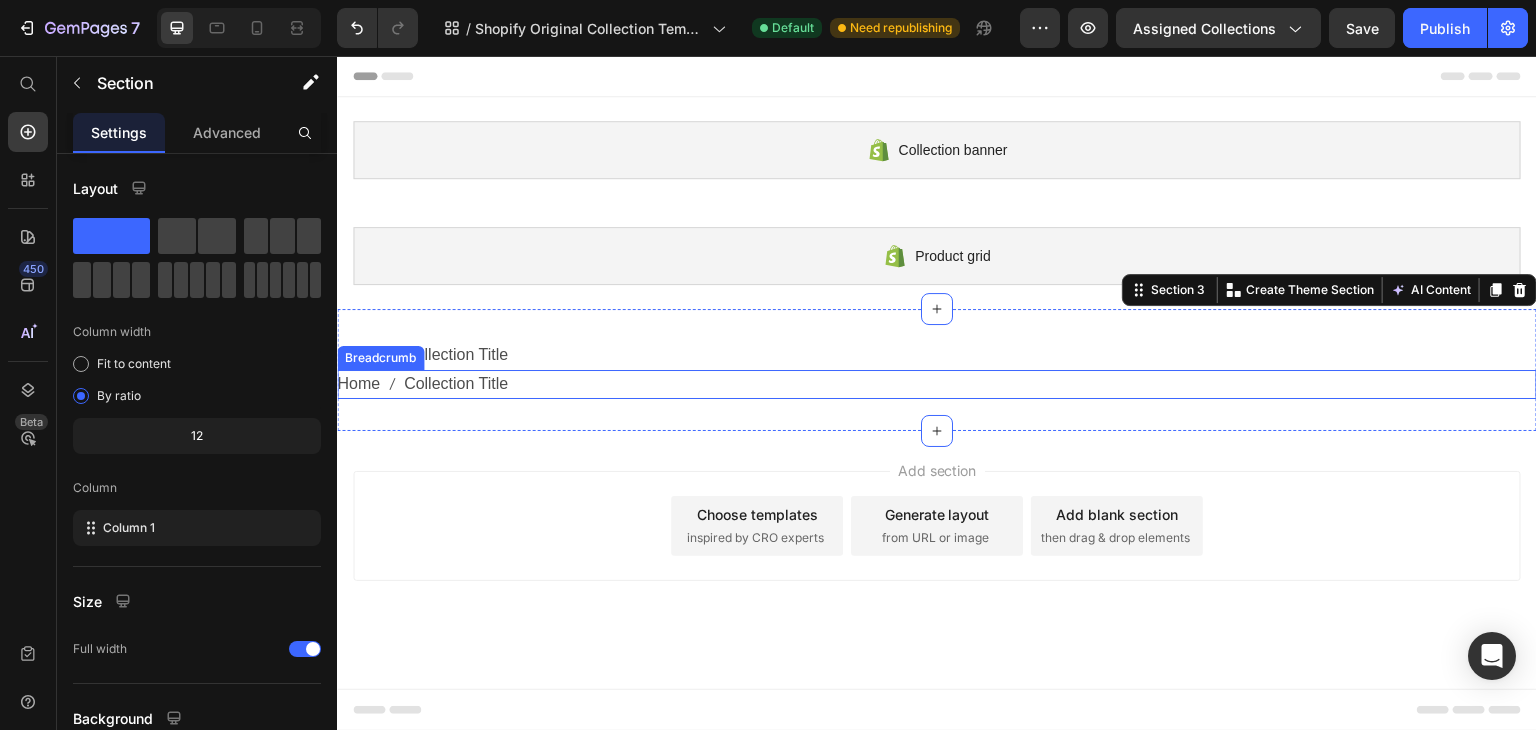 click on "Home
Collection Title" at bounding box center [937, 384] 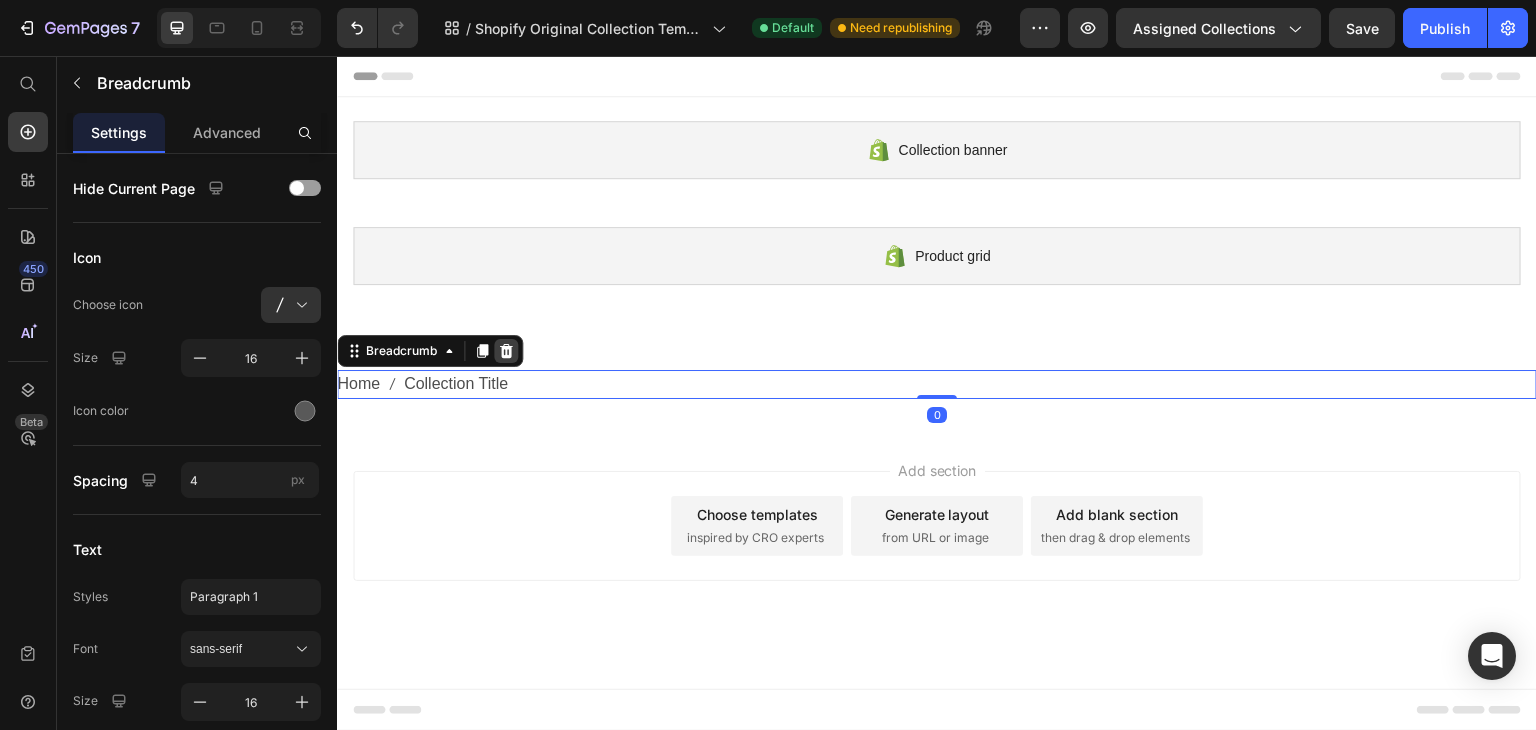 click 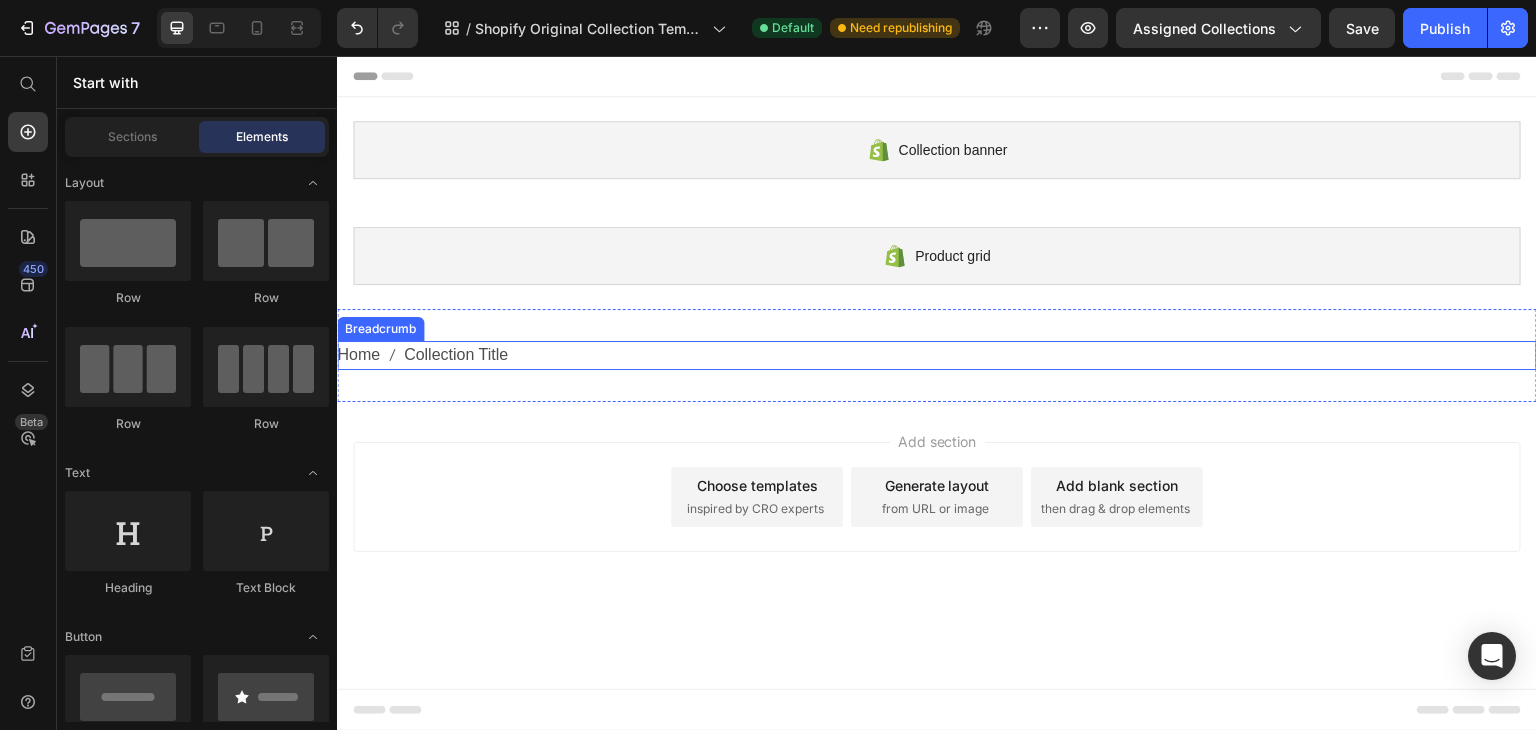 click on "Collection Title" at bounding box center [456, 355] 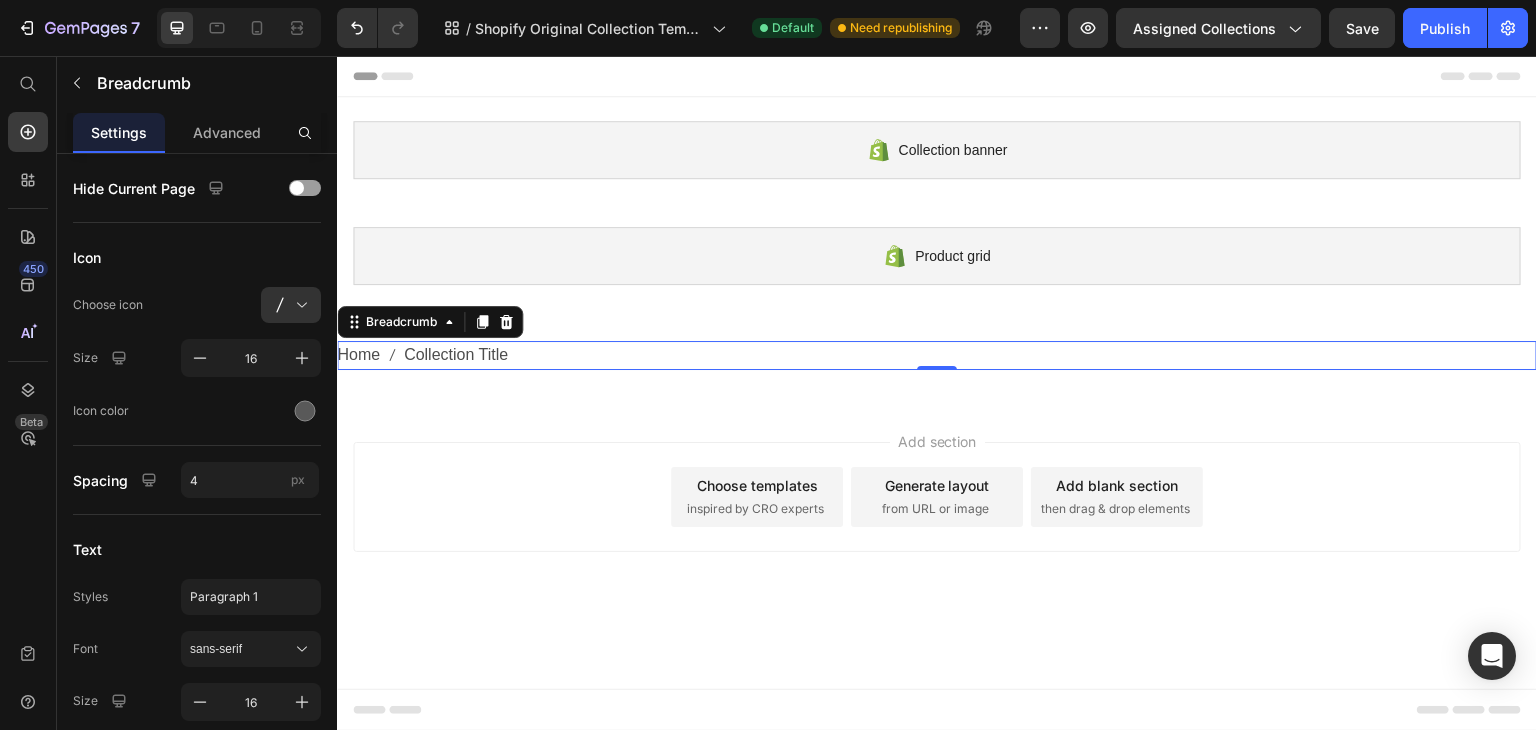 click on "Add section Choose templates inspired by CRO experts Generate layout from URL or image Add blank section then drag & drop elements" at bounding box center [937, 501] 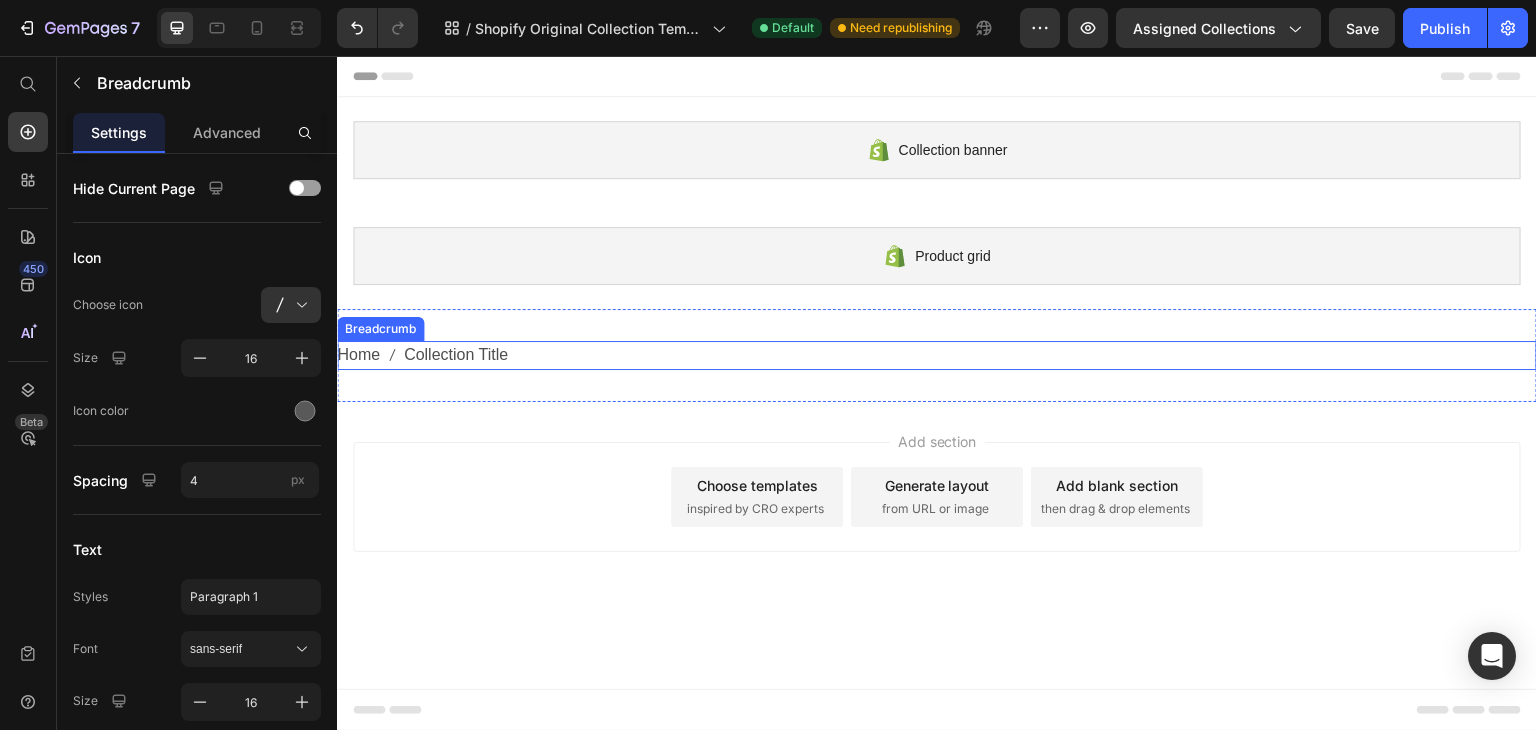 click on "Home
Collection Title" at bounding box center (937, 355) 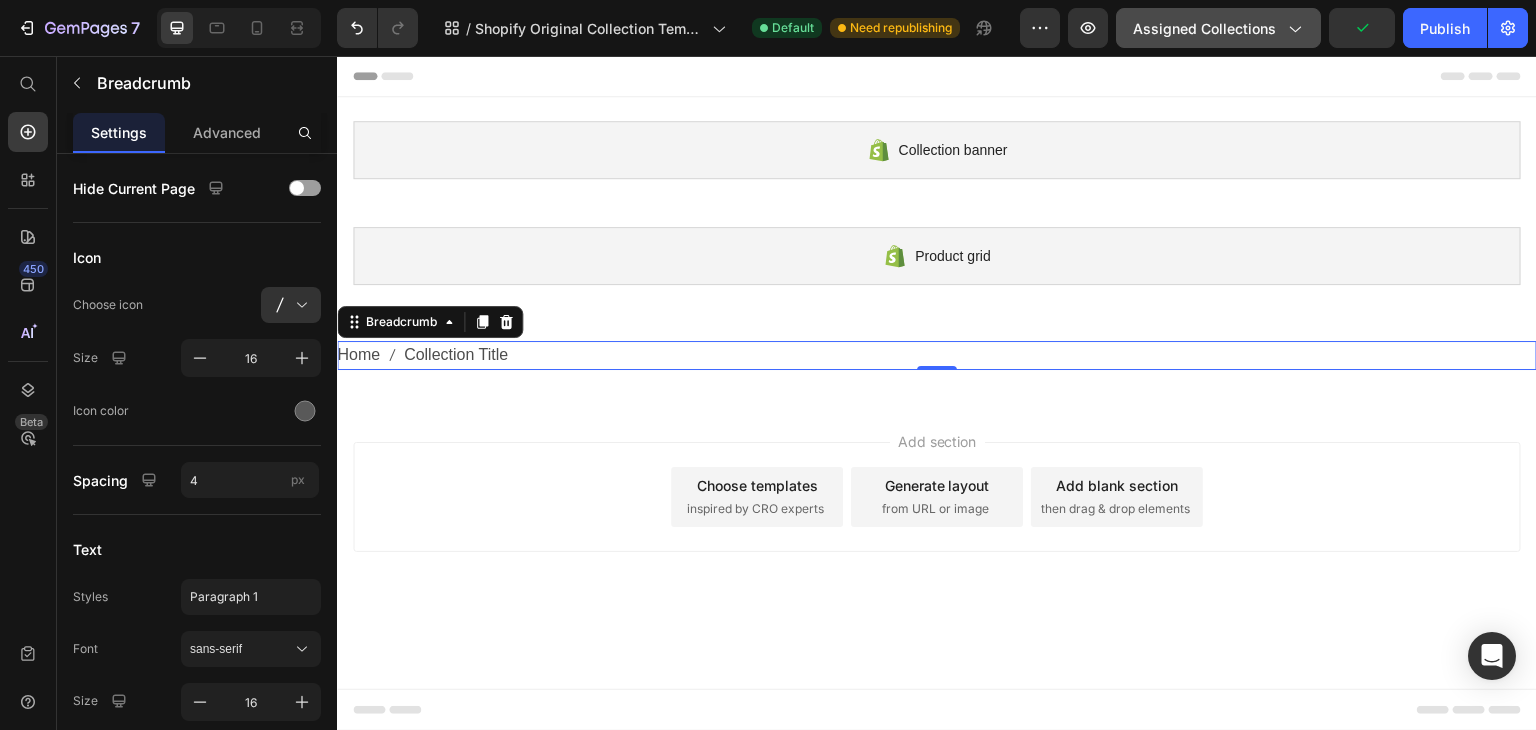 click 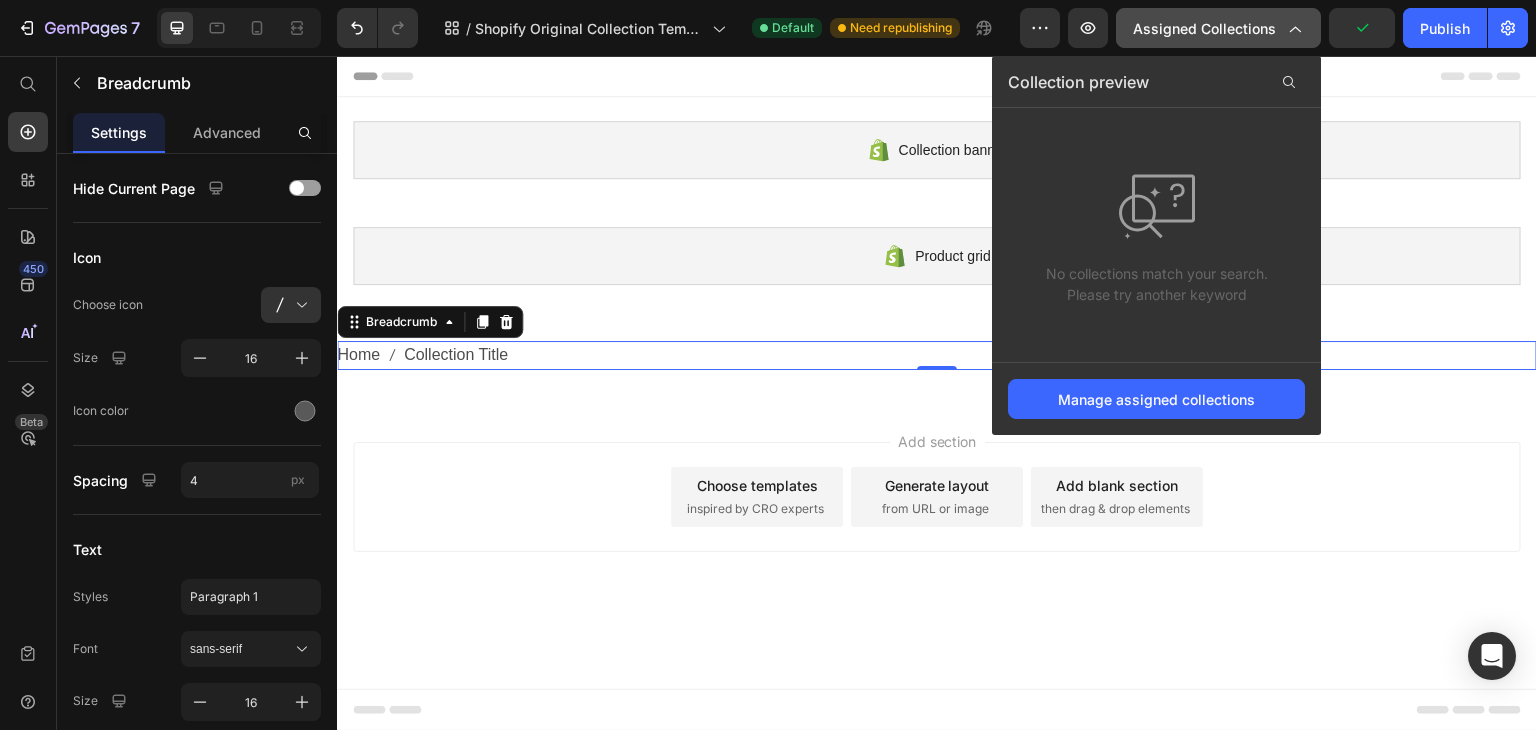 click on "Assigned Collections" 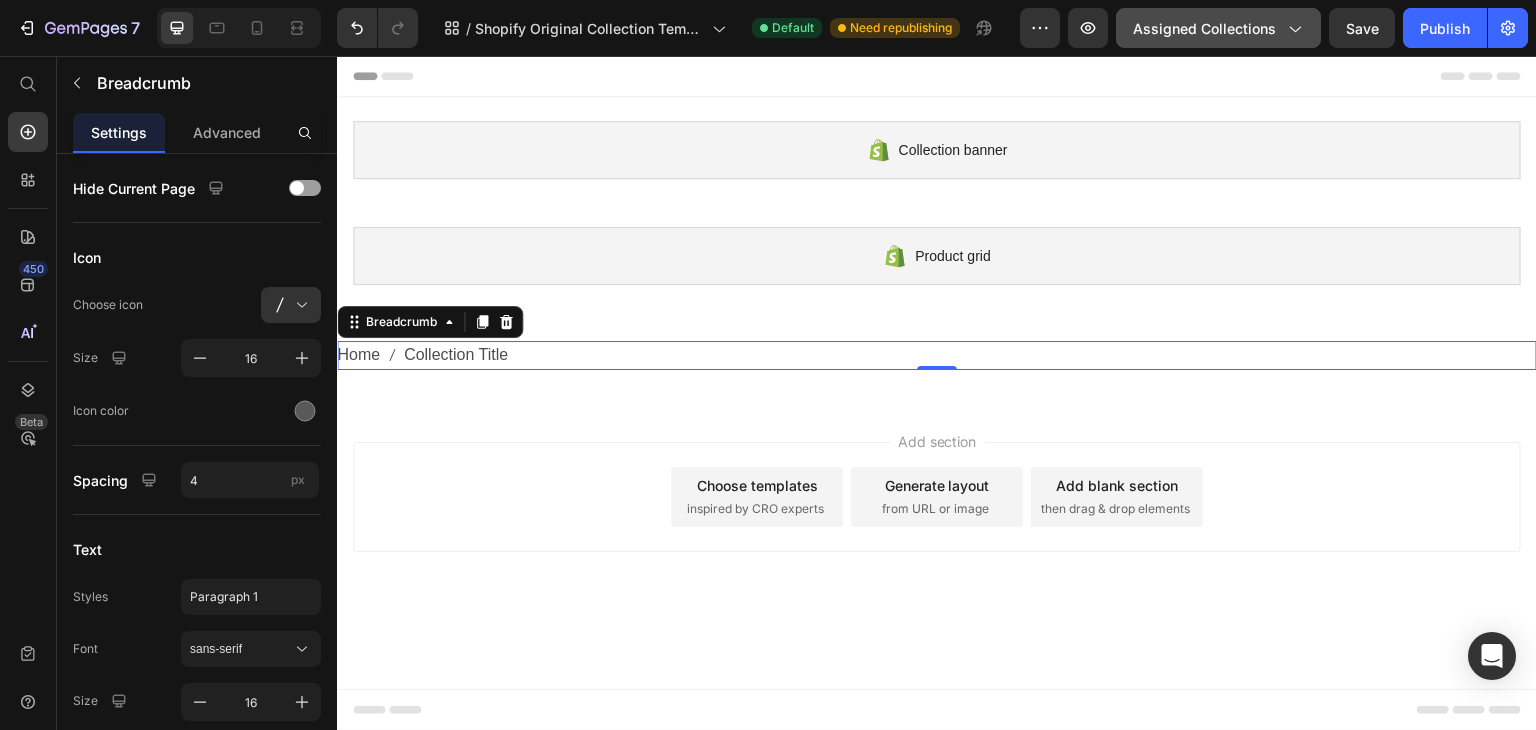 click on "Assigned Collections" 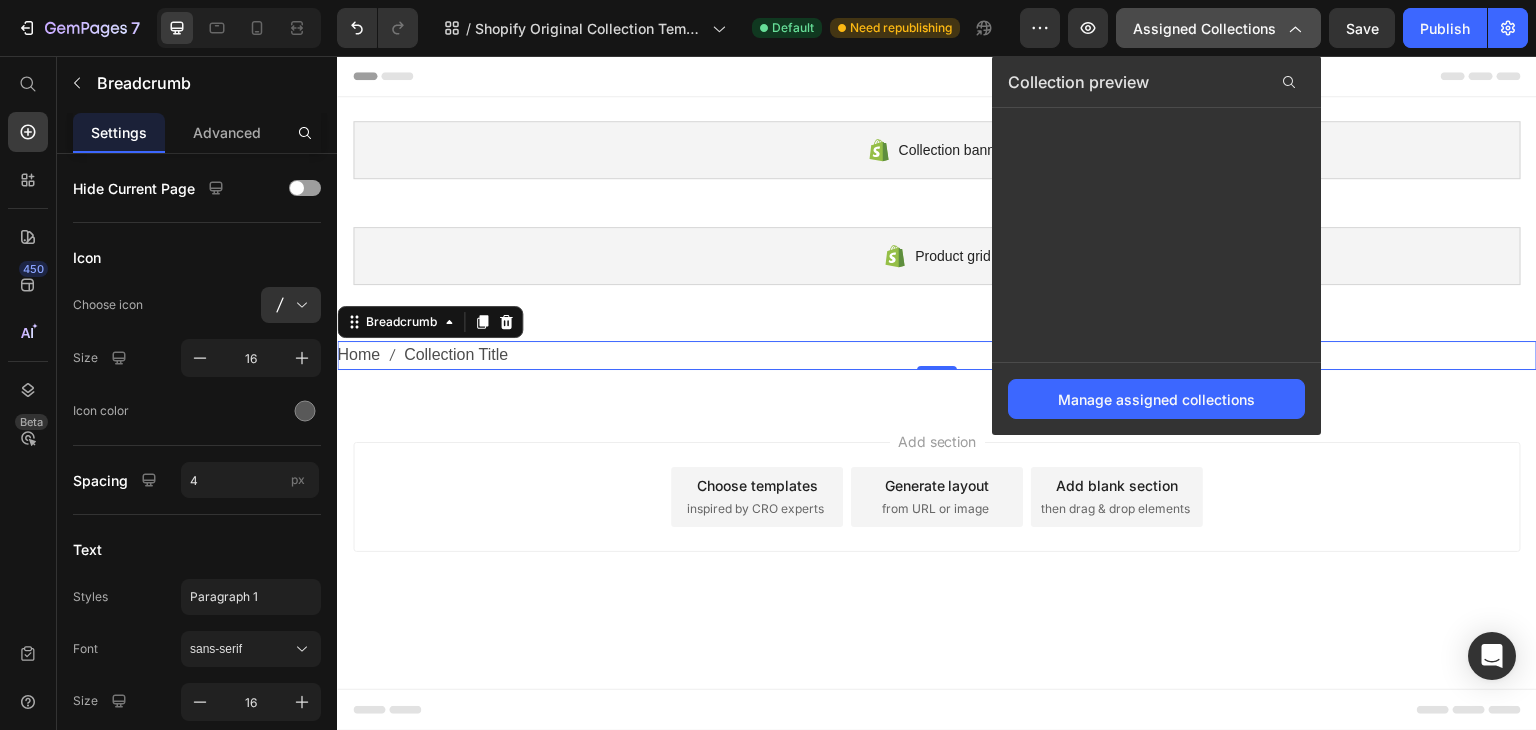 click on "Assigned Collections" 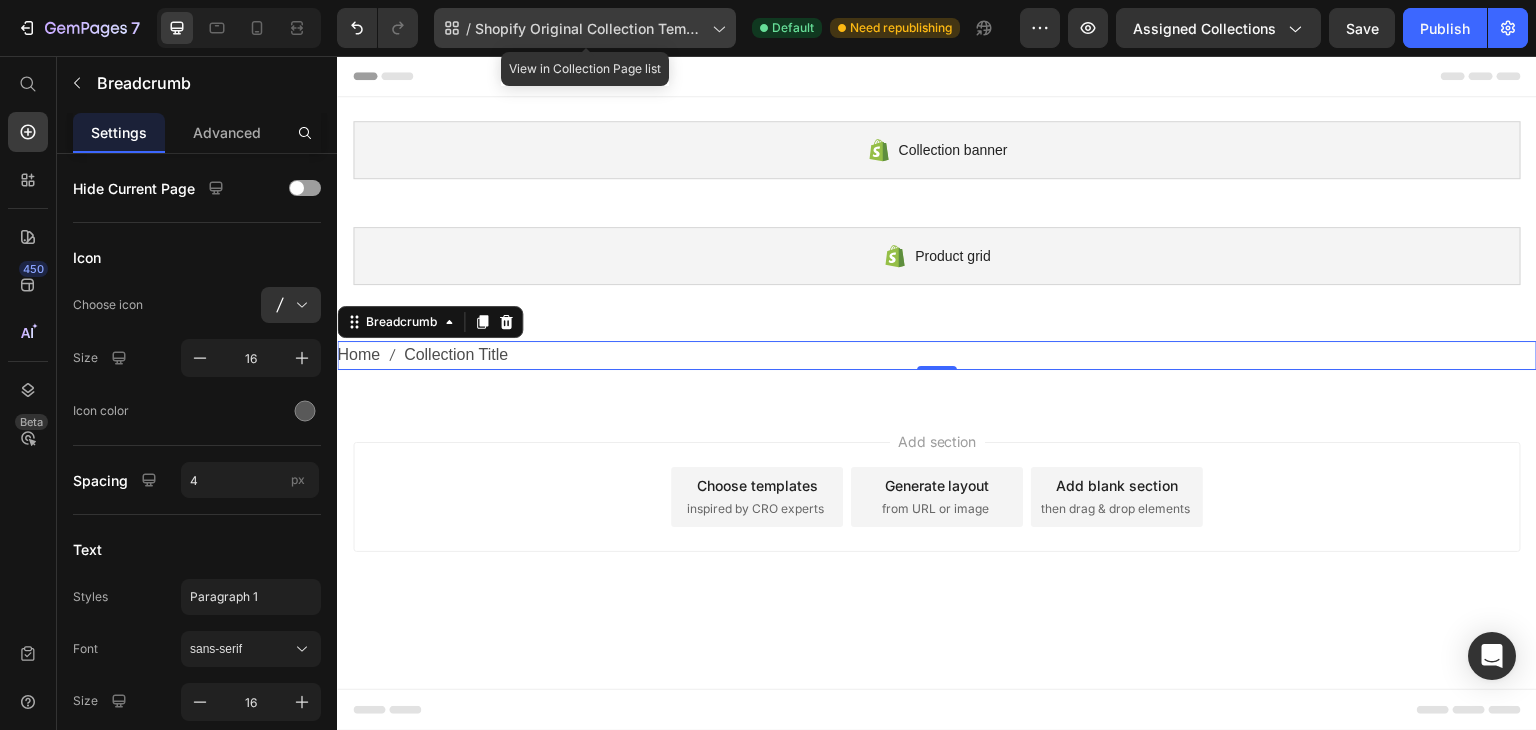 click on "Shopify Original Collection Template" at bounding box center [589, 28] 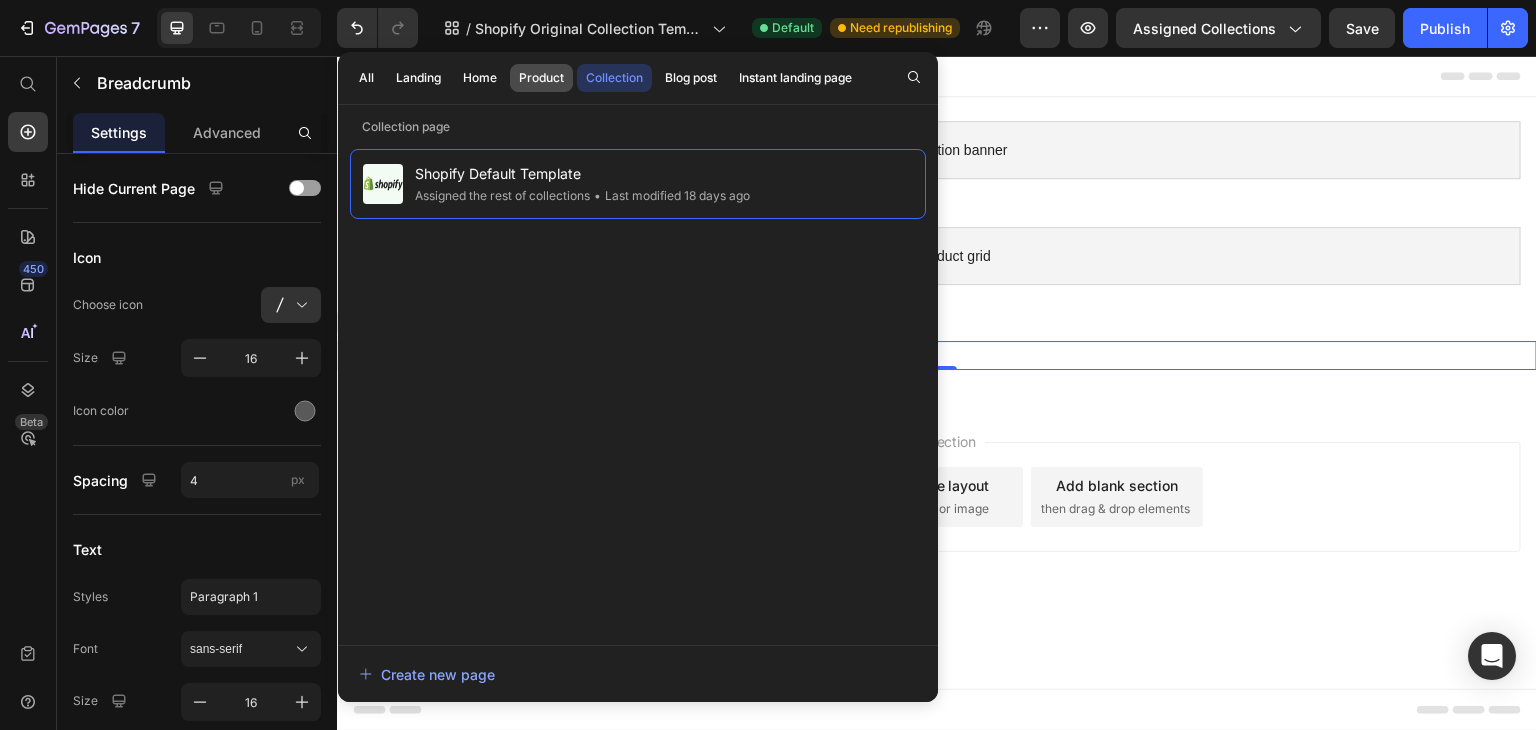 click on "Product" at bounding box center [541, 78] 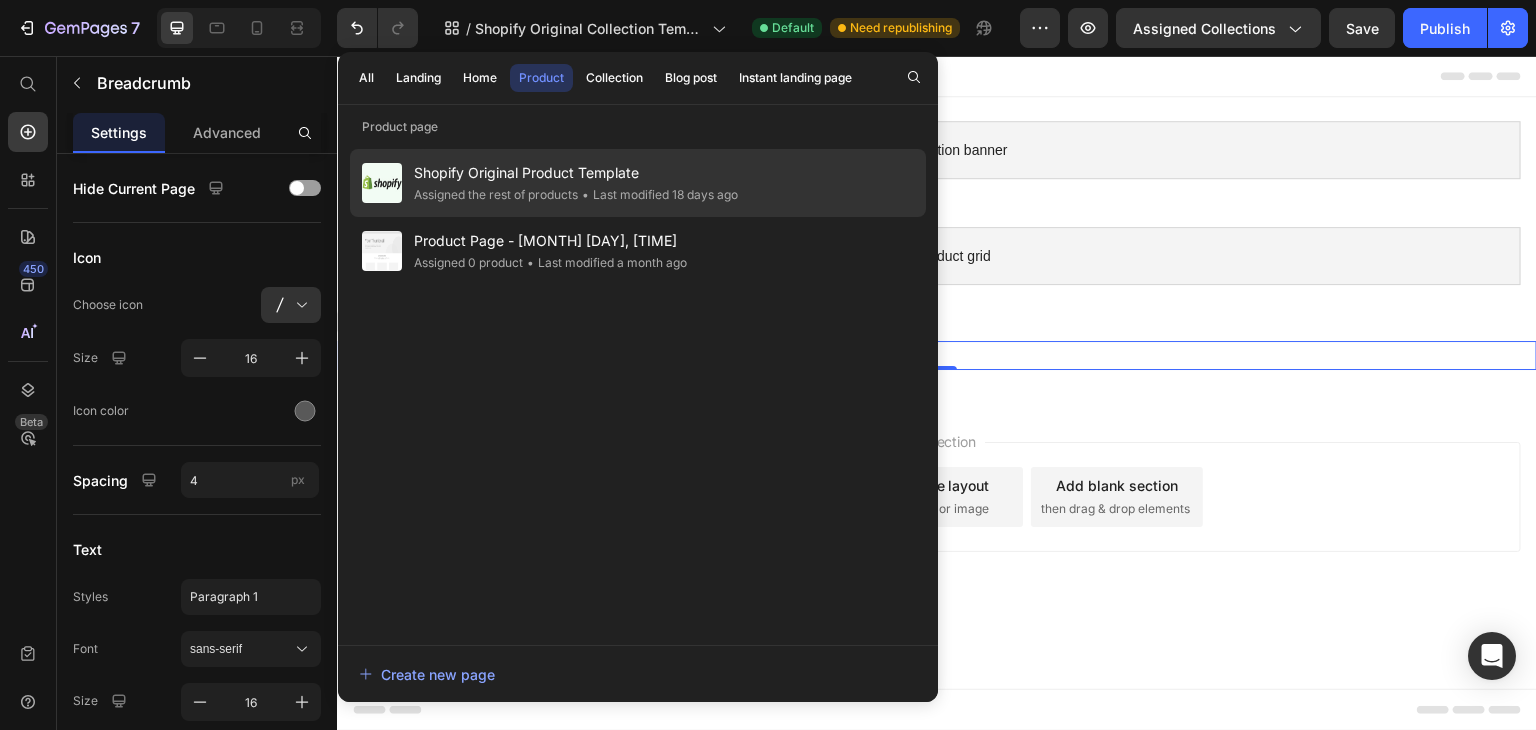 click on "• Last modified 18 days ago" 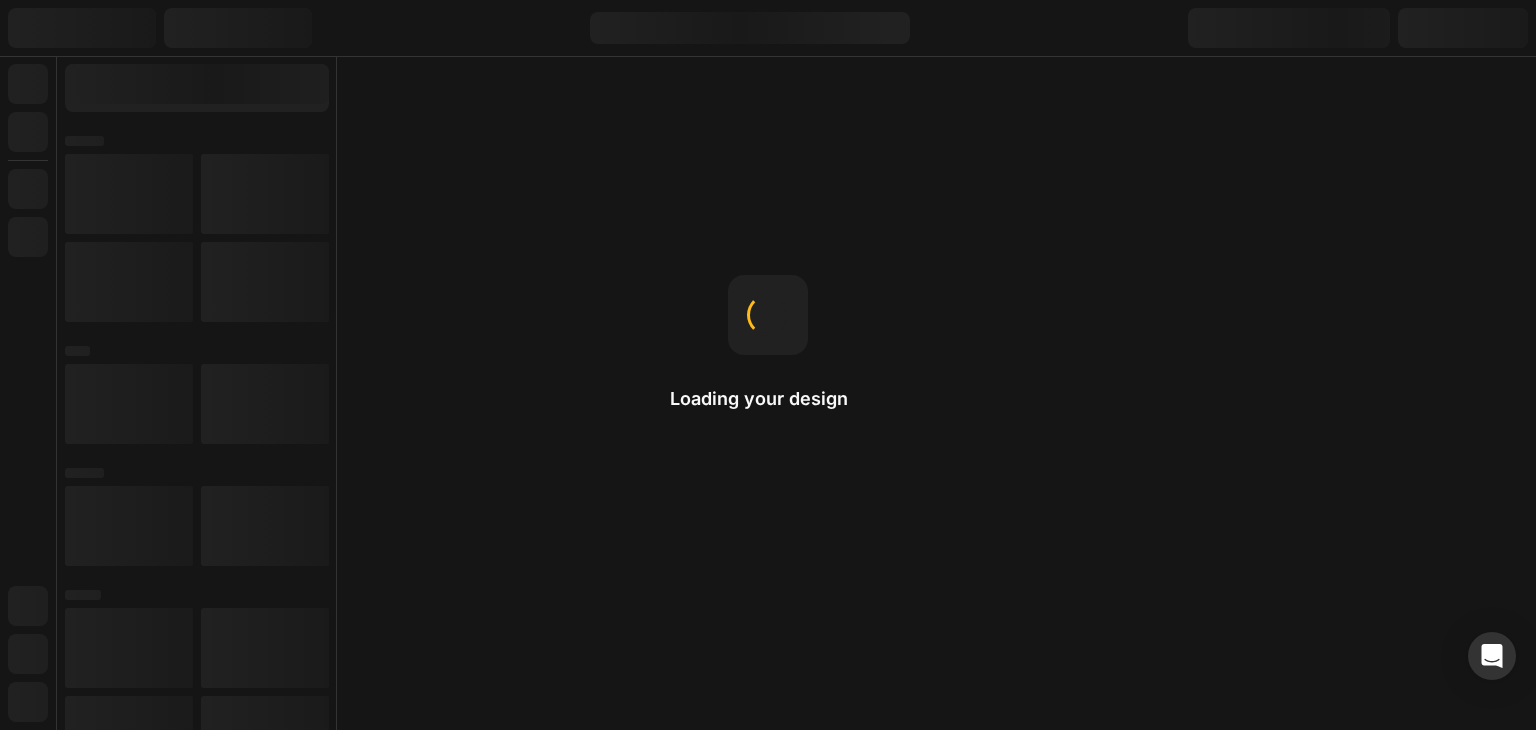 scroll, scrollTop: 0, scrollLeft: 0, axis: both 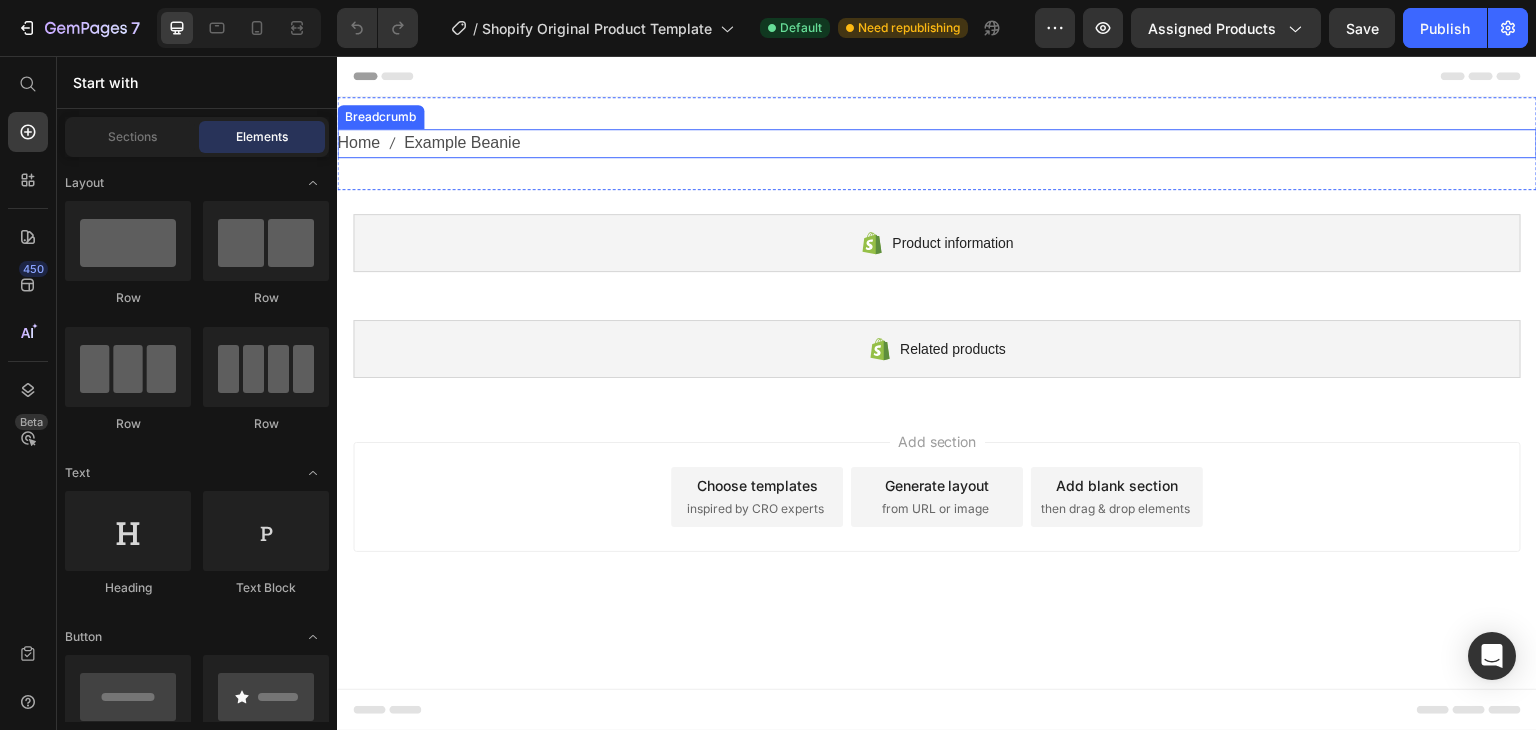 click on "Home
Example Beanie" at bounding box center (937, 143) 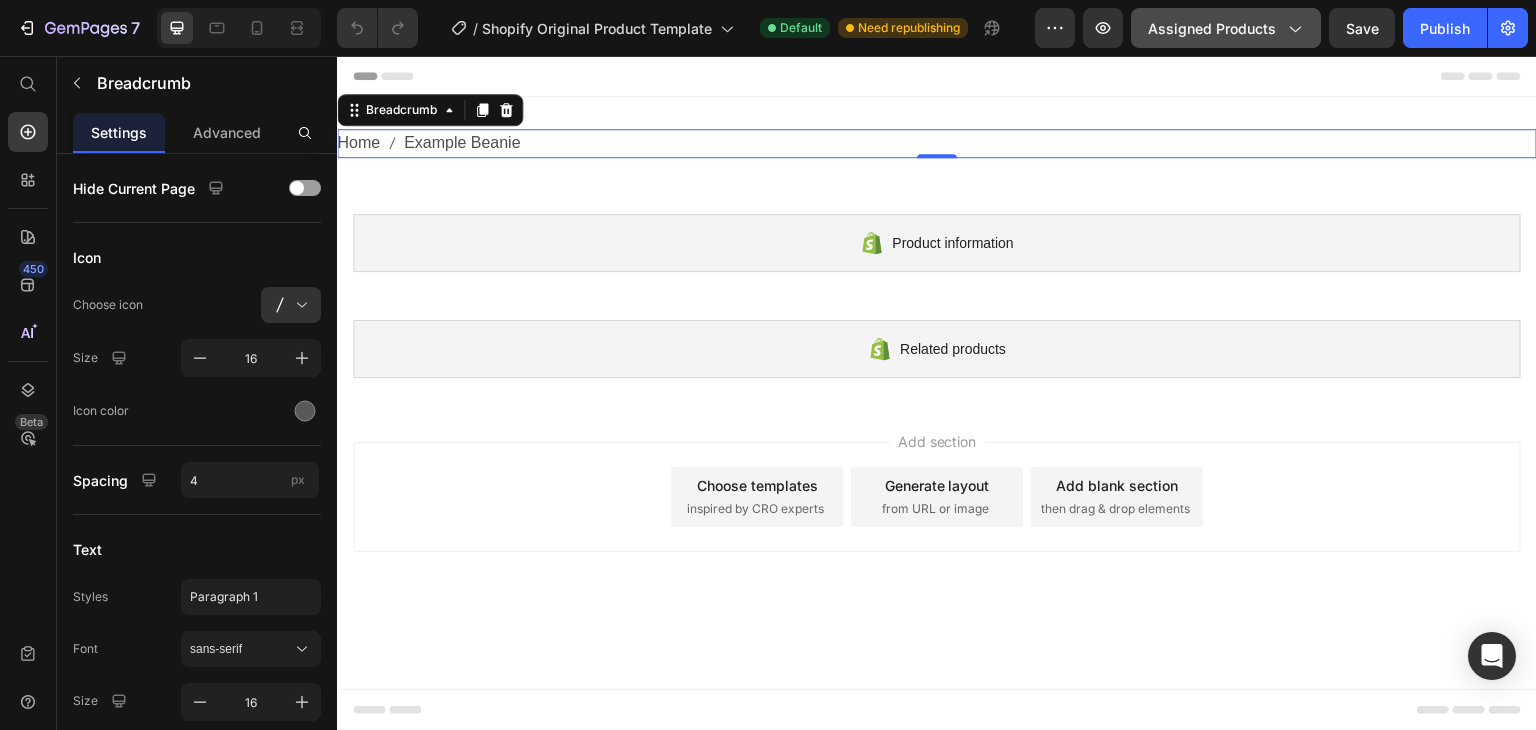 click 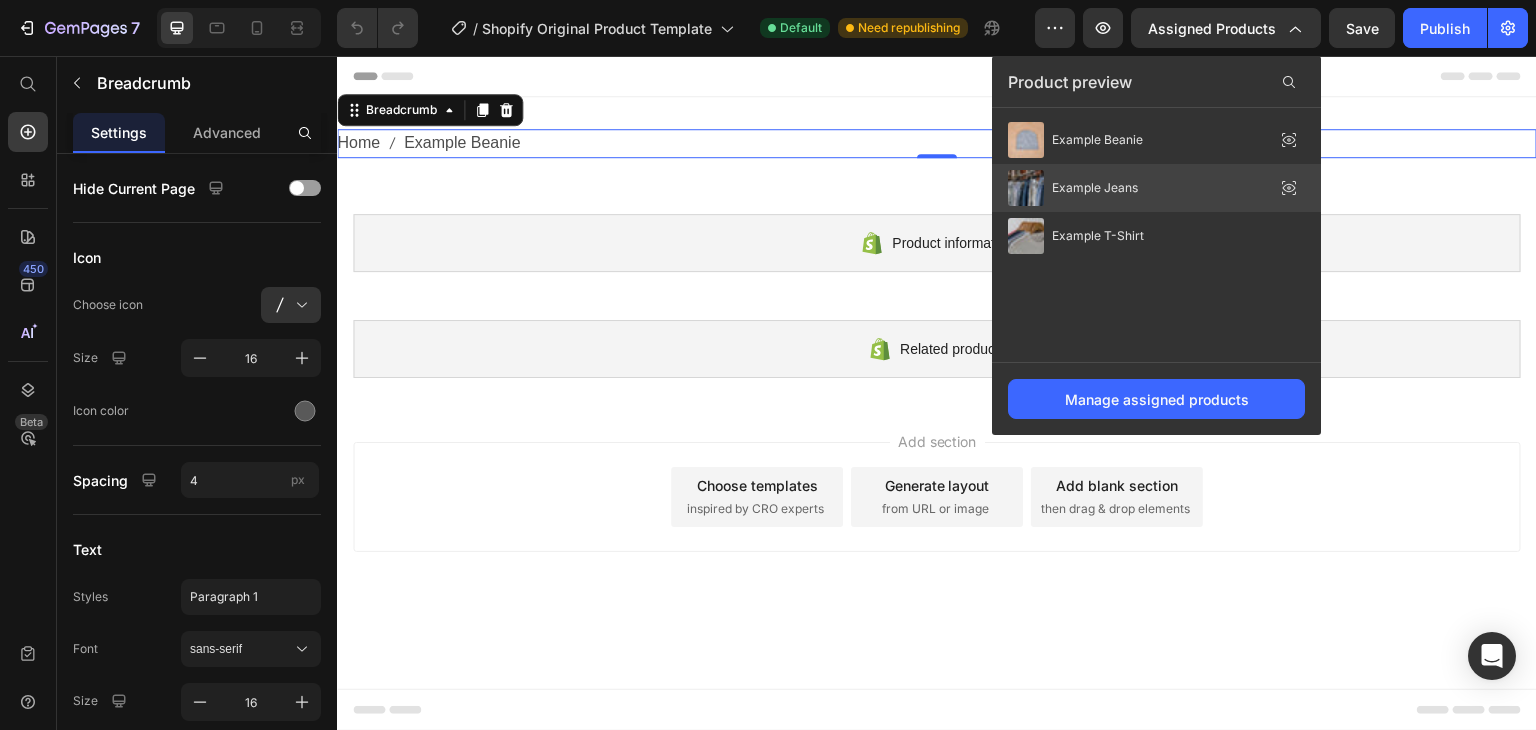 click on "Example Jeans" 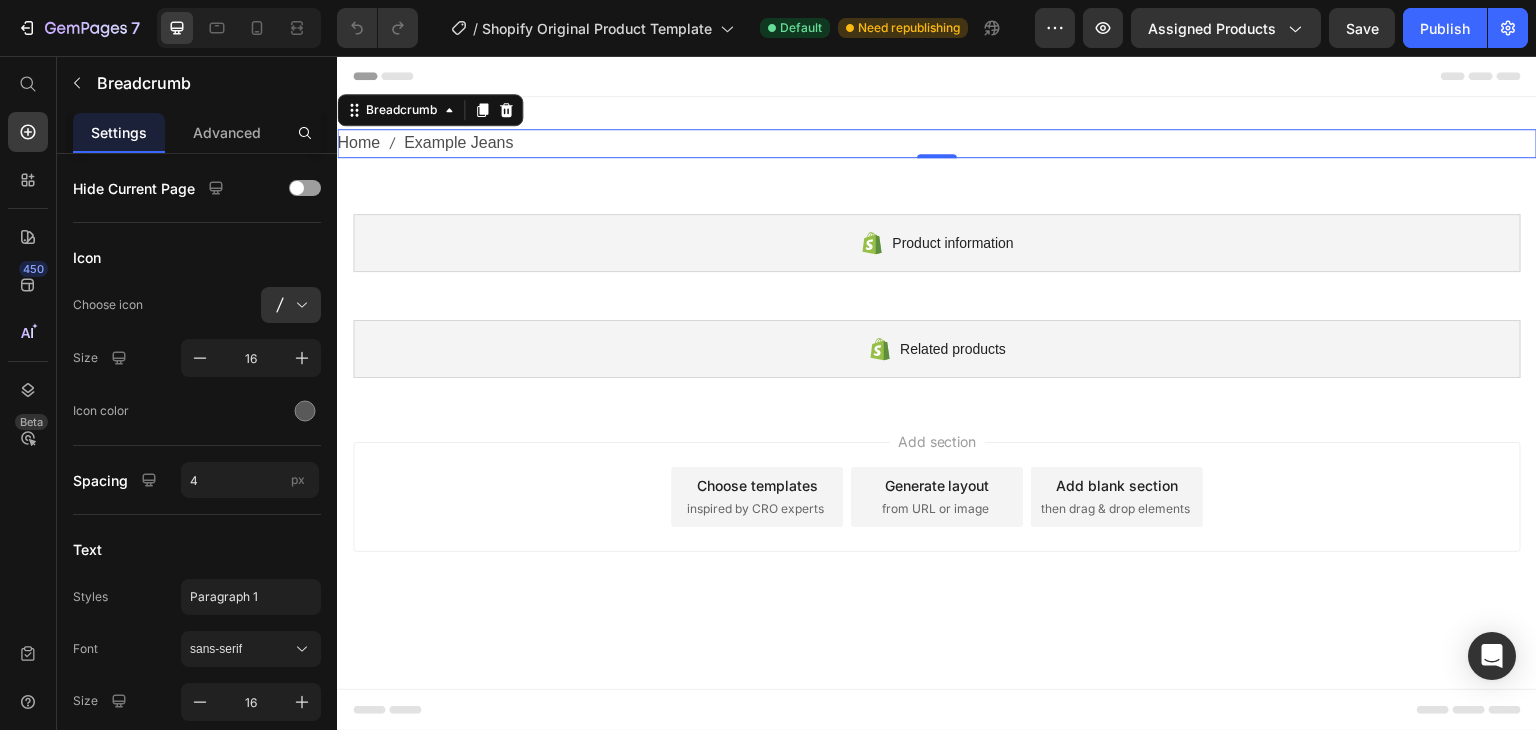 drag, startPoint x: 1713, startPoint y: 90, endPoint x: 1245, endPoint y: 110, distance: 468.42715 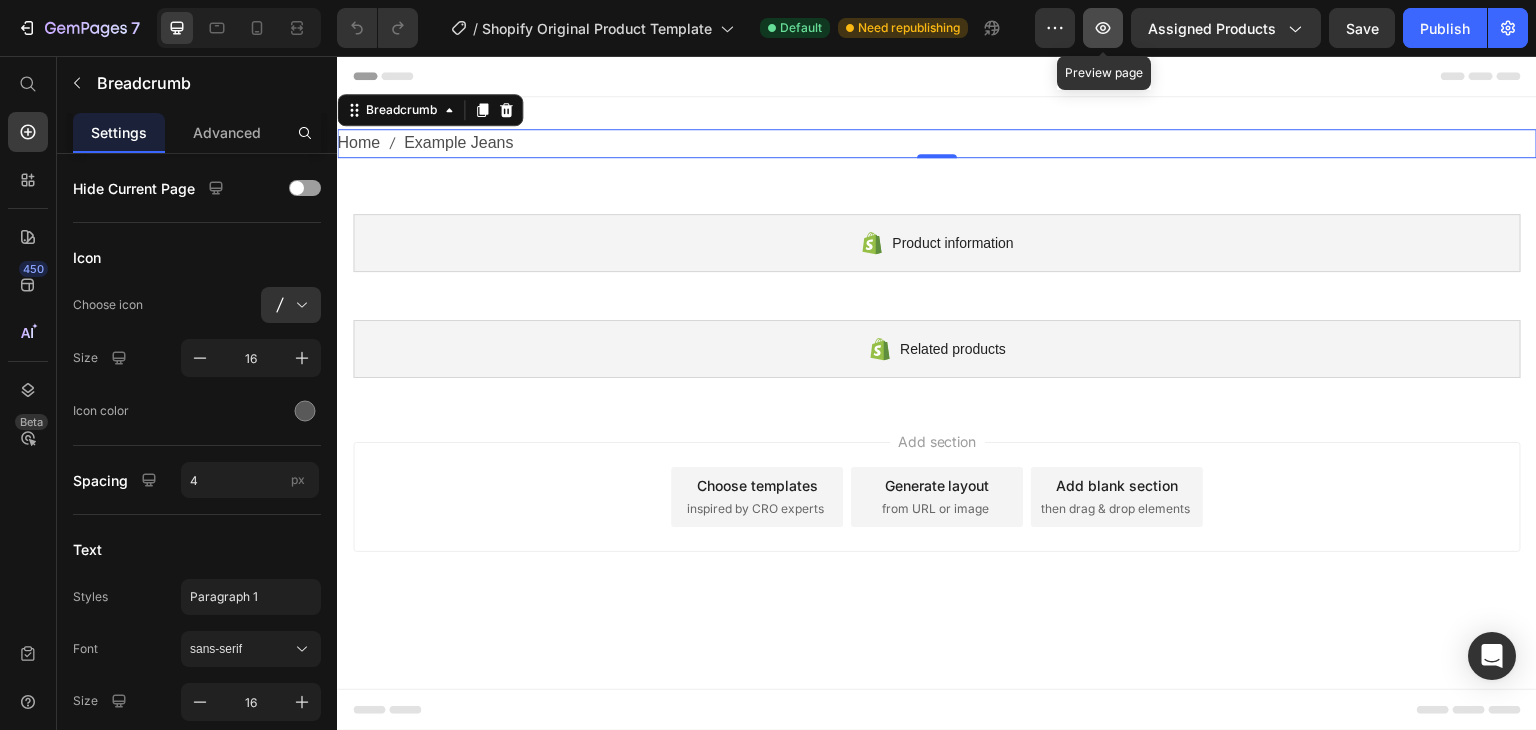 click 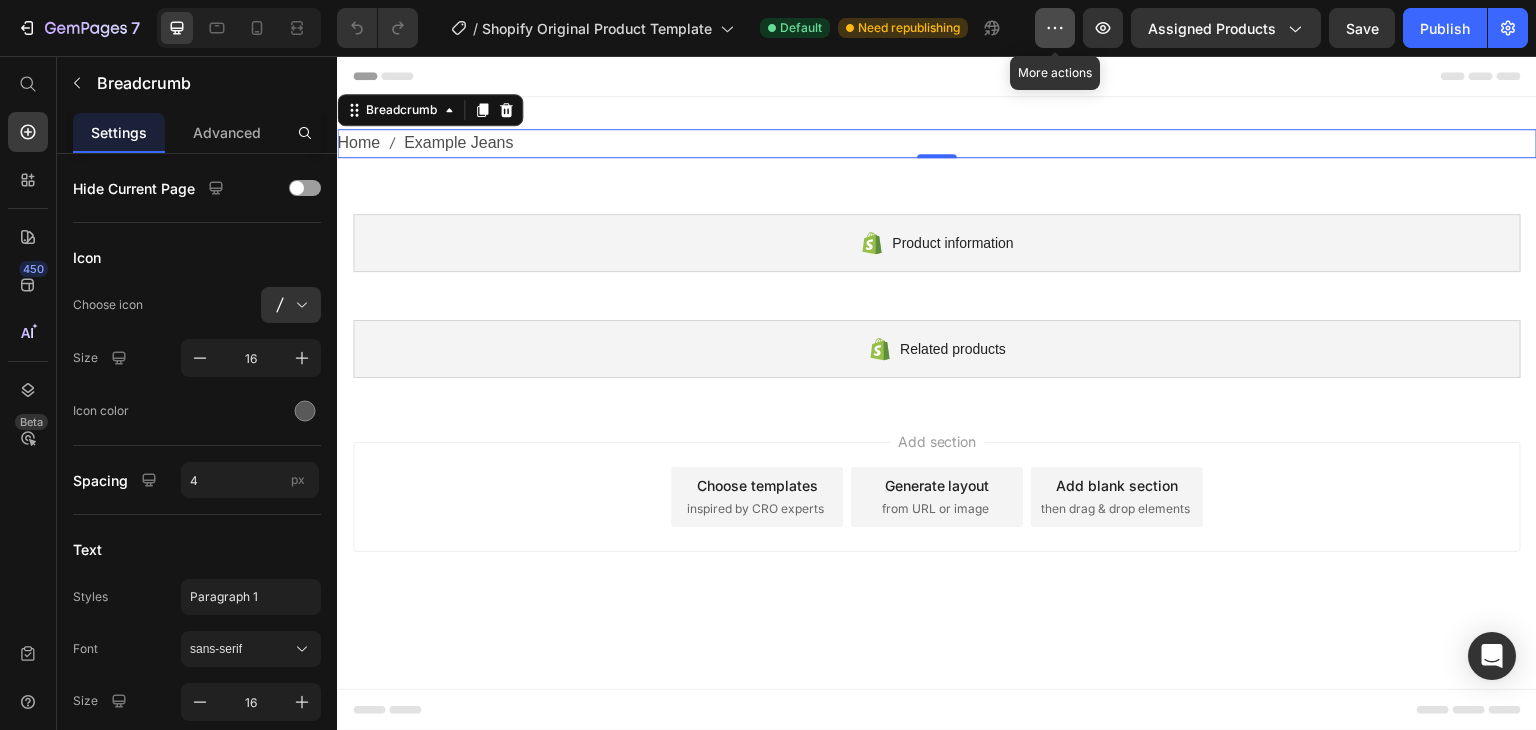 click 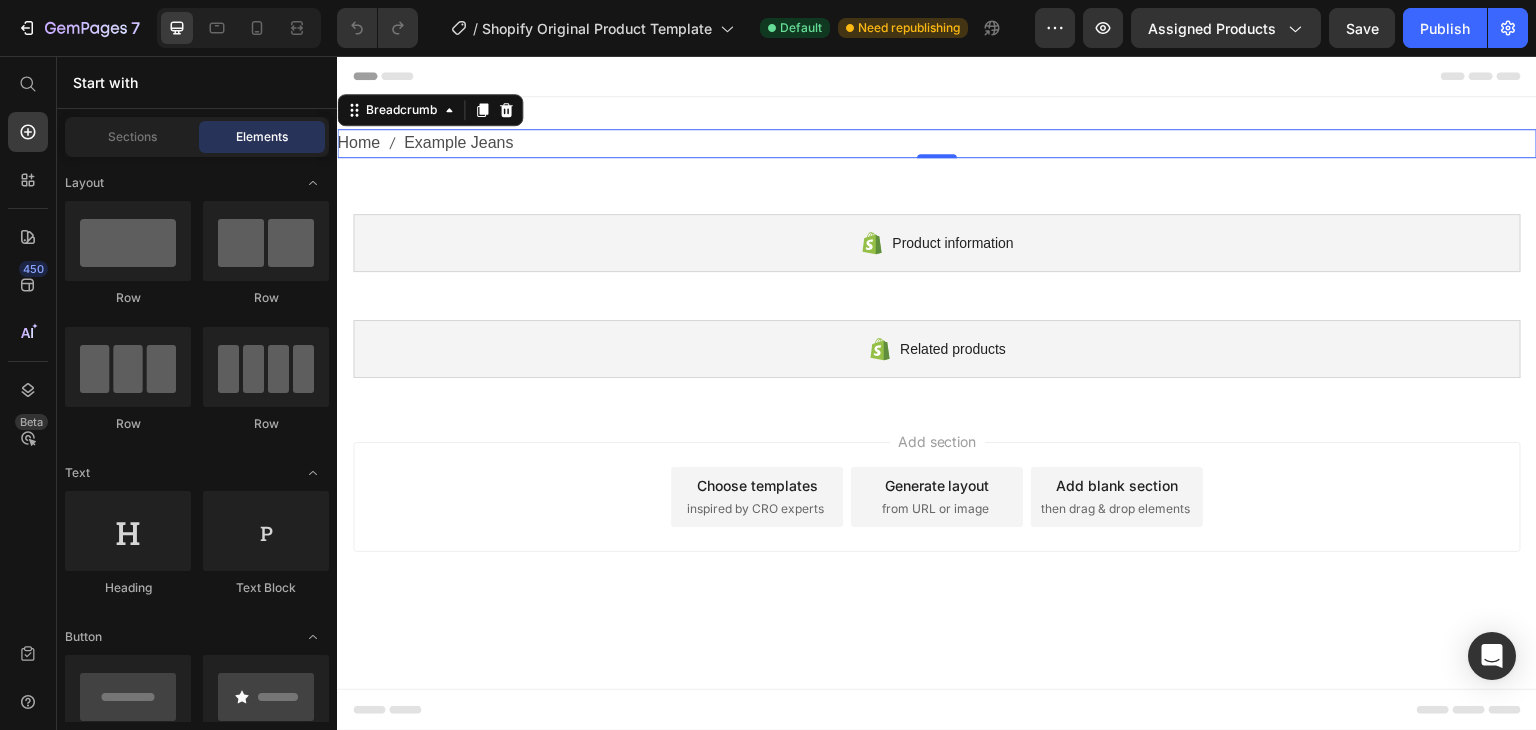 click at bounding box center [937, 76] 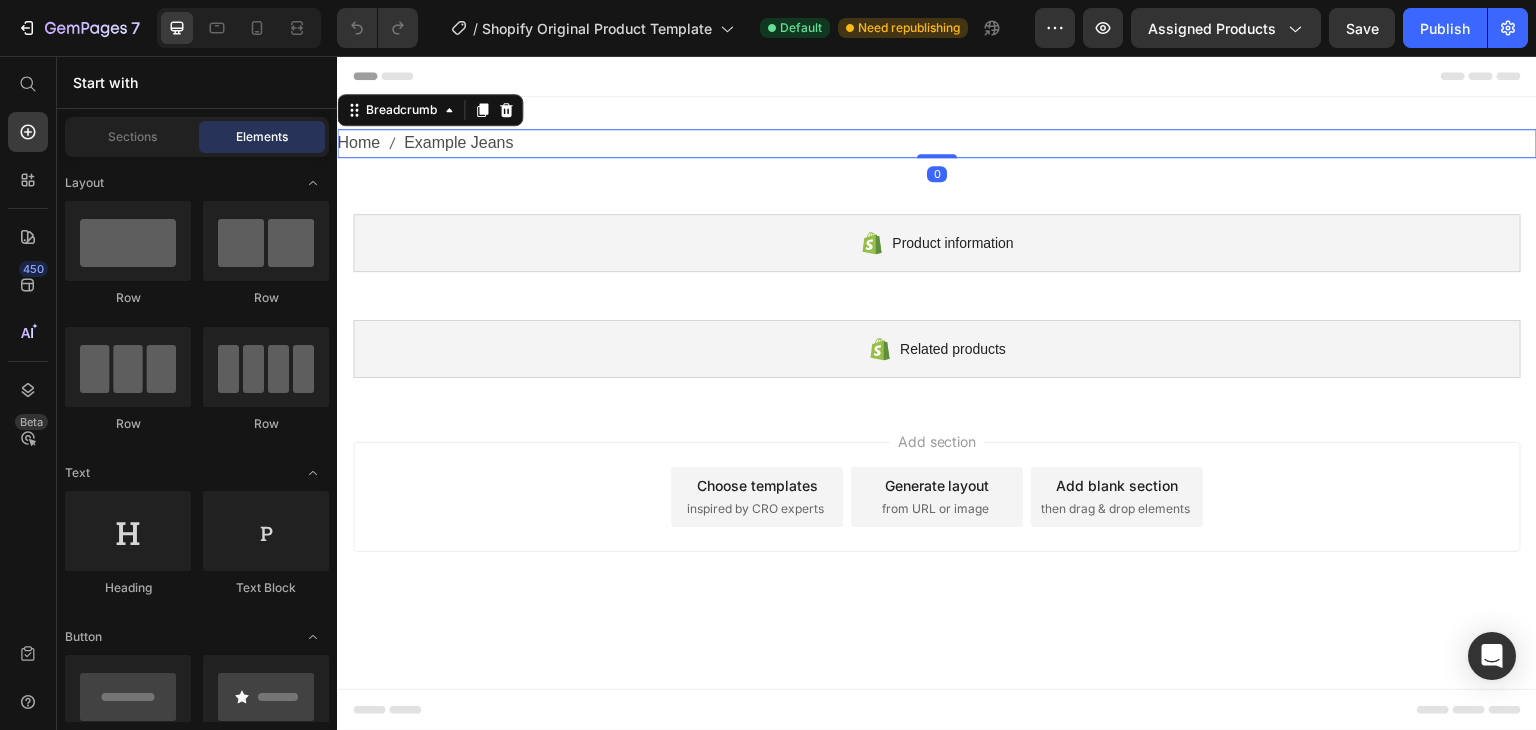 click on "Example Jeans" at bounding box center [458, 143] 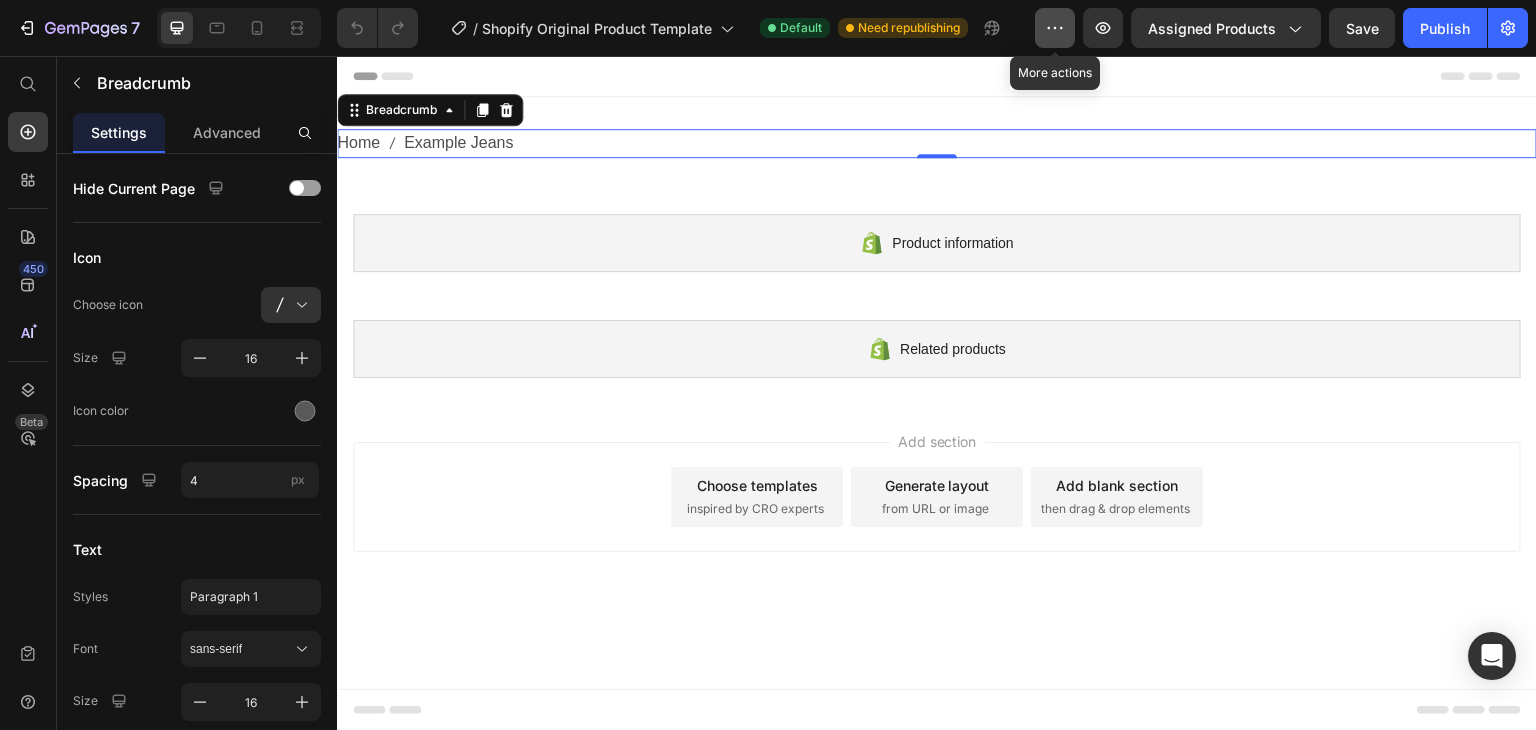 click 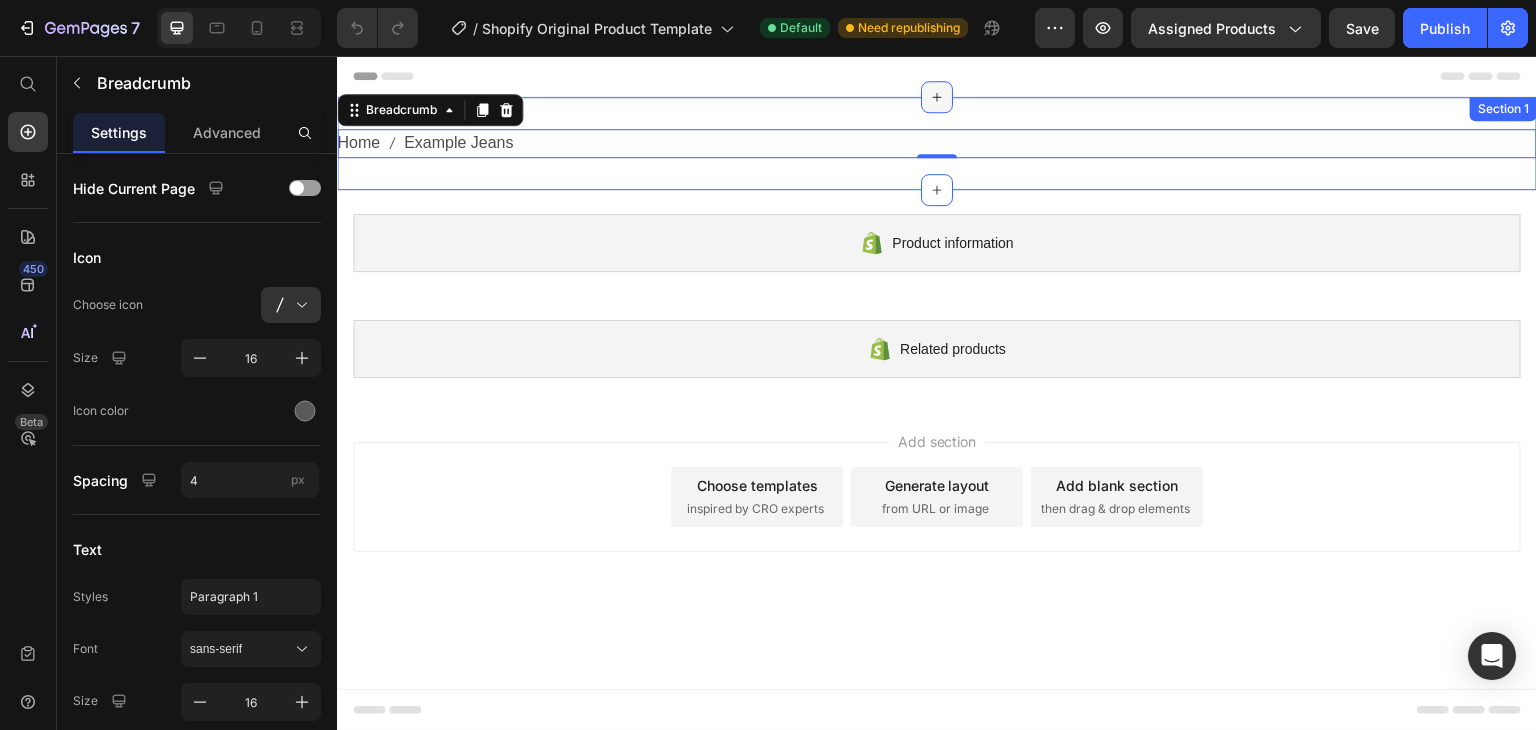 click at bounding box center [937, 97] 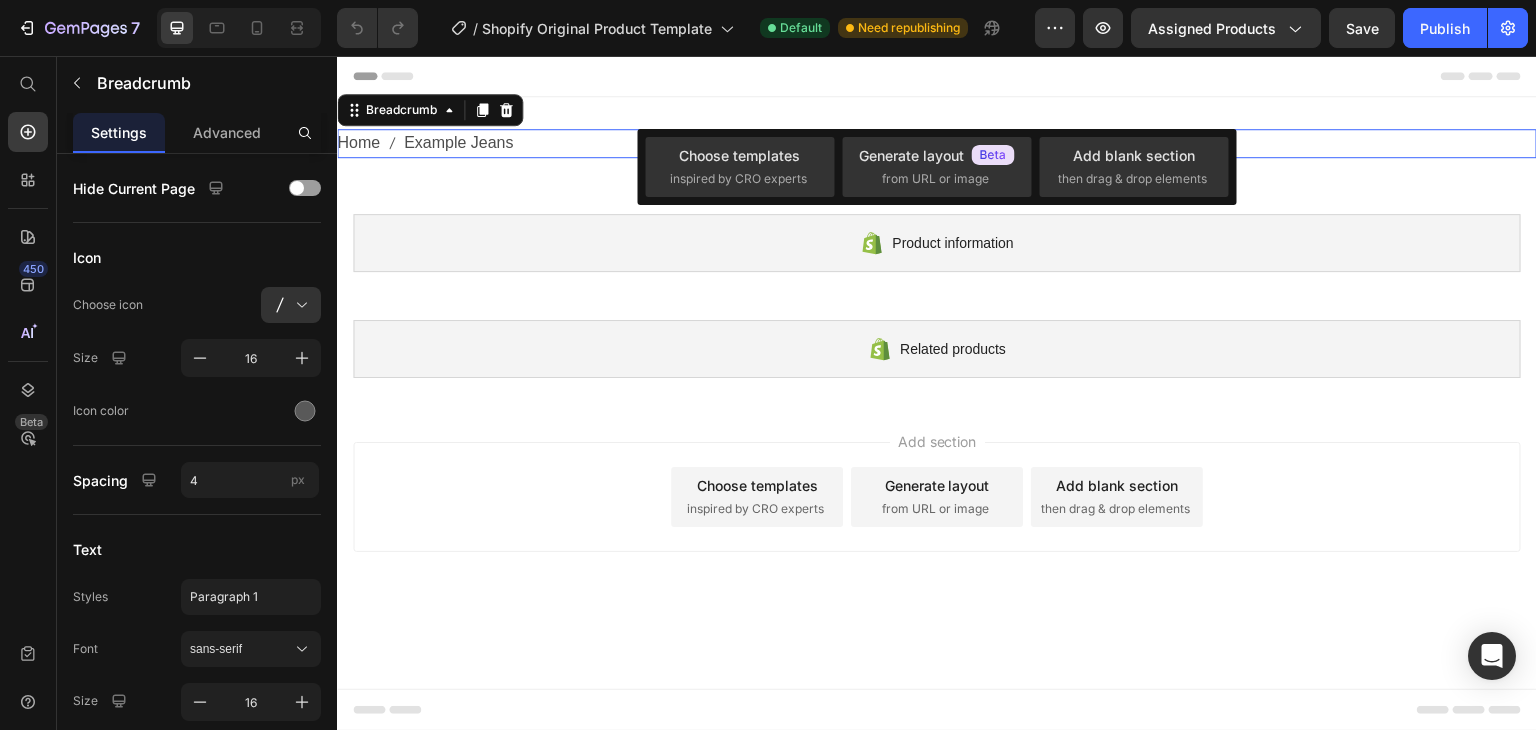 click on "Home
Example Jeans" at bounding box center [937, 143] 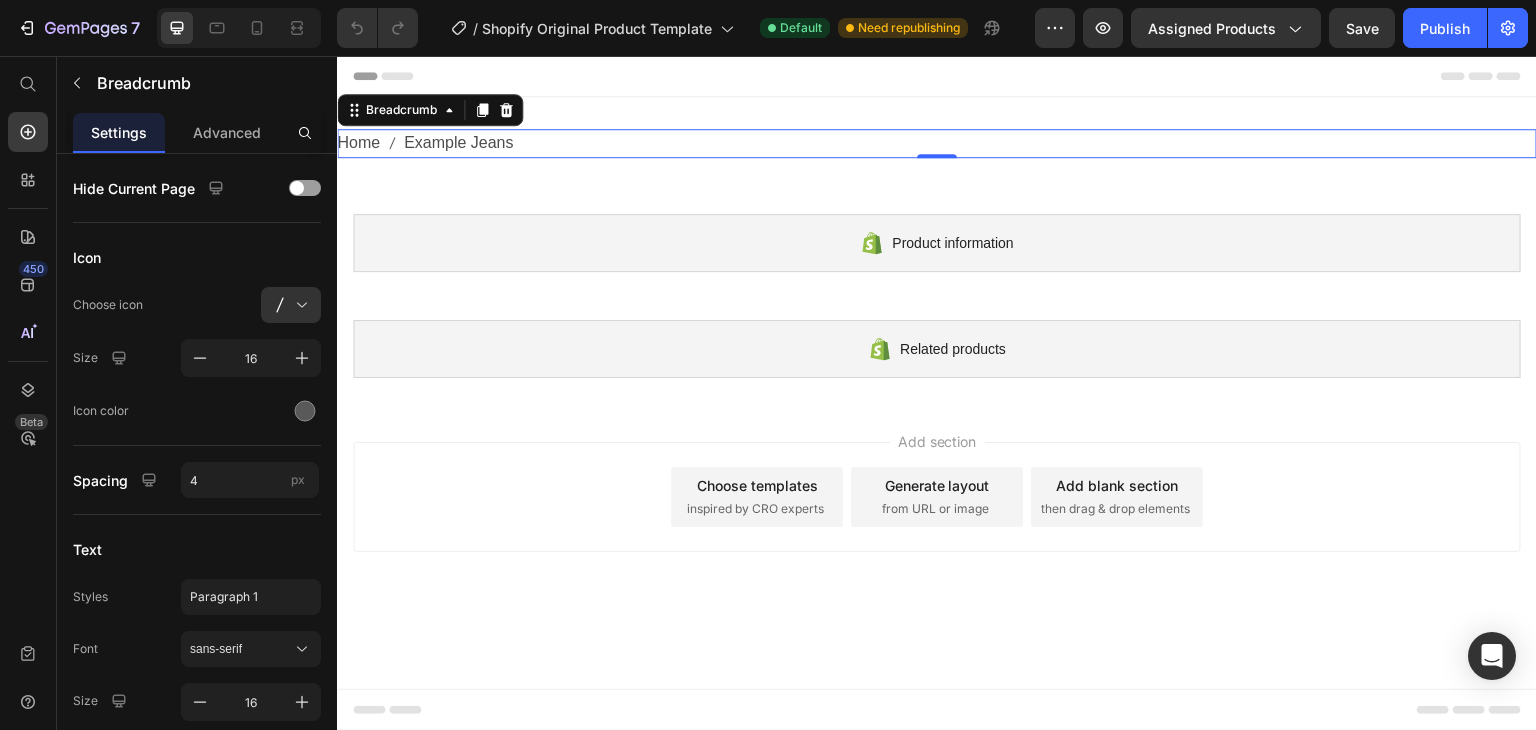 click on "Example Jeans" at bounding box center [458, 143] 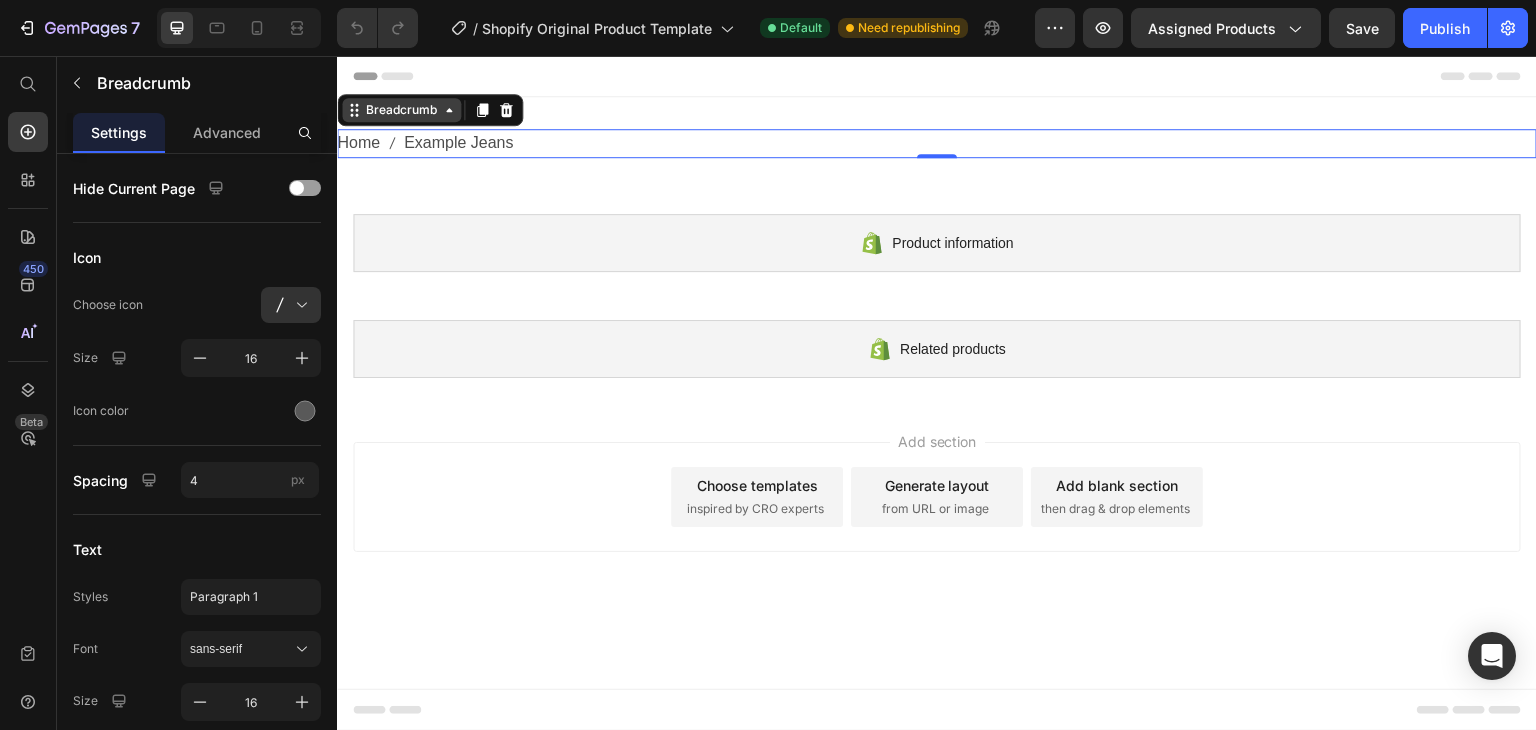 click on "Breadcrumb" at bounding box center (401, 110) 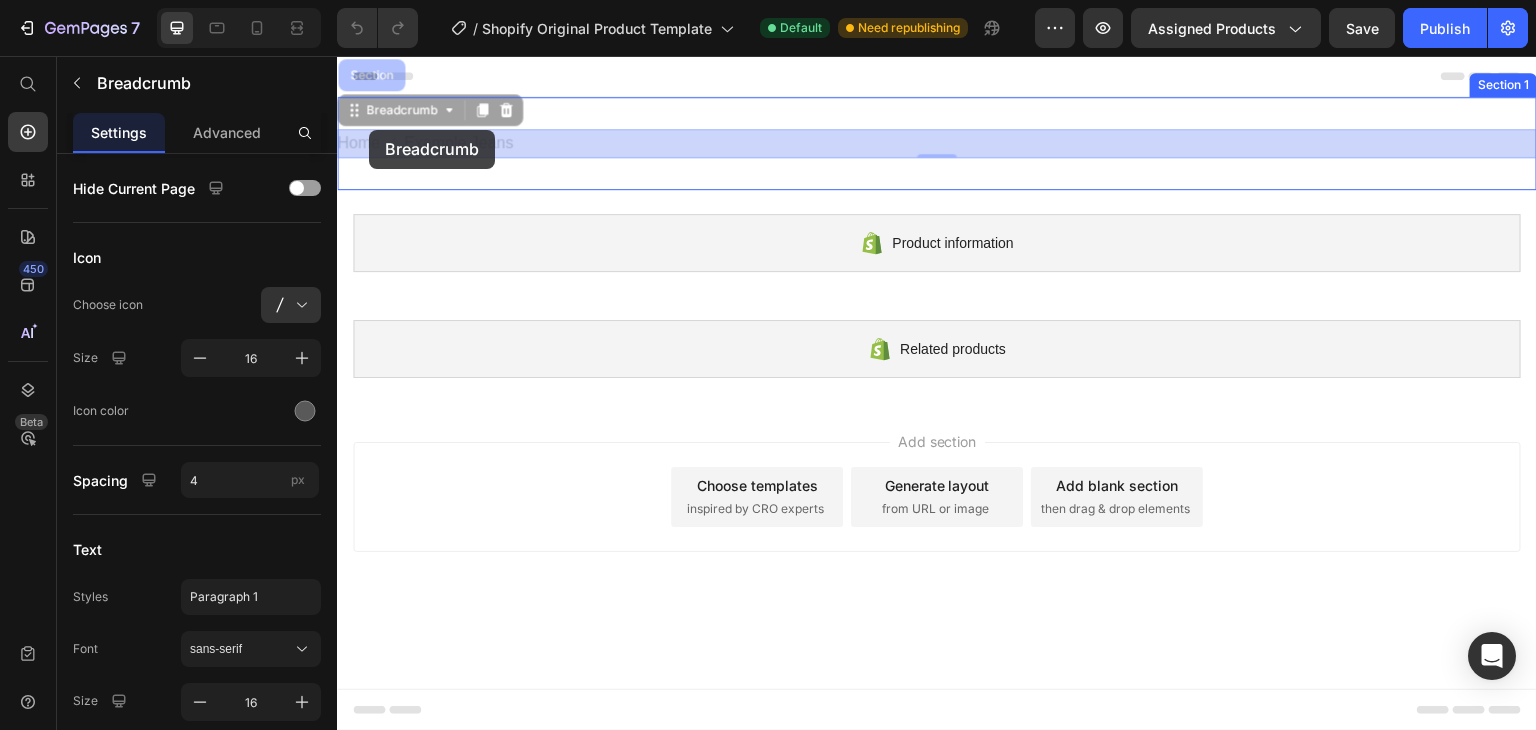 drag, startPoint x: 348, startPoint y: 102, endPoint x: 369, endPoint y: 129, distance: 34.20526 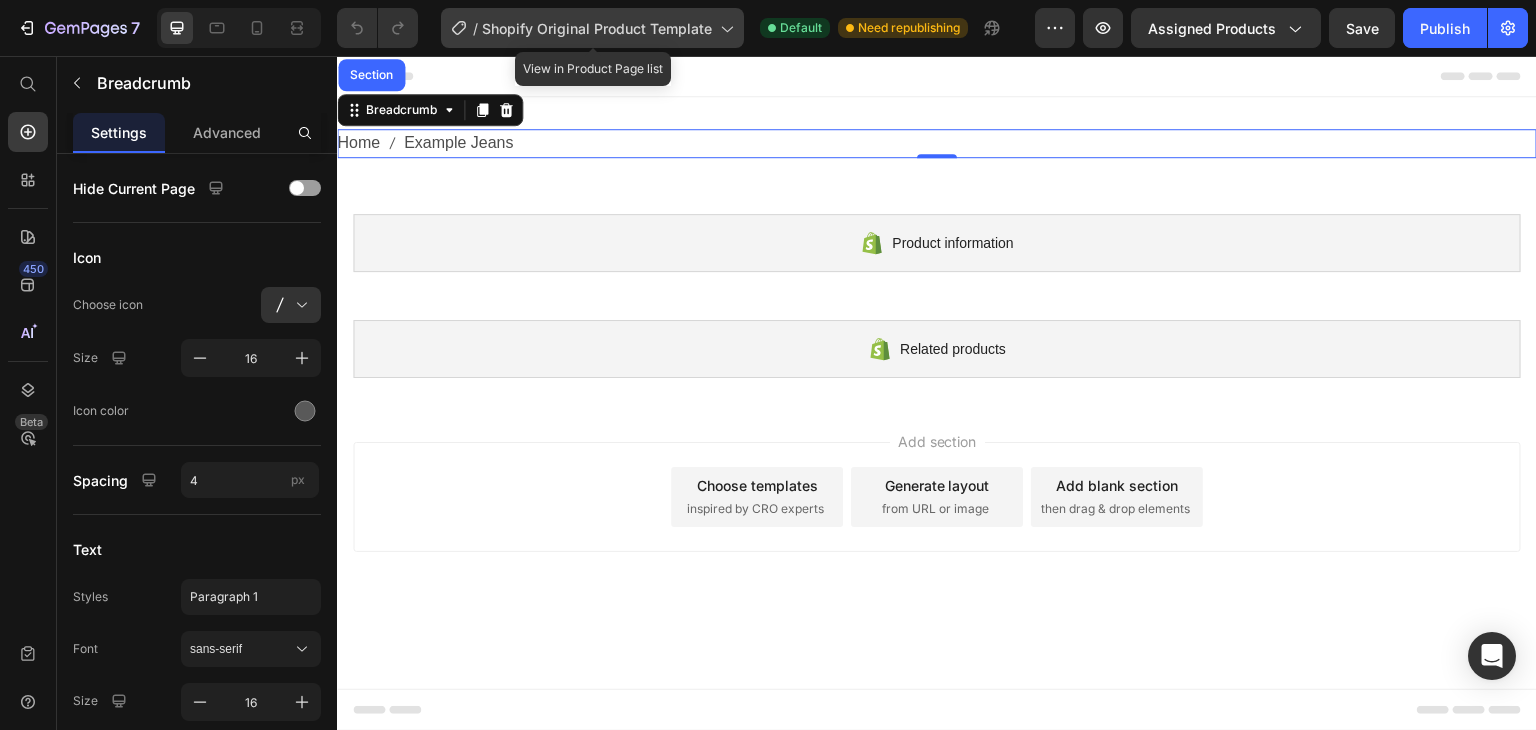 click 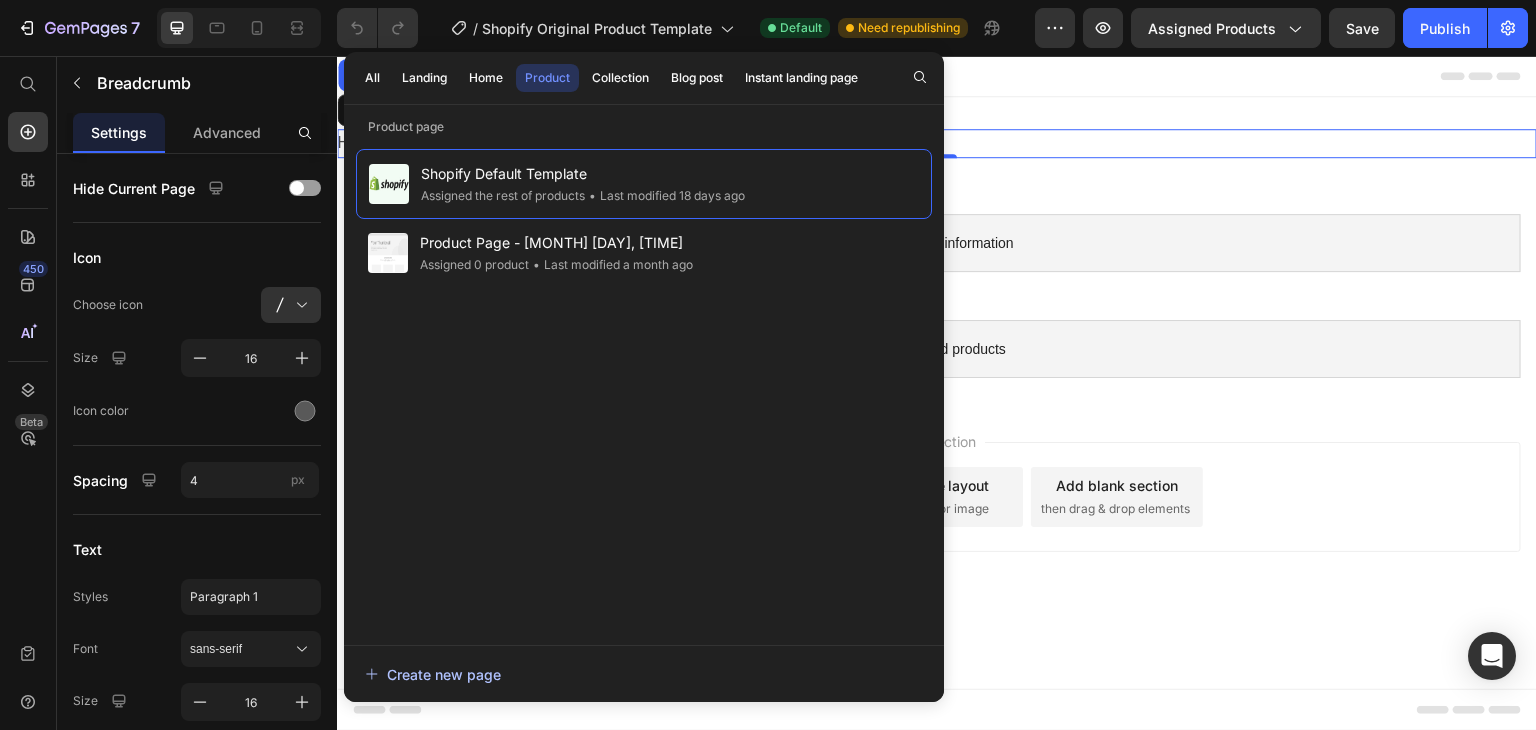 click on "Create new page" at bounding box center (433, 674) 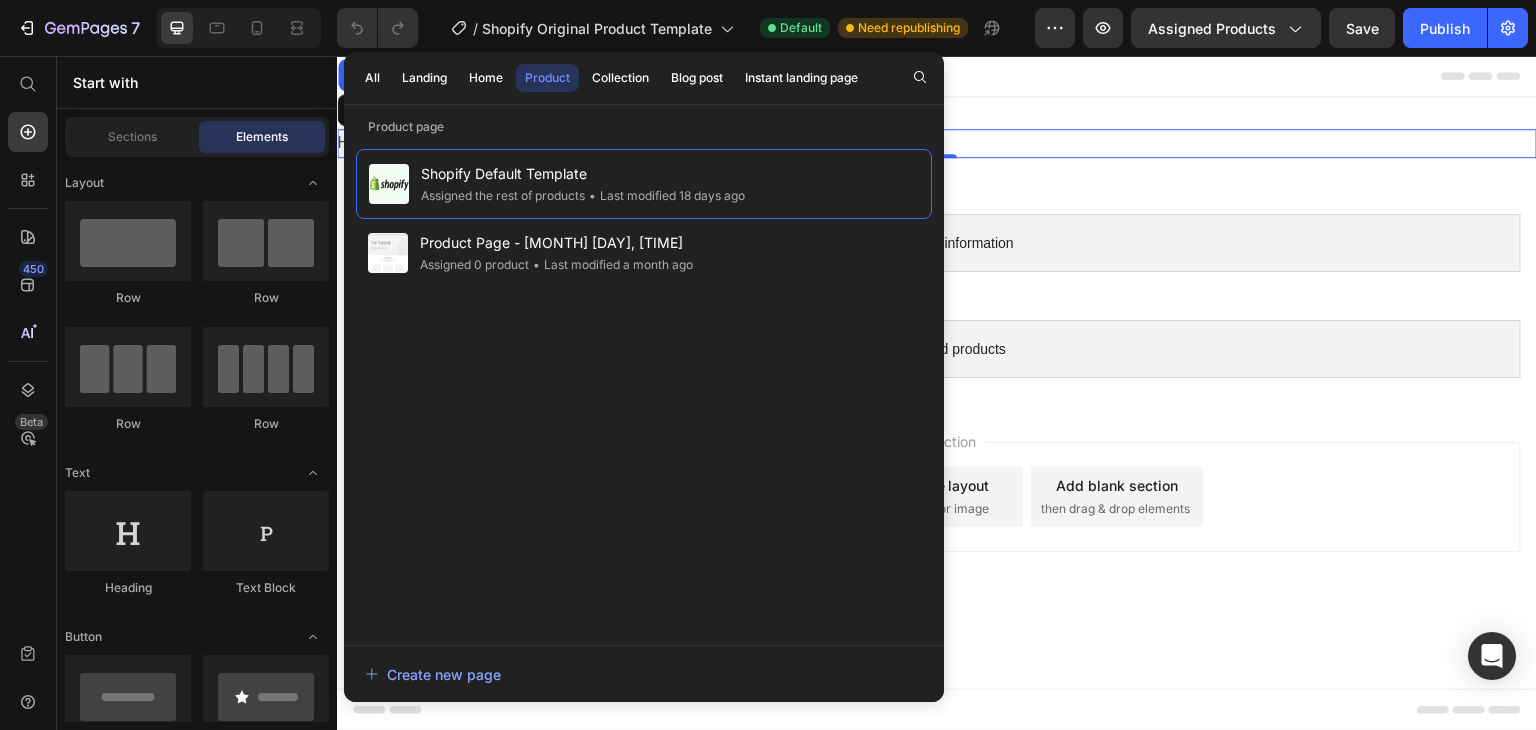 click on "Add section Choose templates inspired by CRO experts Generate layout from URL or image Add blank section then drag & drop elements" at bounding box center [937, 501] 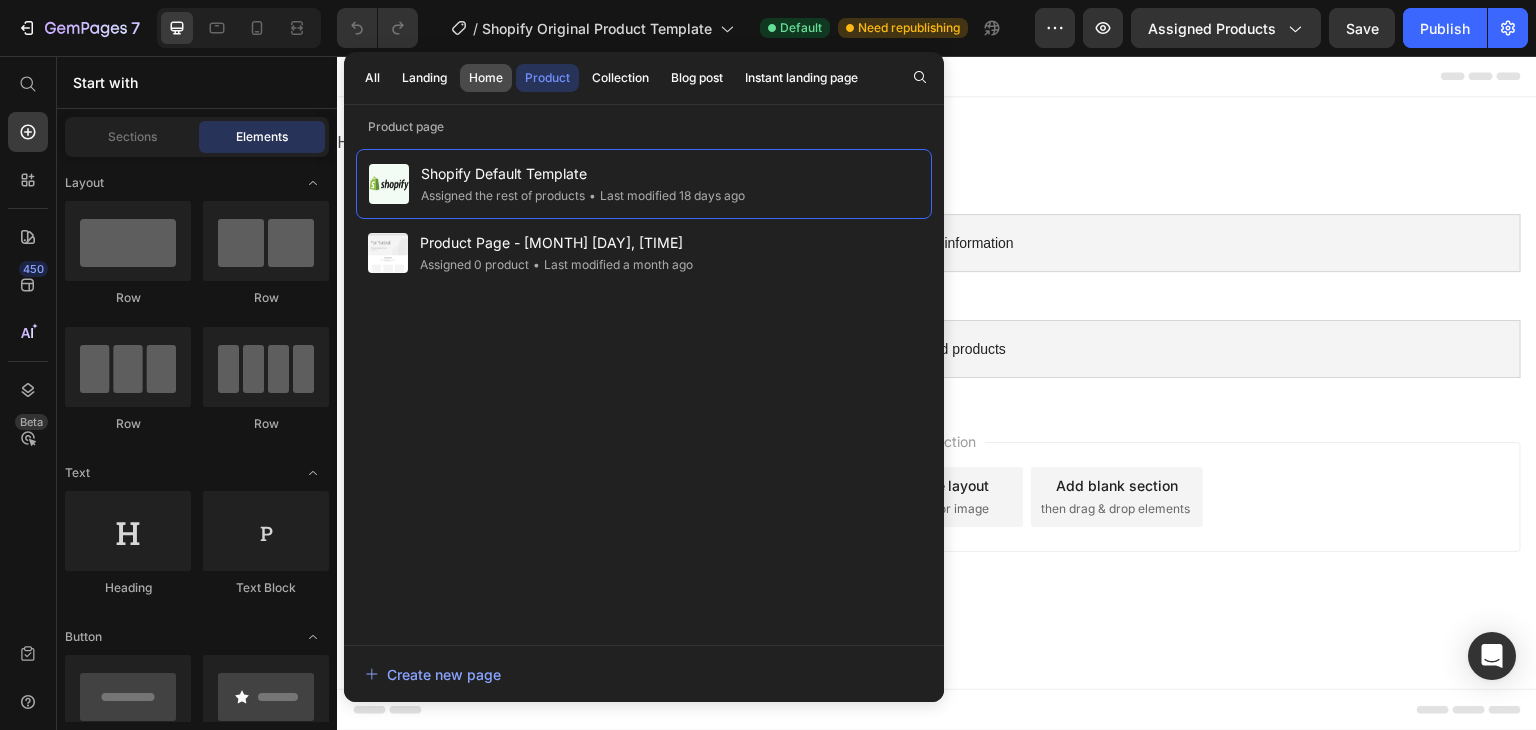 click on "Home" at bounding box center (486, 78) 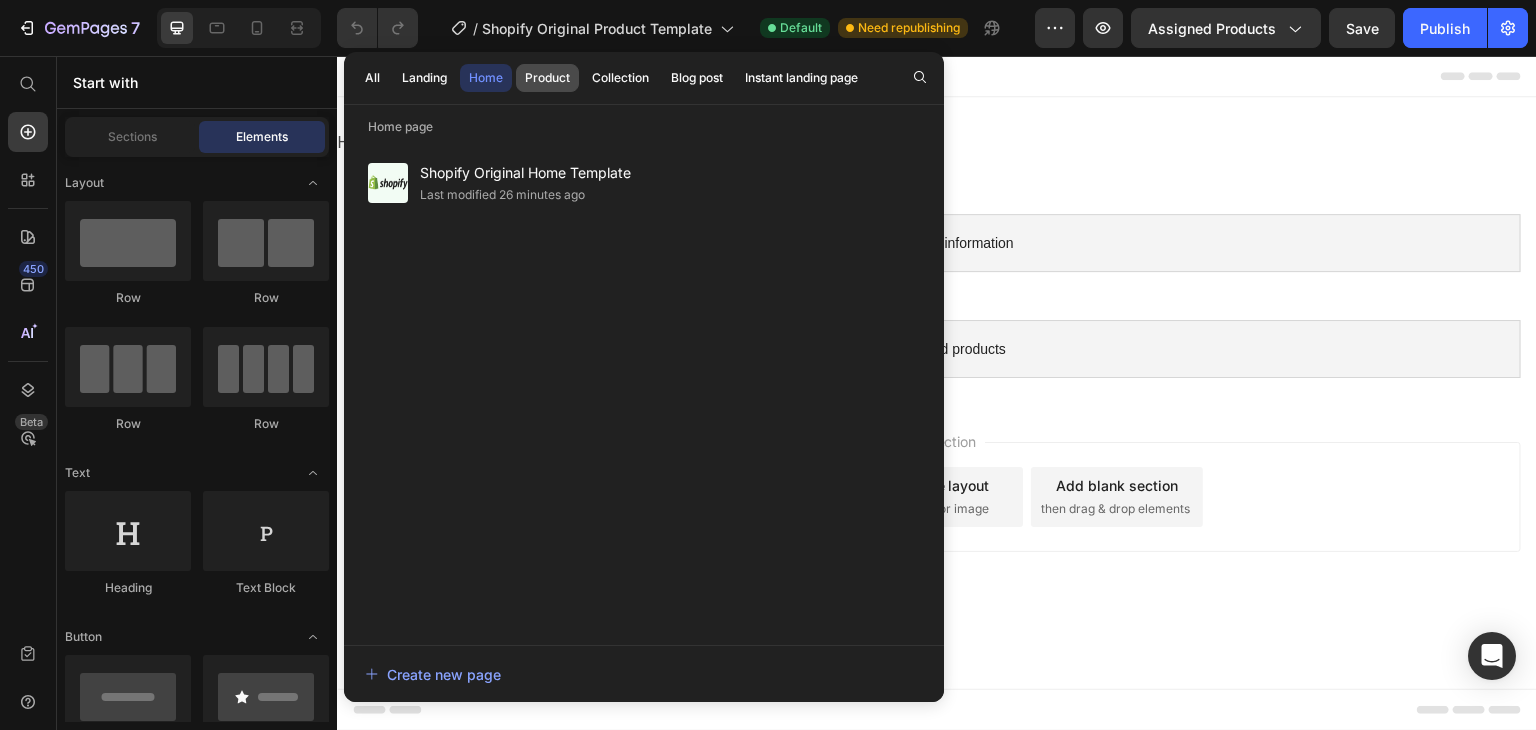 click on "Product" at bounding box center (547, 78) 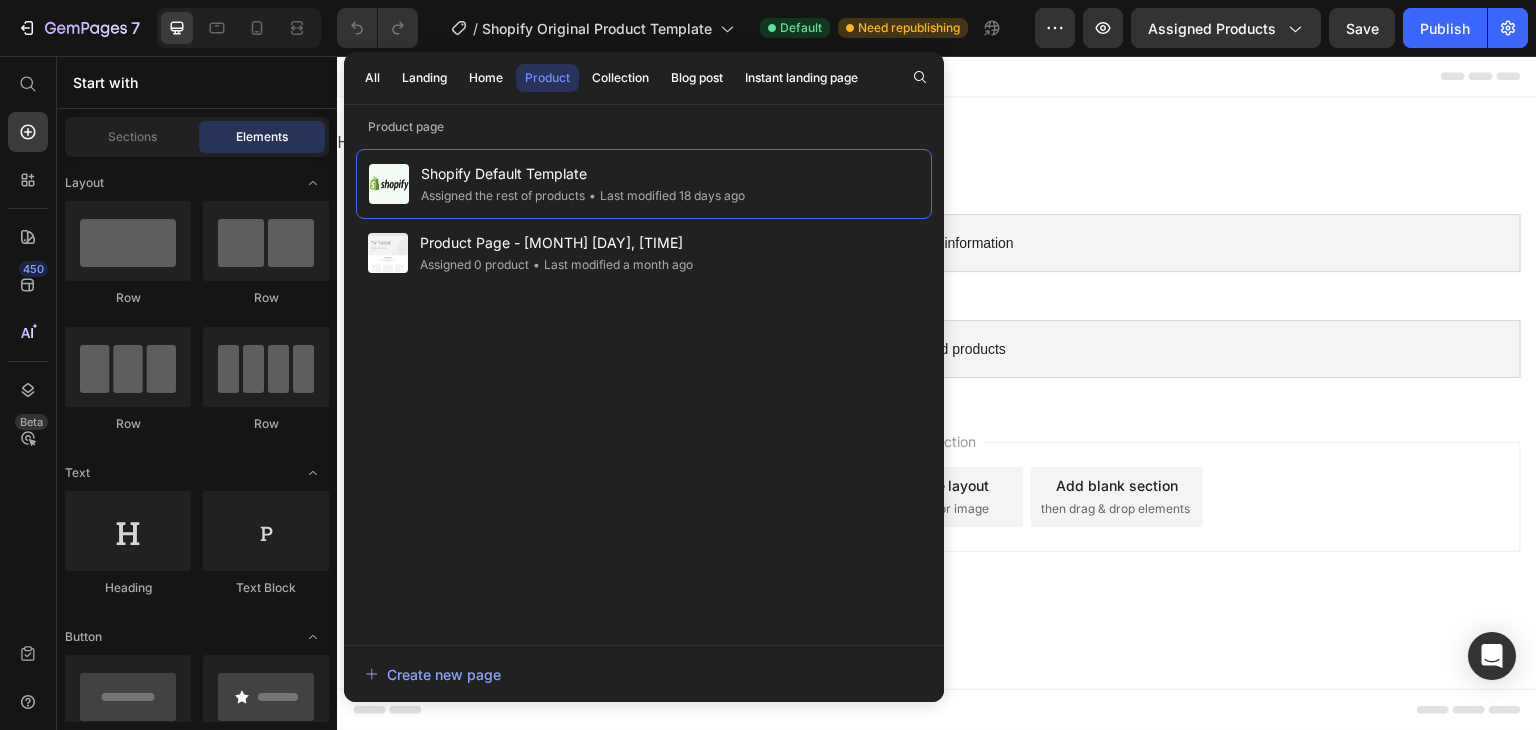 click on "Home
Example Jeans Breadcrumb Section 1 Product information Shopify section: Product information Related products Shopify section: Related products Root Start with Sections from sidebar Add sections Add elements Start with Generating from URL or image Add section Choose templates inspired by CRO experts Generate layout from URL or image Add blank section then drag & drop elements" at bounding box center [937, 393] 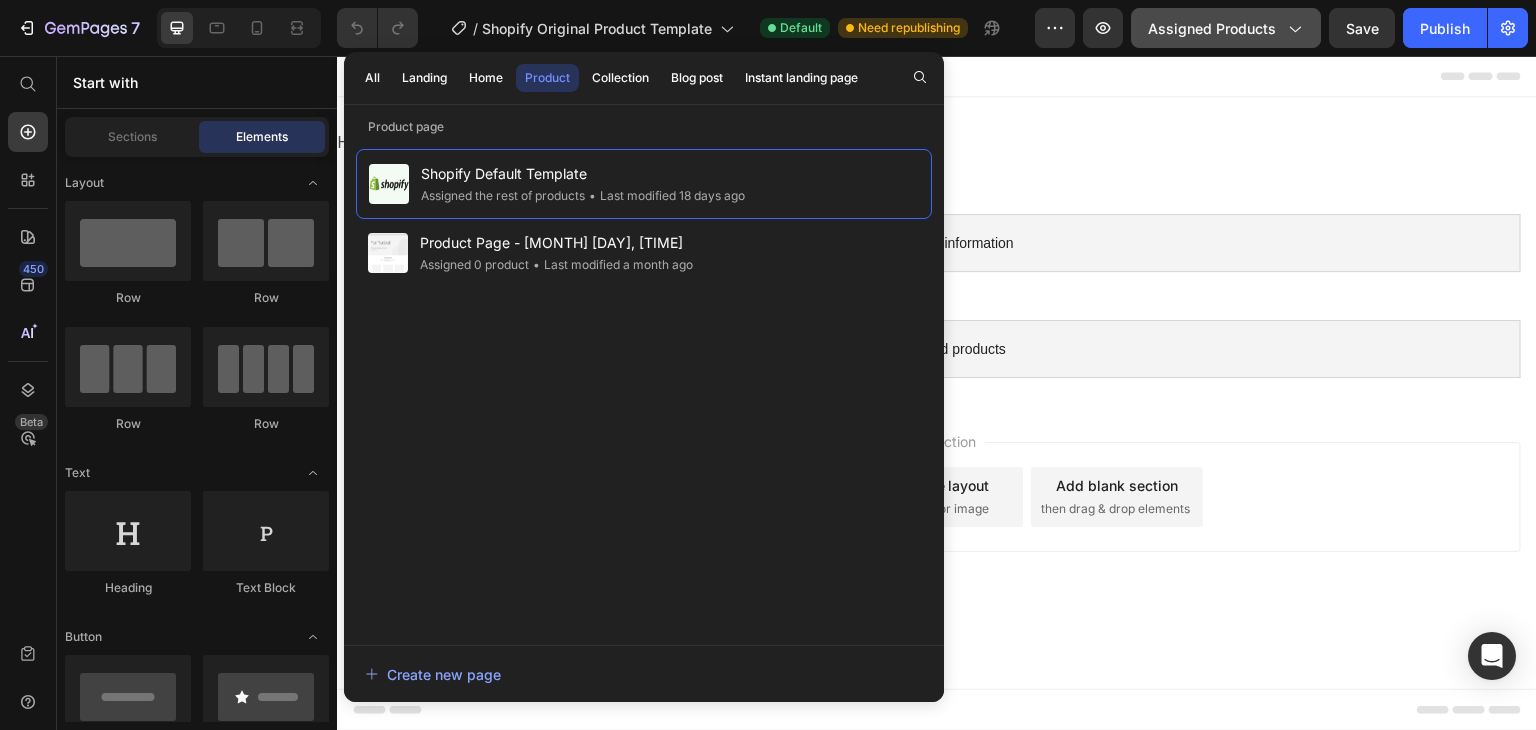 click on "Assigned Products" 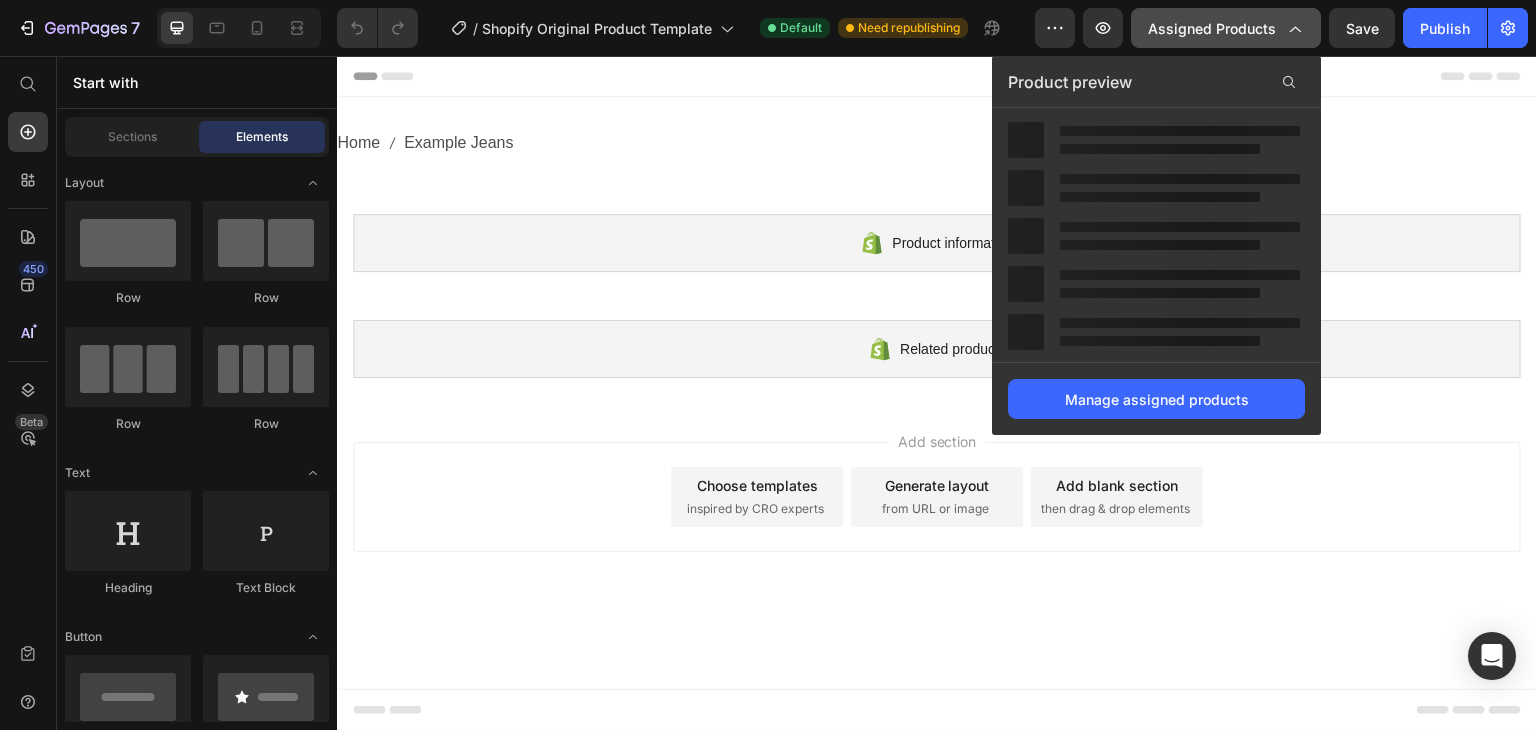 click on "Assigned Products" 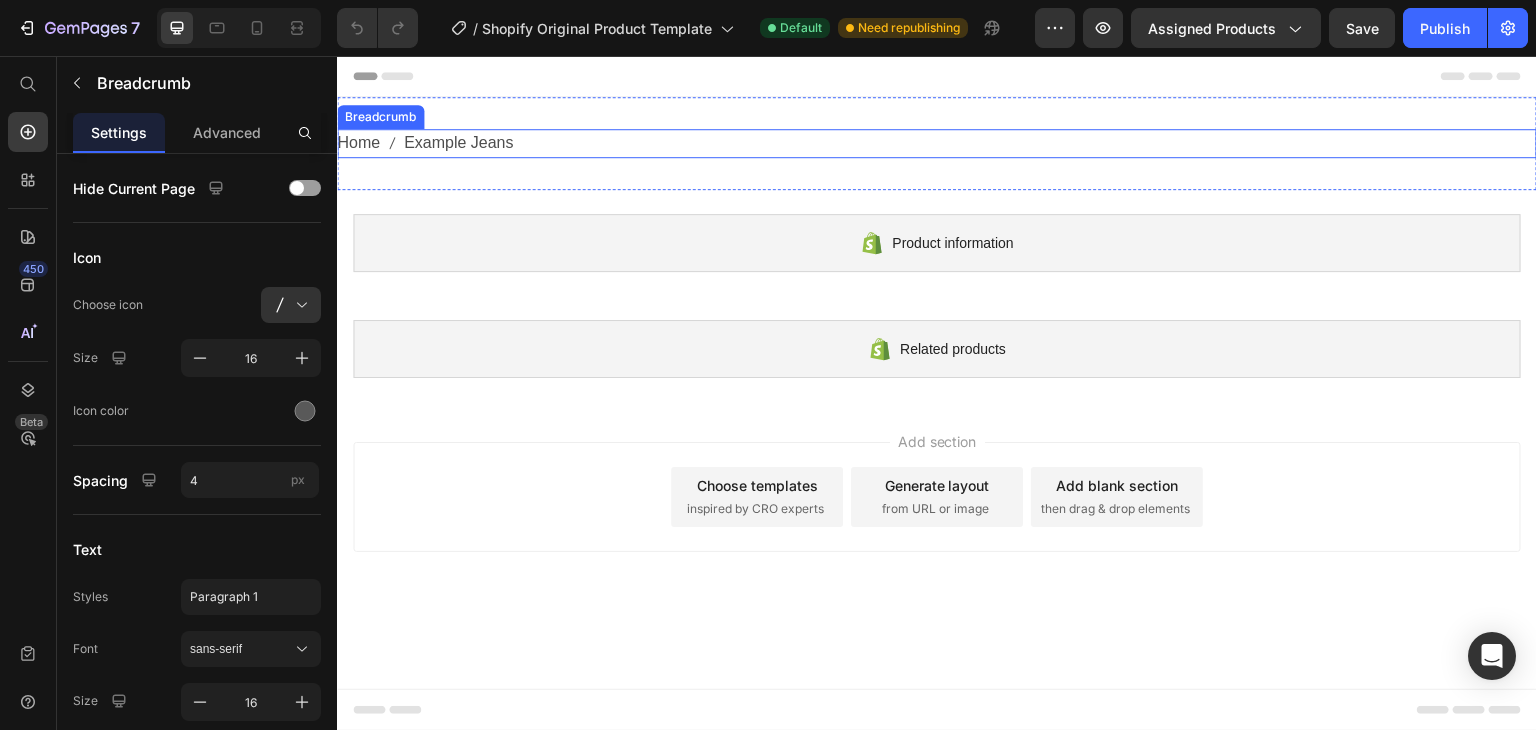click on "Example Jeans" at bounding box center [458, 143] 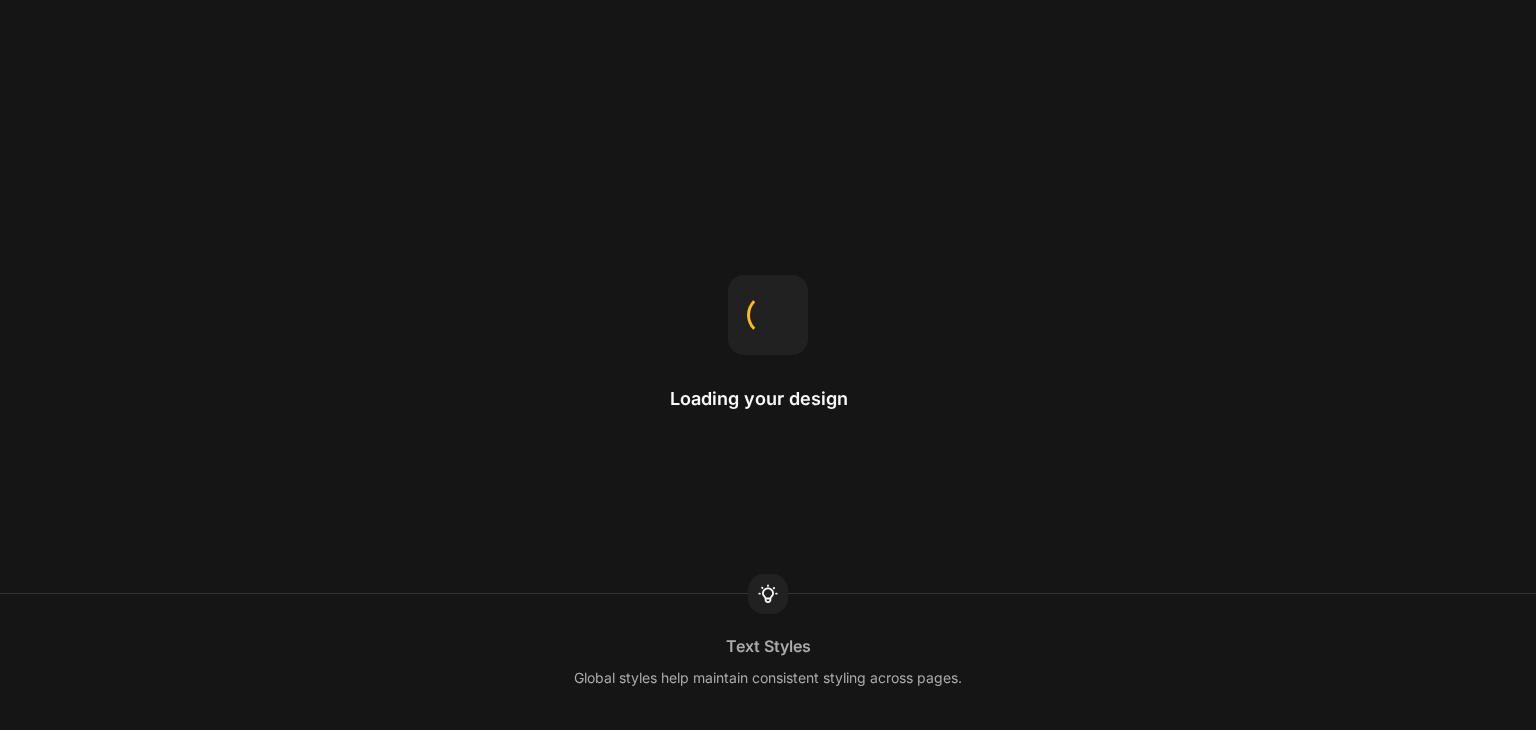 scroll, scrollTop: 0, scrollLeft: 0, axis: both 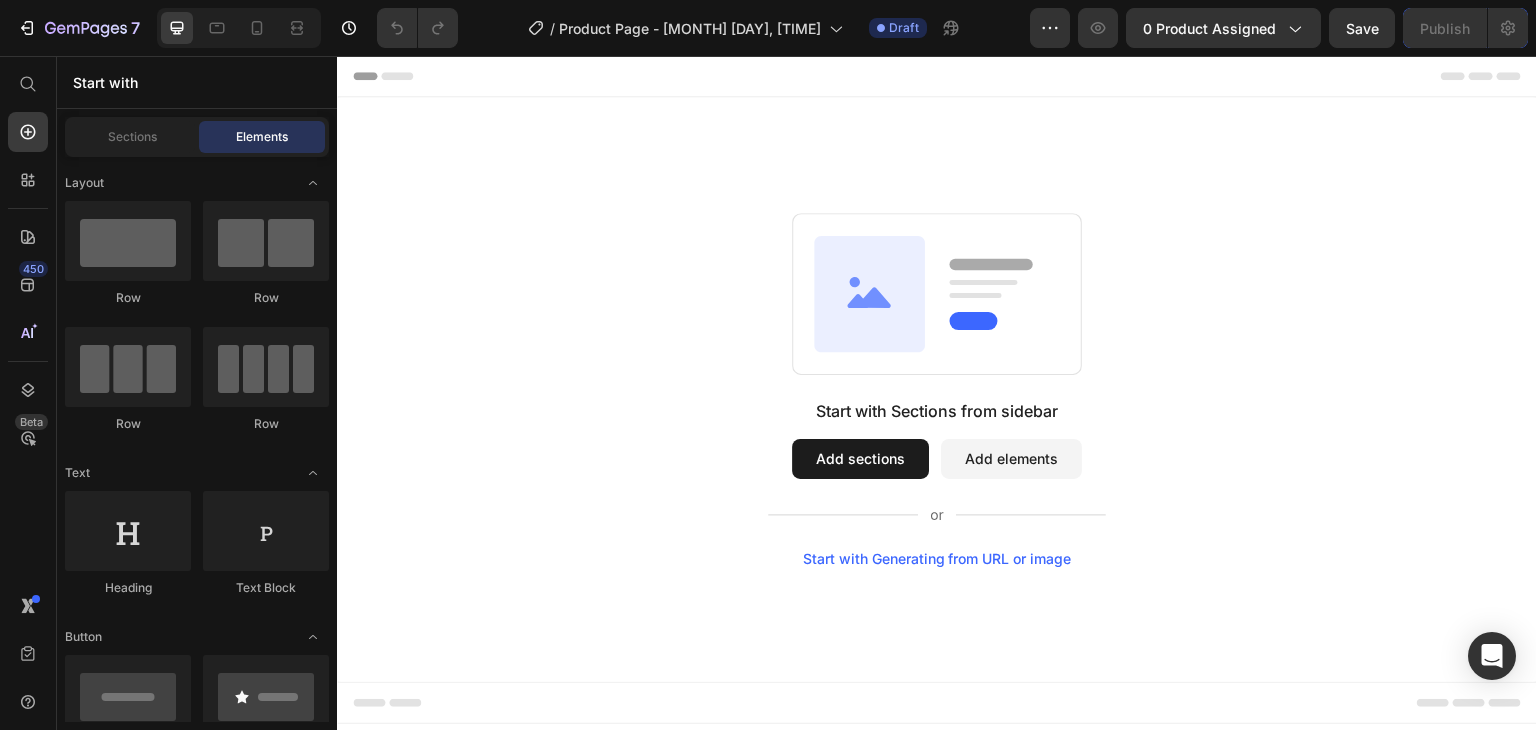 click on "Add elements" at bounding box center (1011, 459) 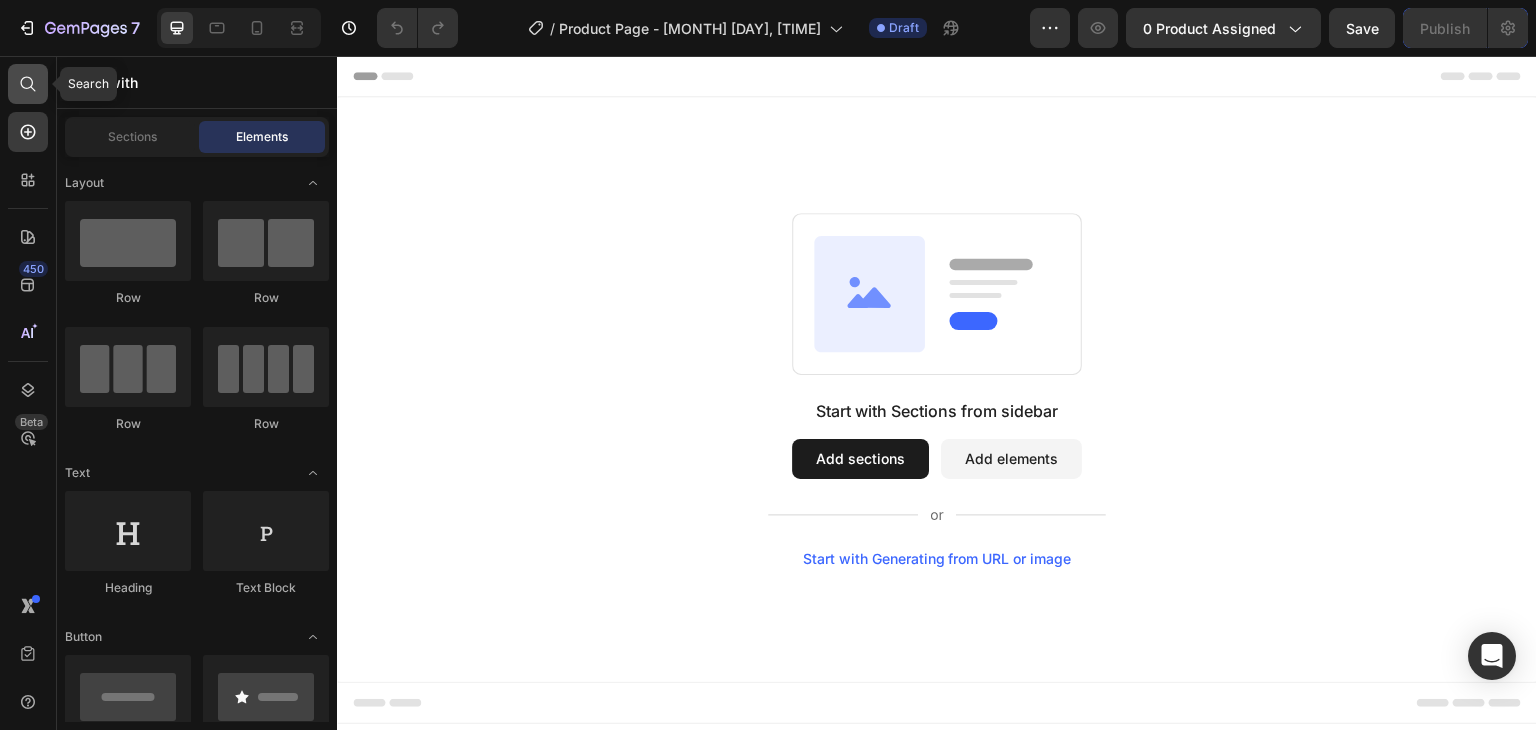click 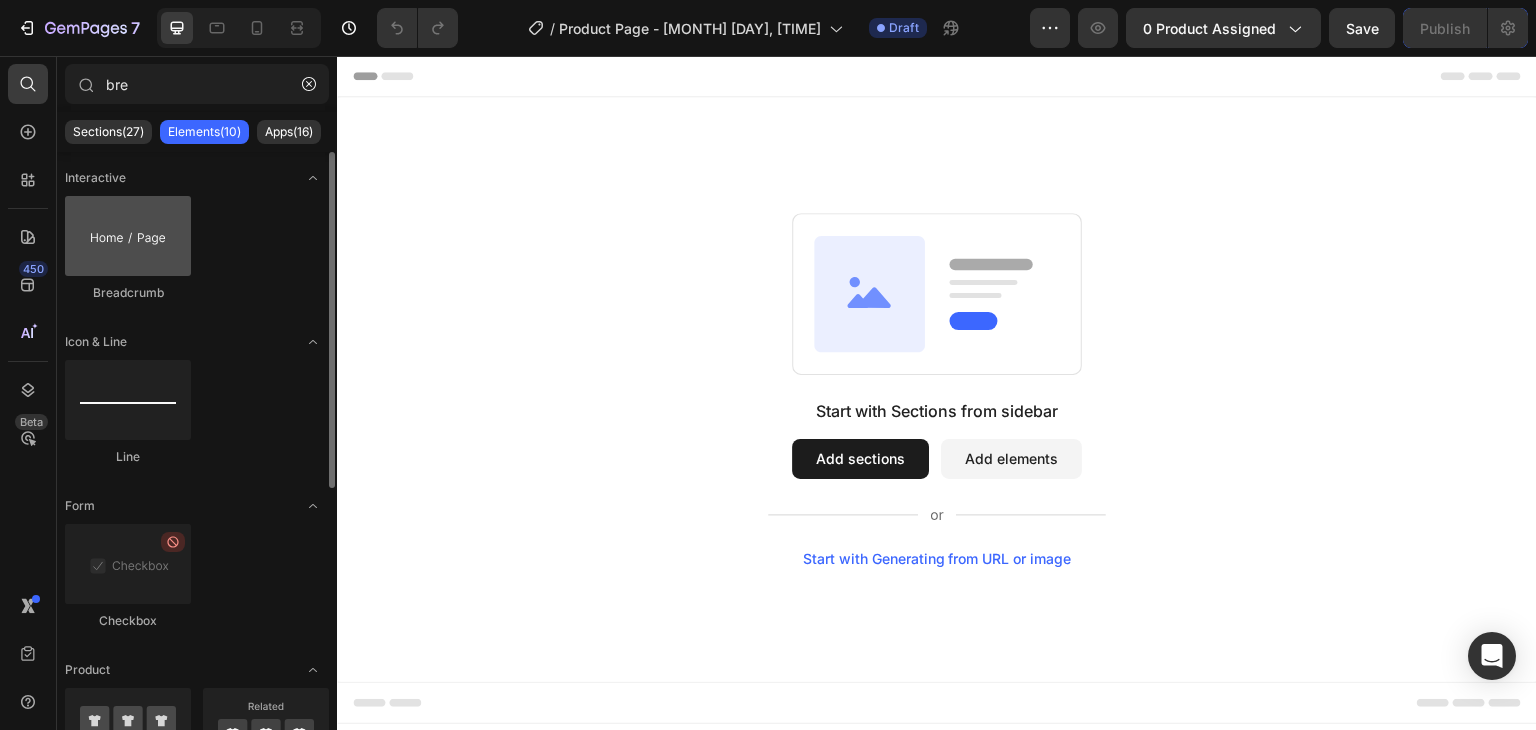 type on "bre" 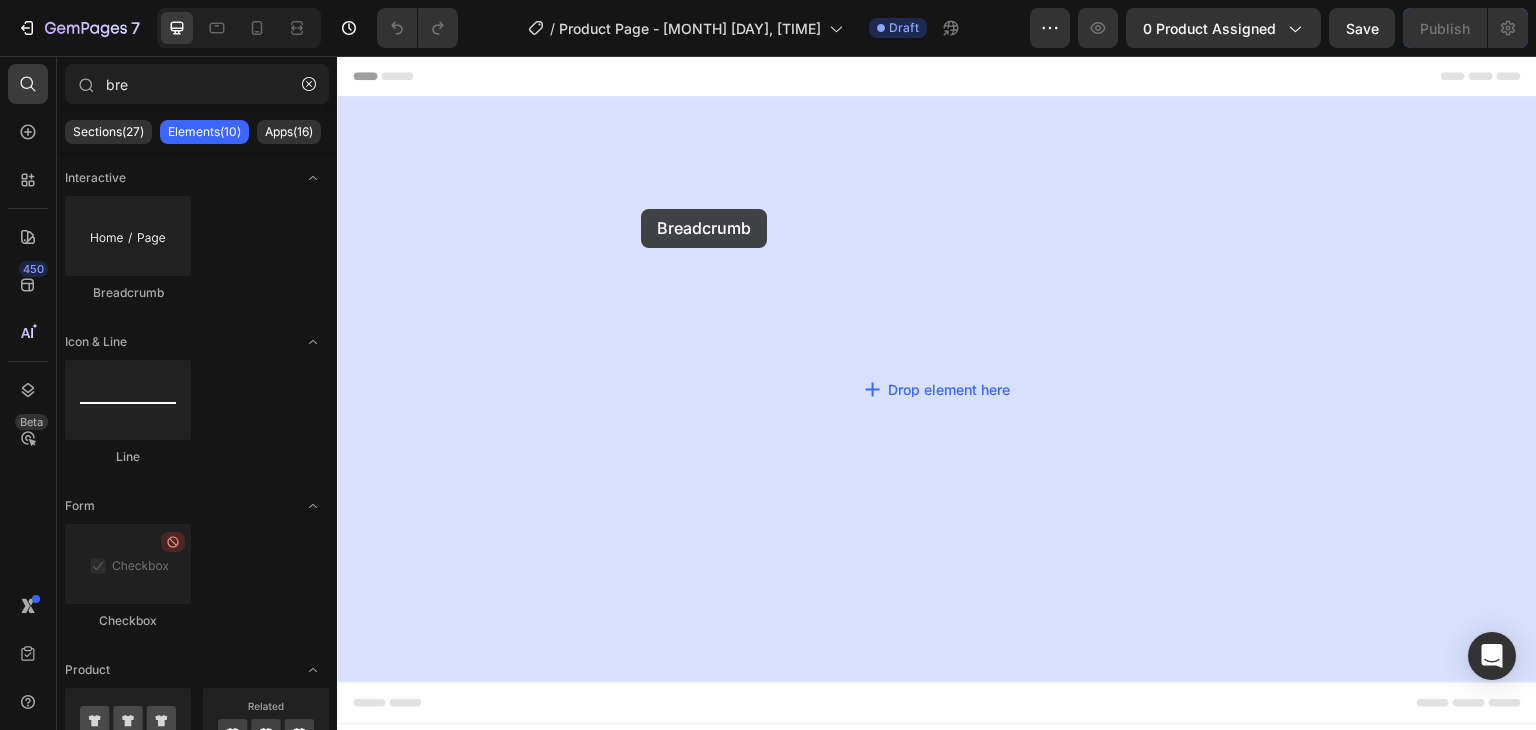 drag, startPoint x: 448, startPoint y: 317, endPoint x: 622, endPoint y: 205, distance: 206.92995 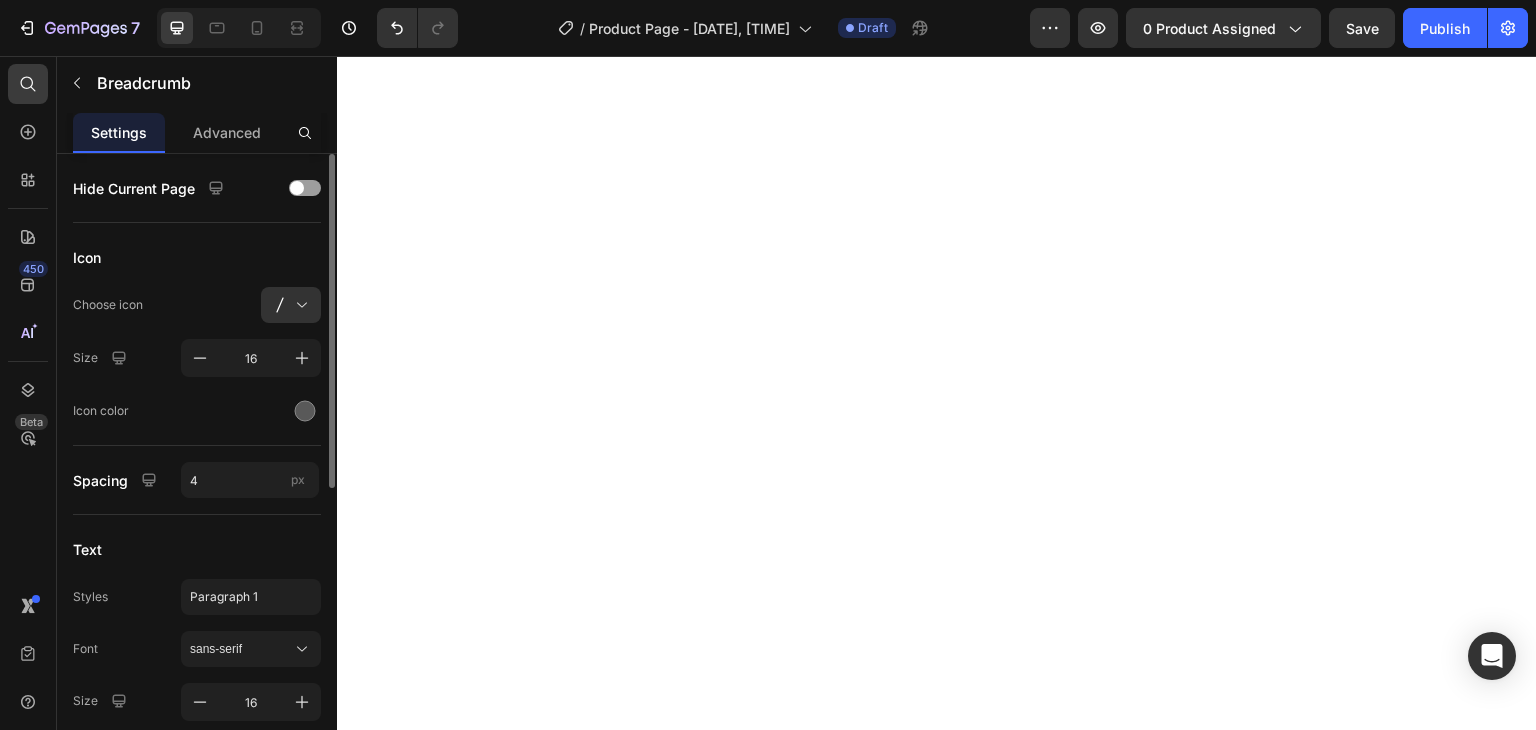 scroll, scrollTop: 0, scrollLeft: 0, axis: both 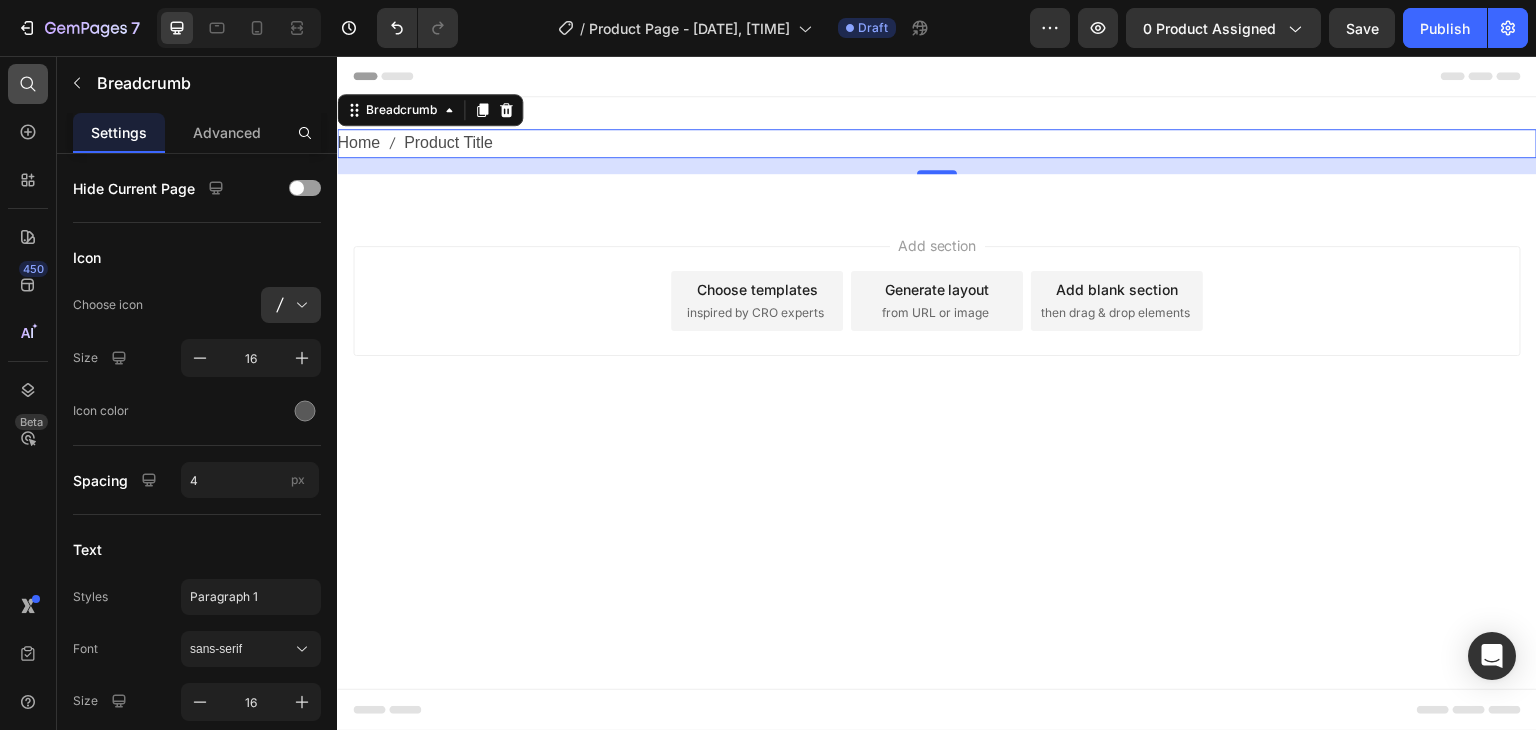 click 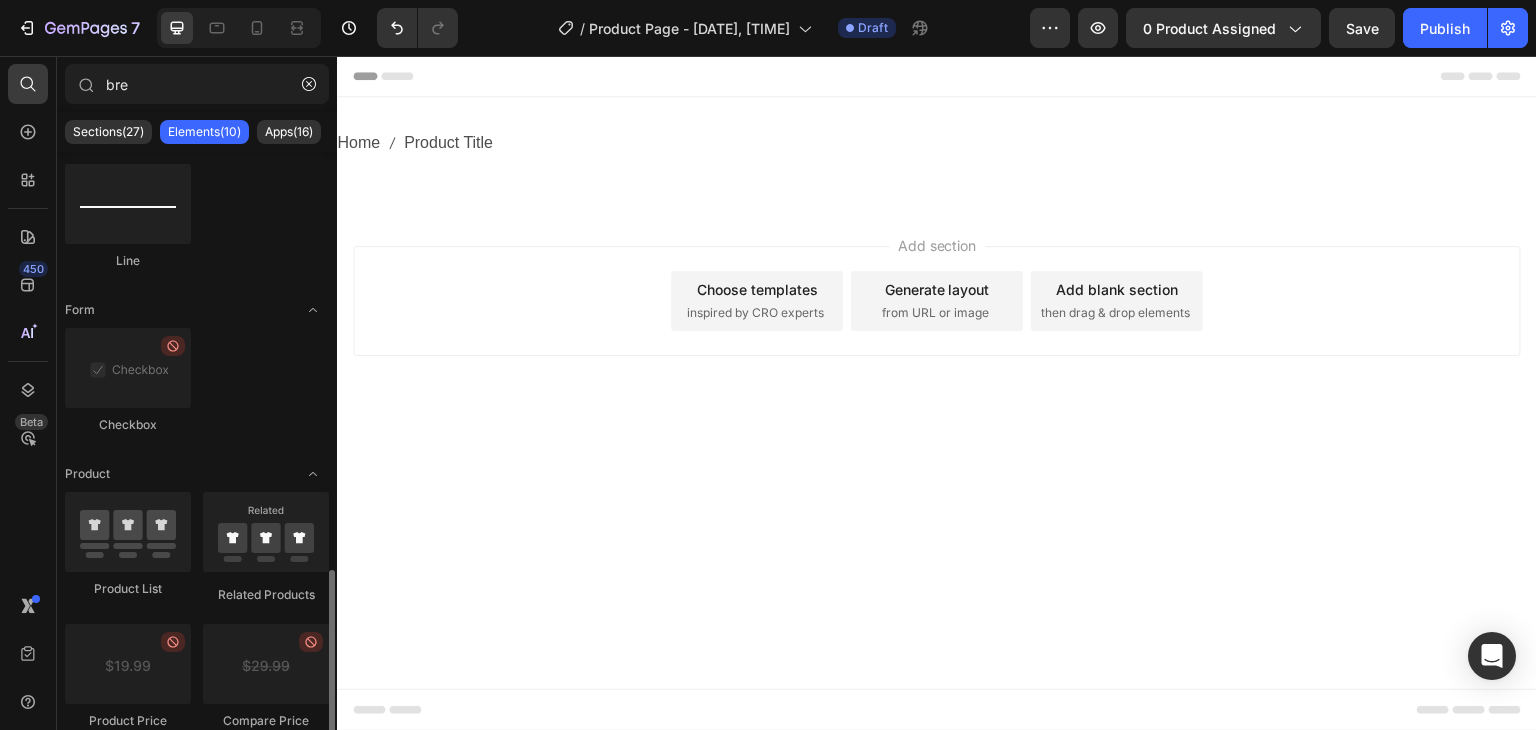 scroll, scrollTop: 496, scrollLeft: 0, axis: vertical 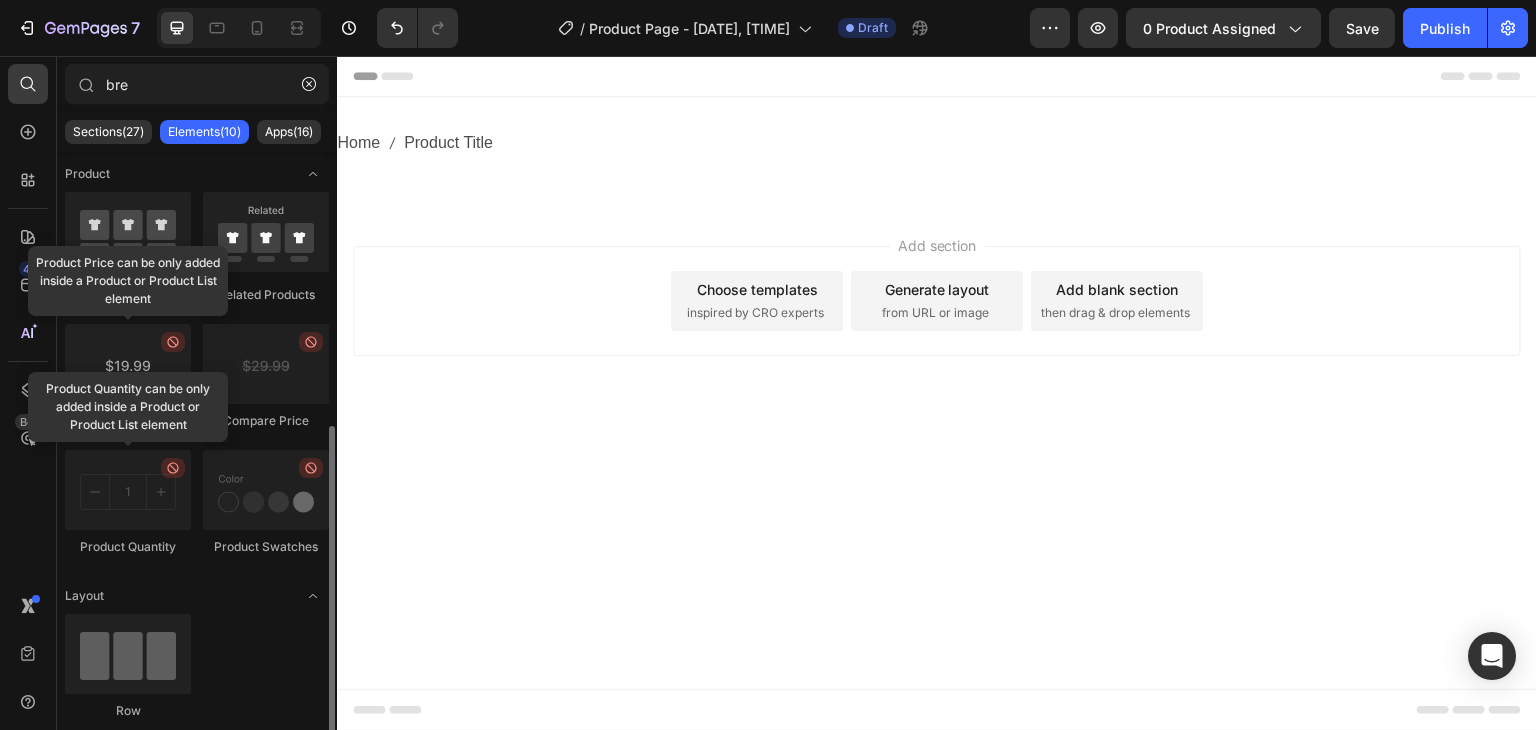 drag, startPoint x: 155, startPoint y: 351, endPoint x: 149, endPoint y: 398, distance: 47.38143 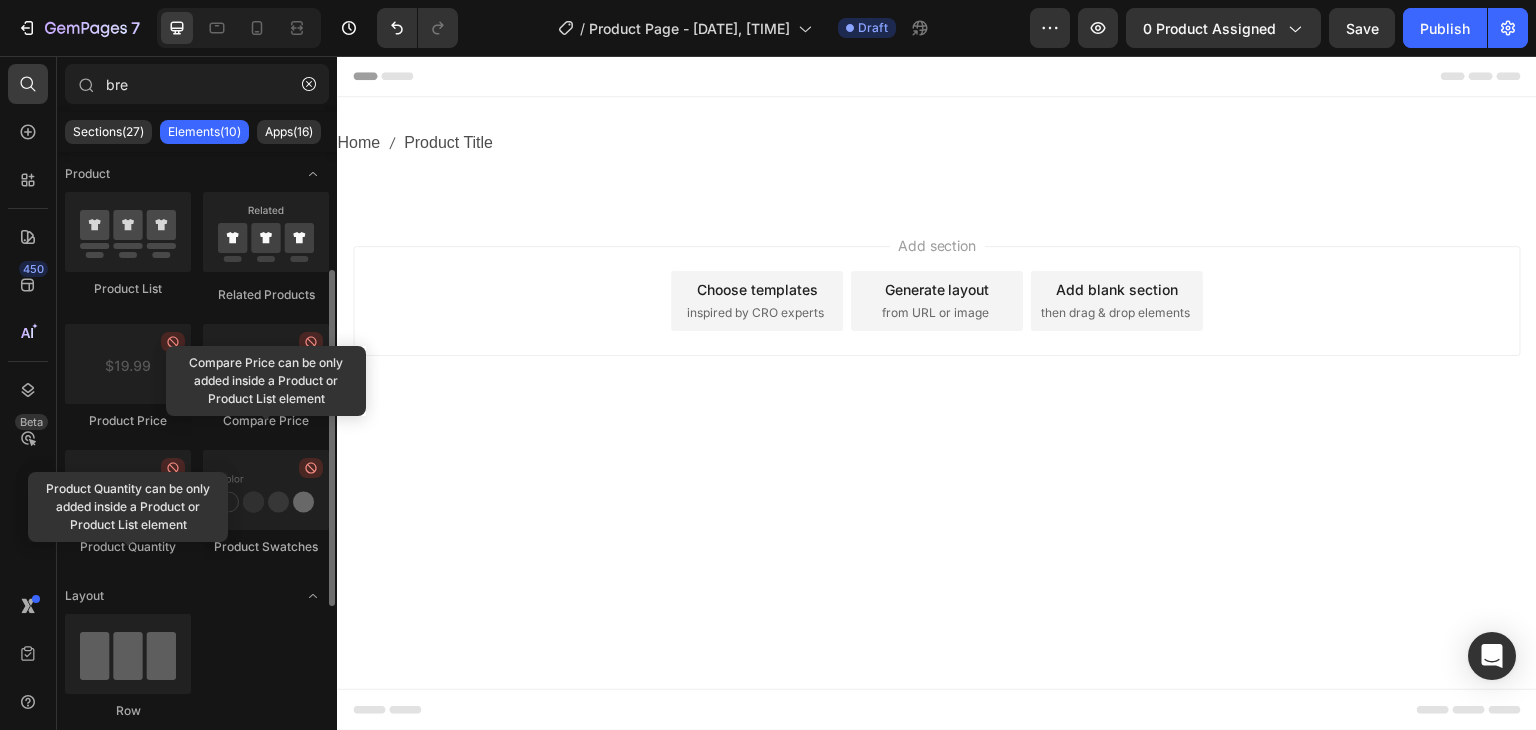 scroll, scrollTop: 396, scrollLeft: 0, axis: vertical 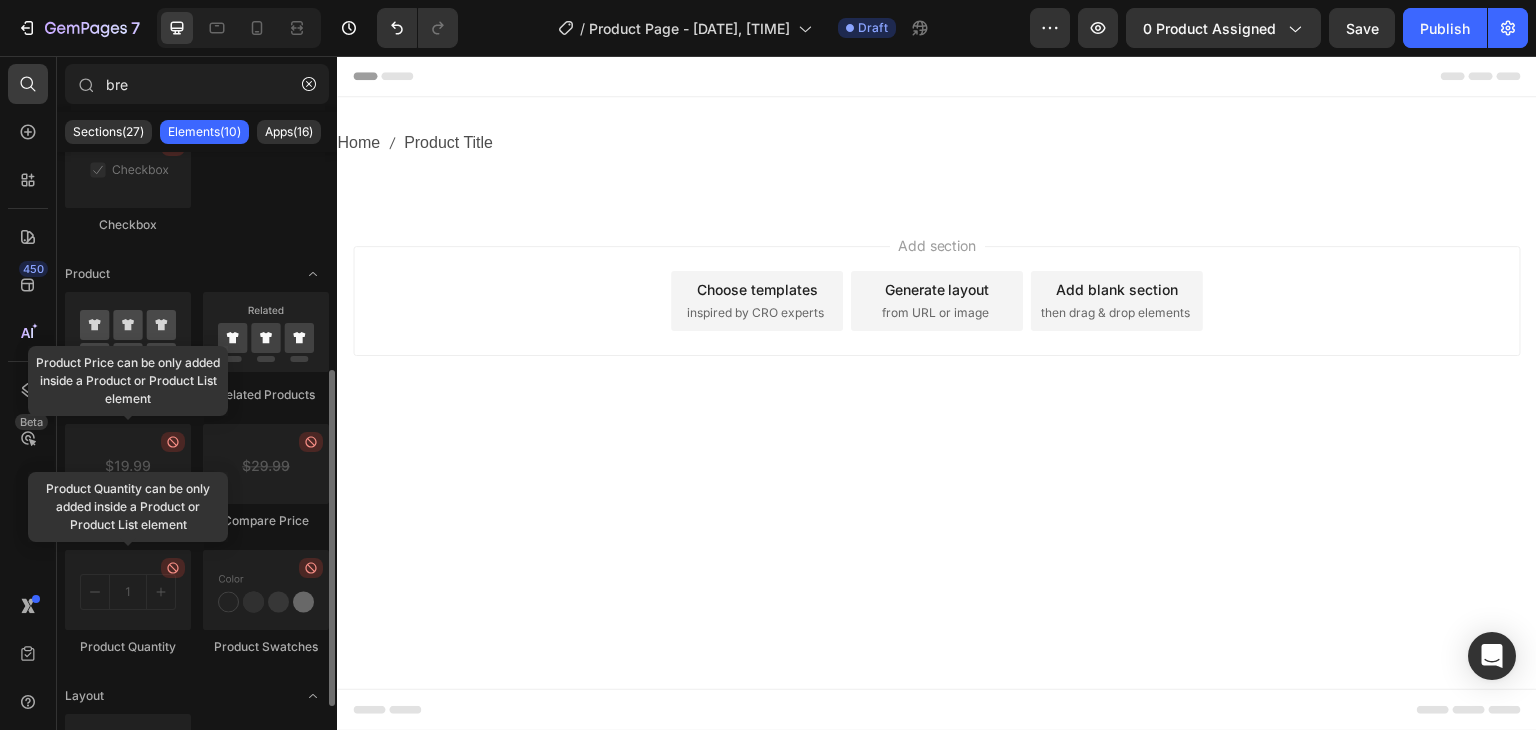 click on "Compare Price" 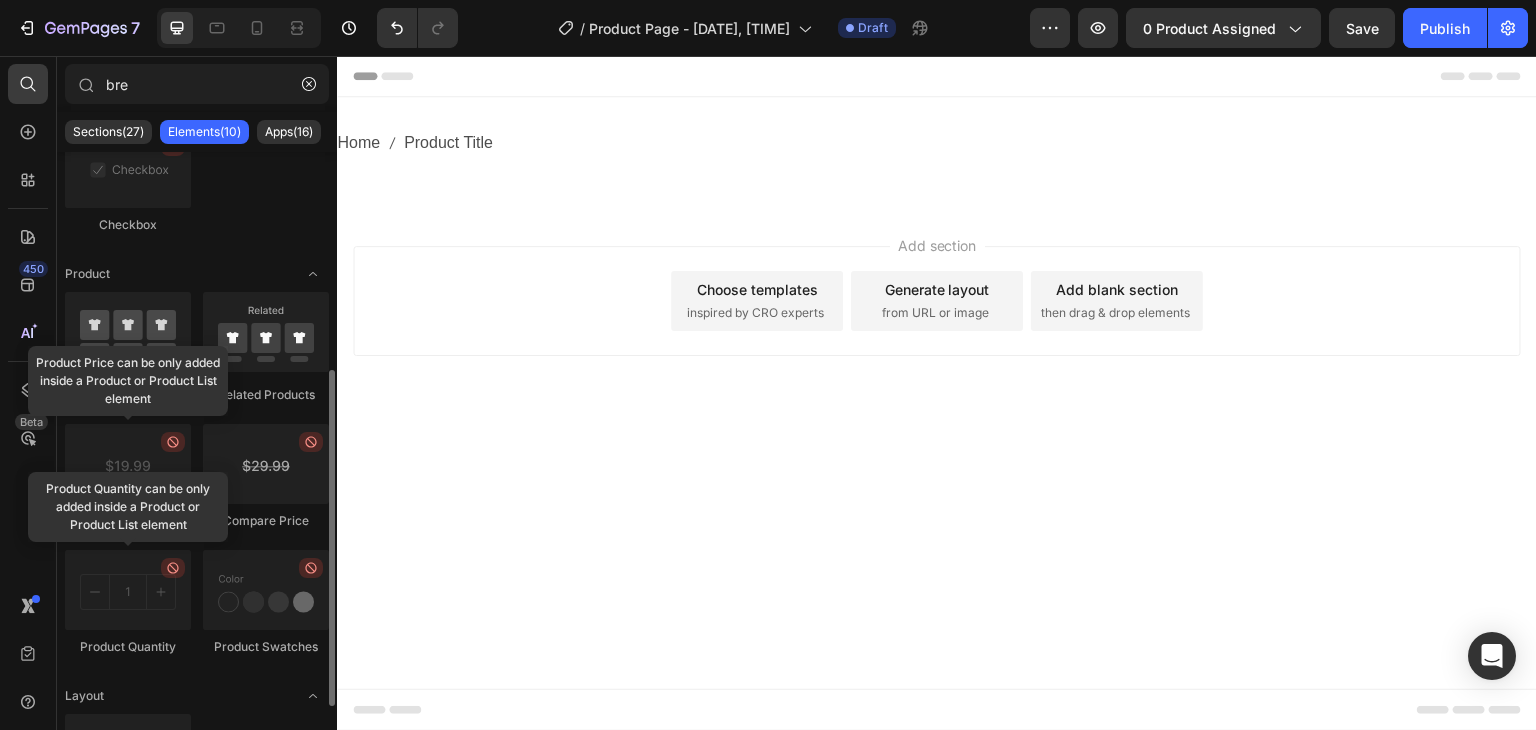 click at bounding box center (266, 464) 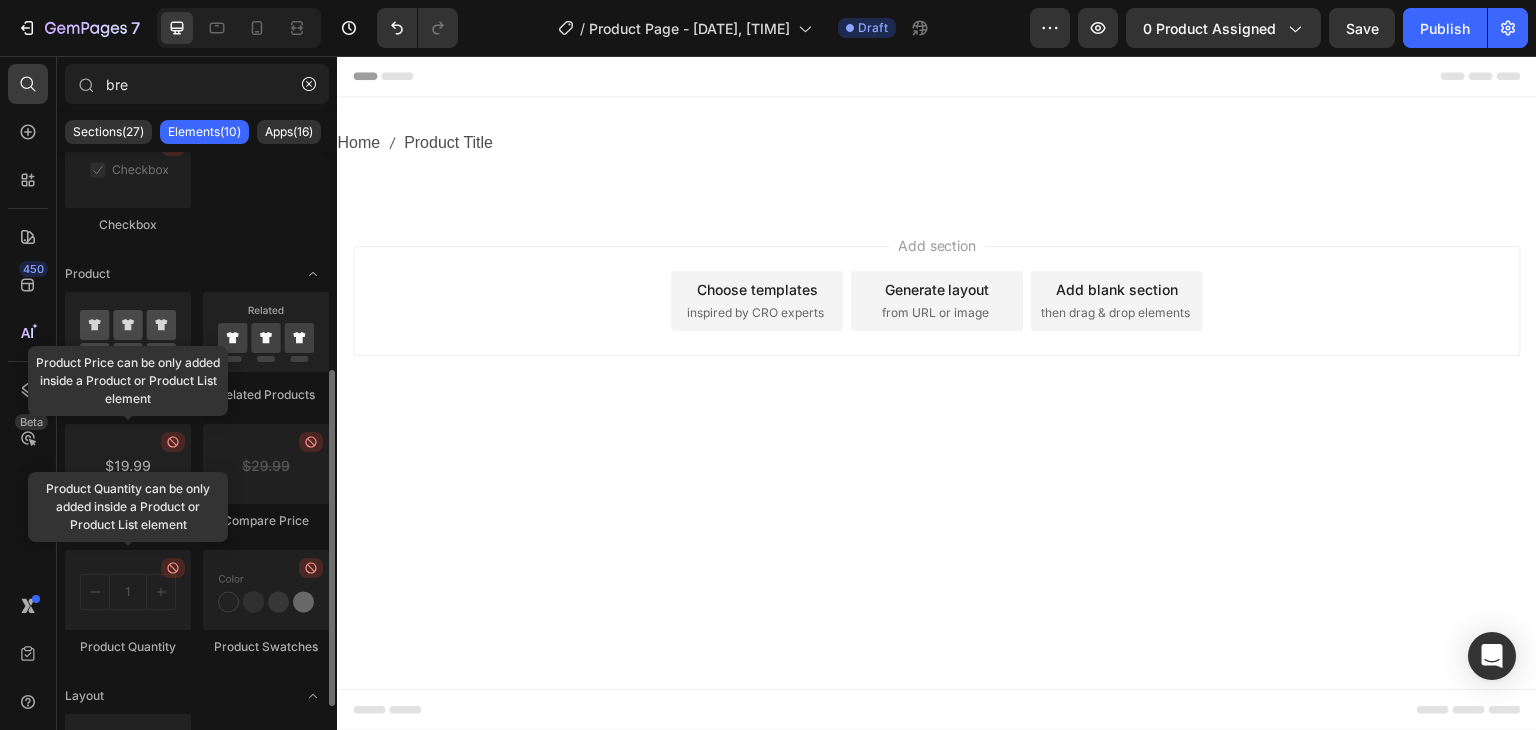 click at bounding box center [128, 464] 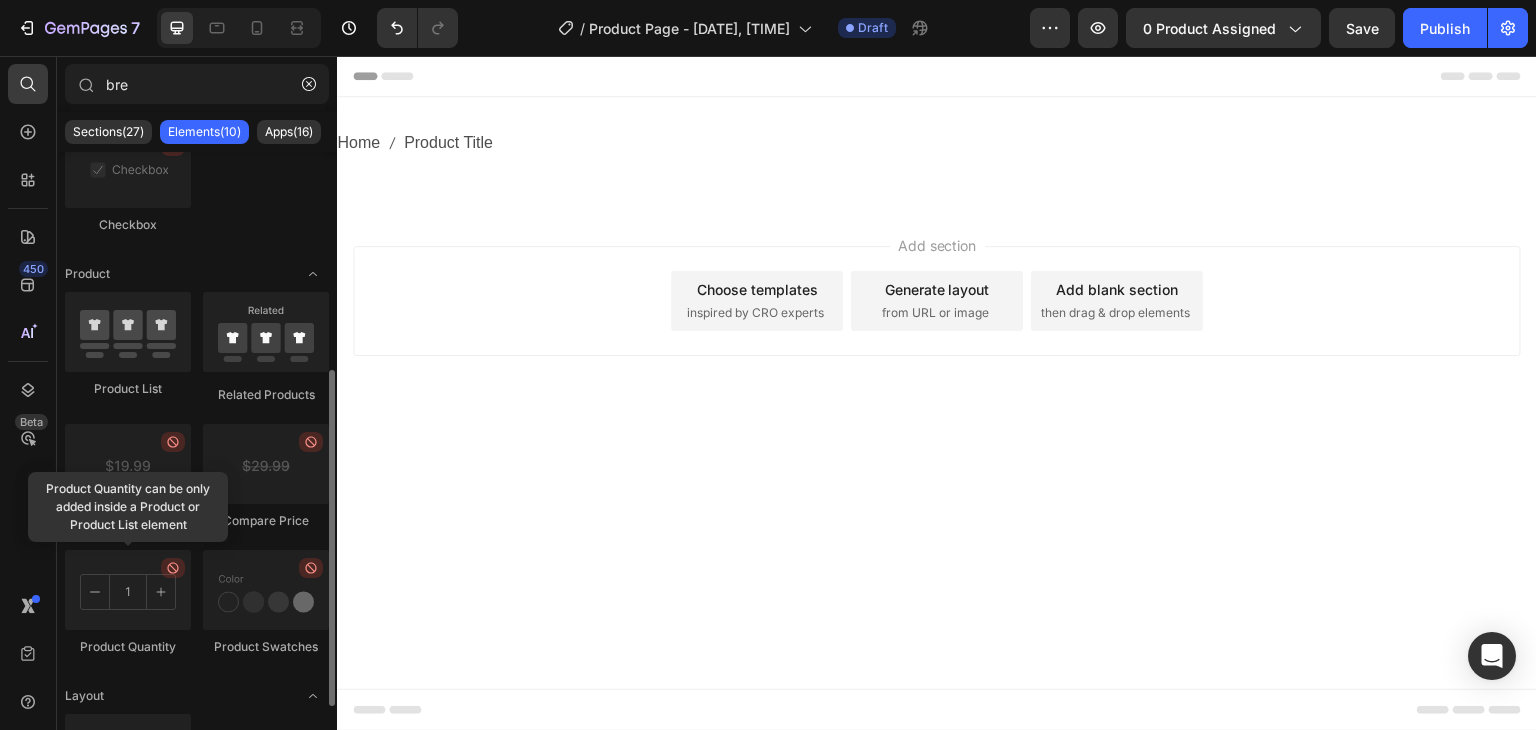 click at bounding box center (128, 590) 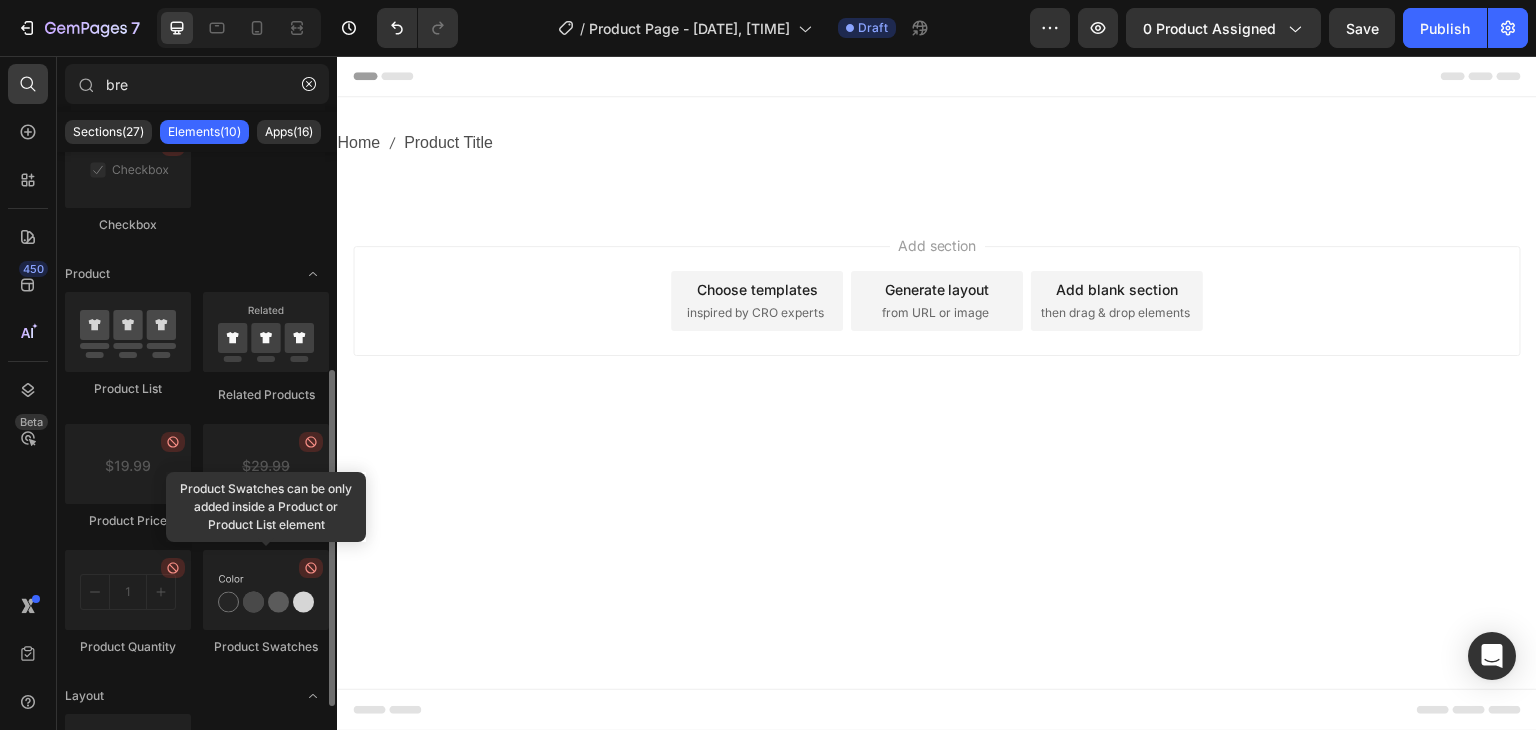 click at bounding box center [266, 590] 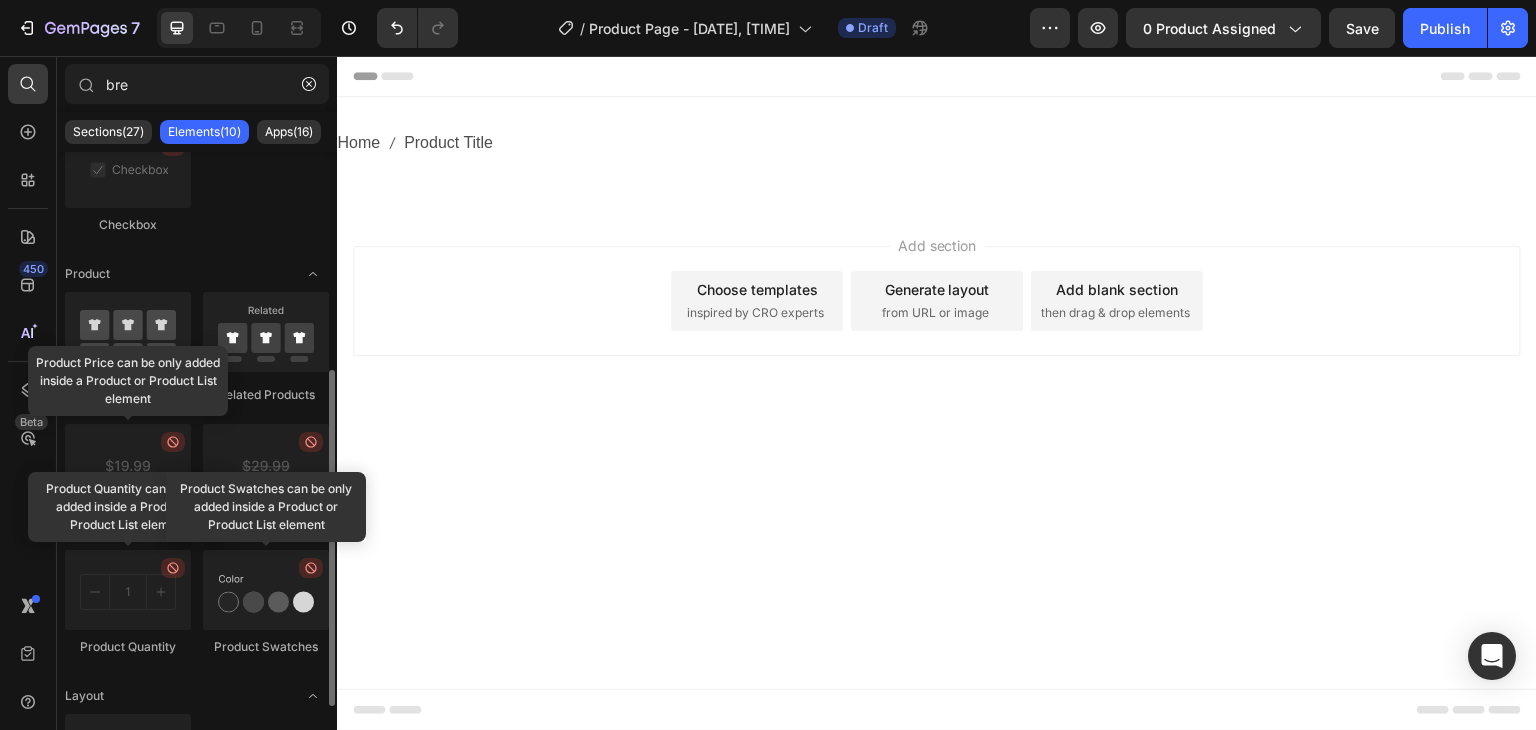 click at bounding box center (266, 590) 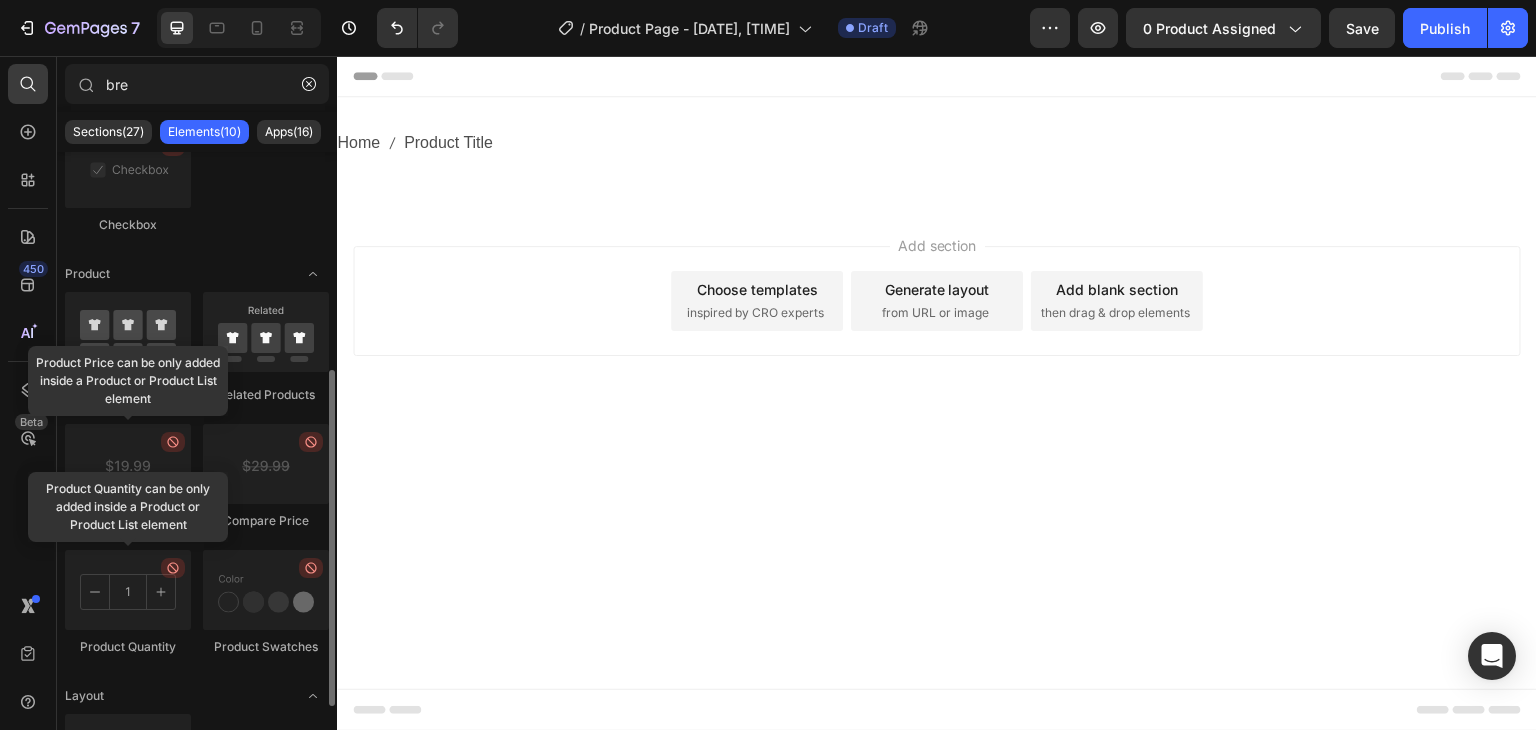 click at bounding box center [128, 590] 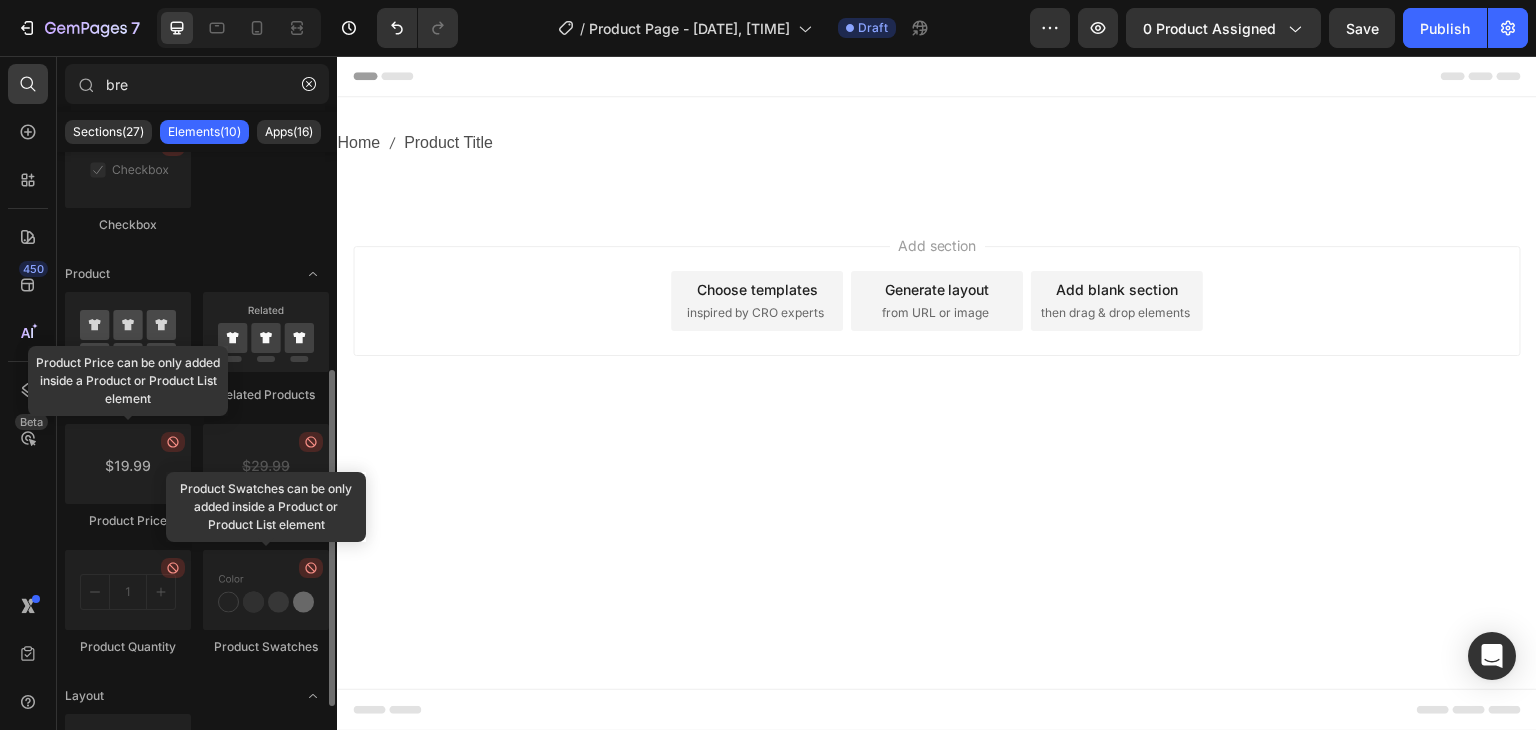 drag, startPoint x: 117, startPoint y: 437, endPoint x: 318, endPoint y: 469, distance: 203.53133 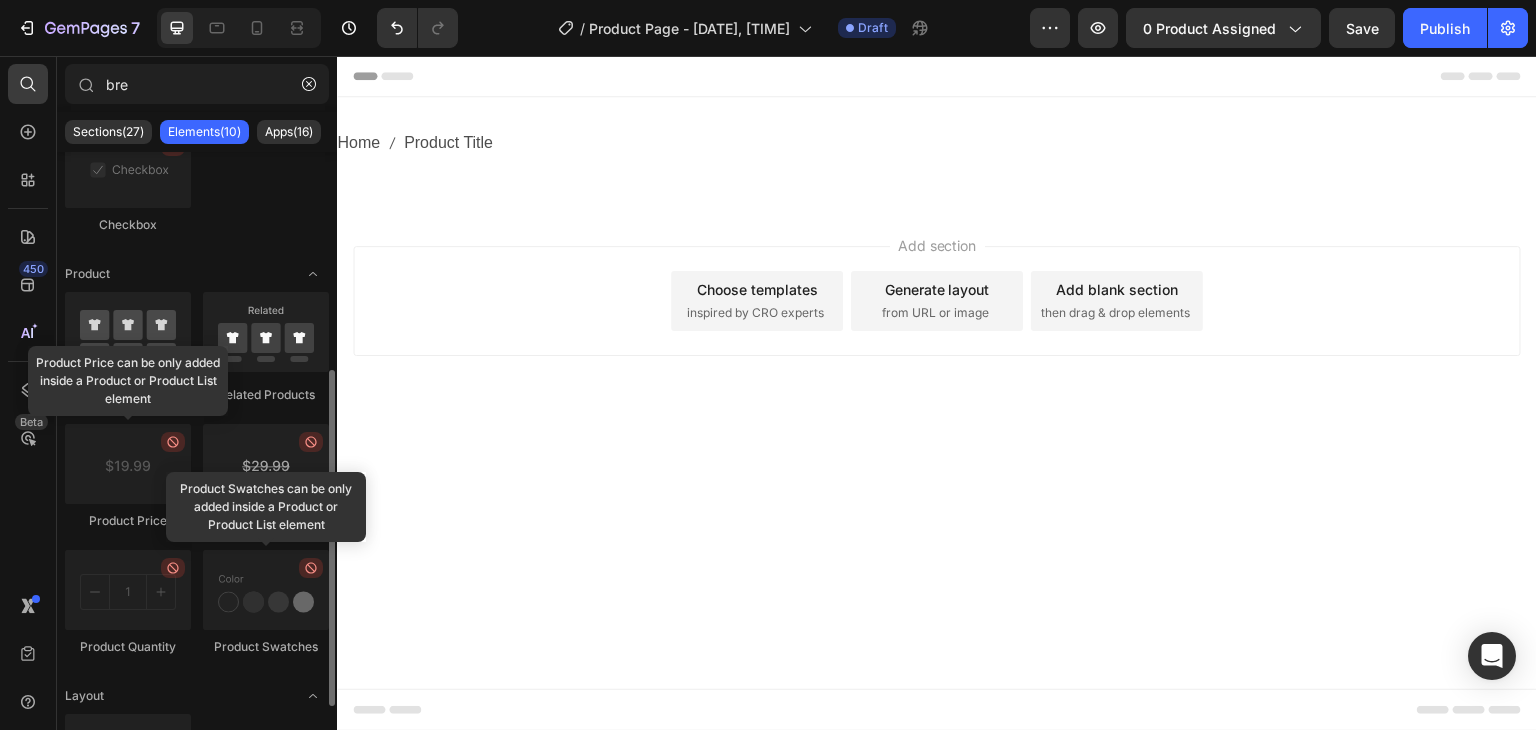 click at bounding box center [128, 464] 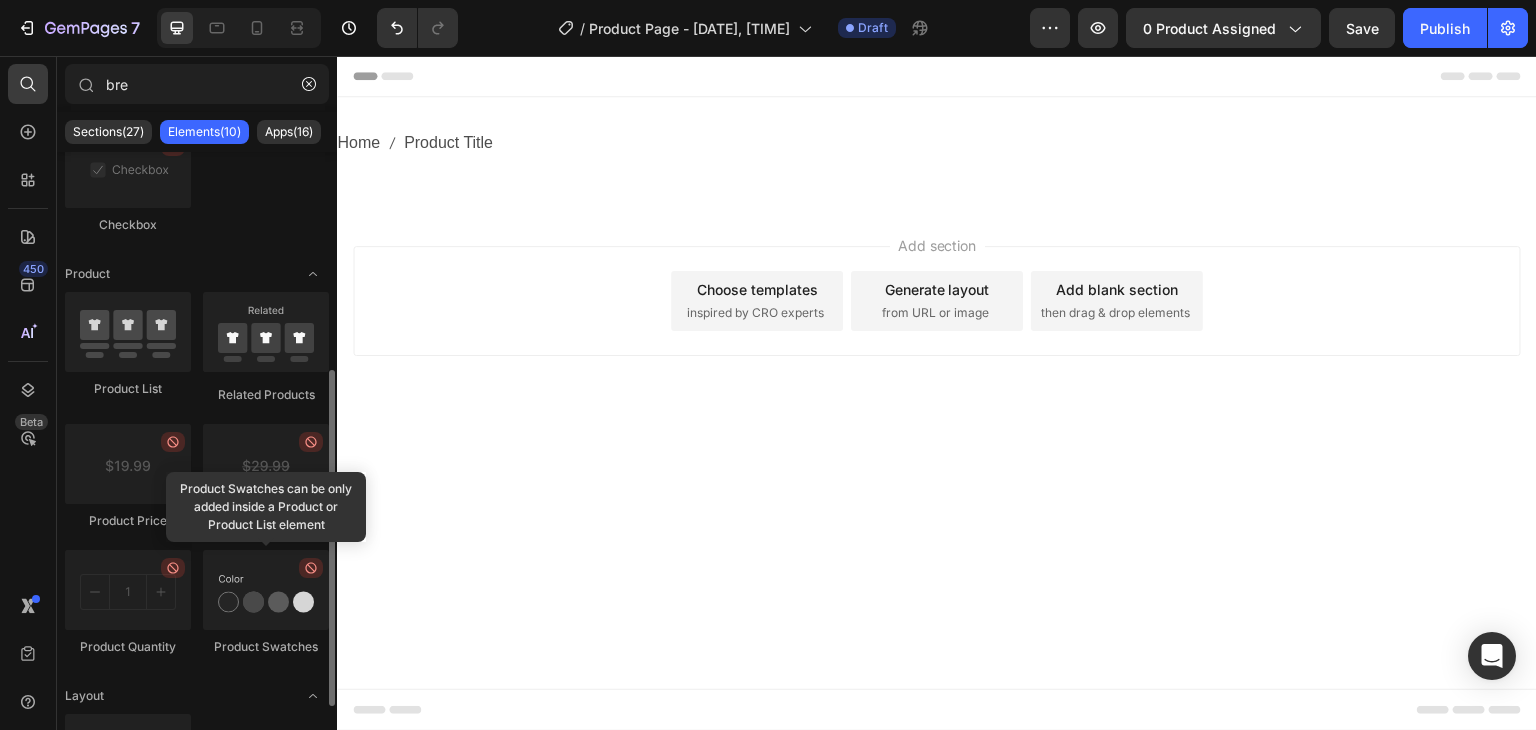 click at bounding box center [266, 590] 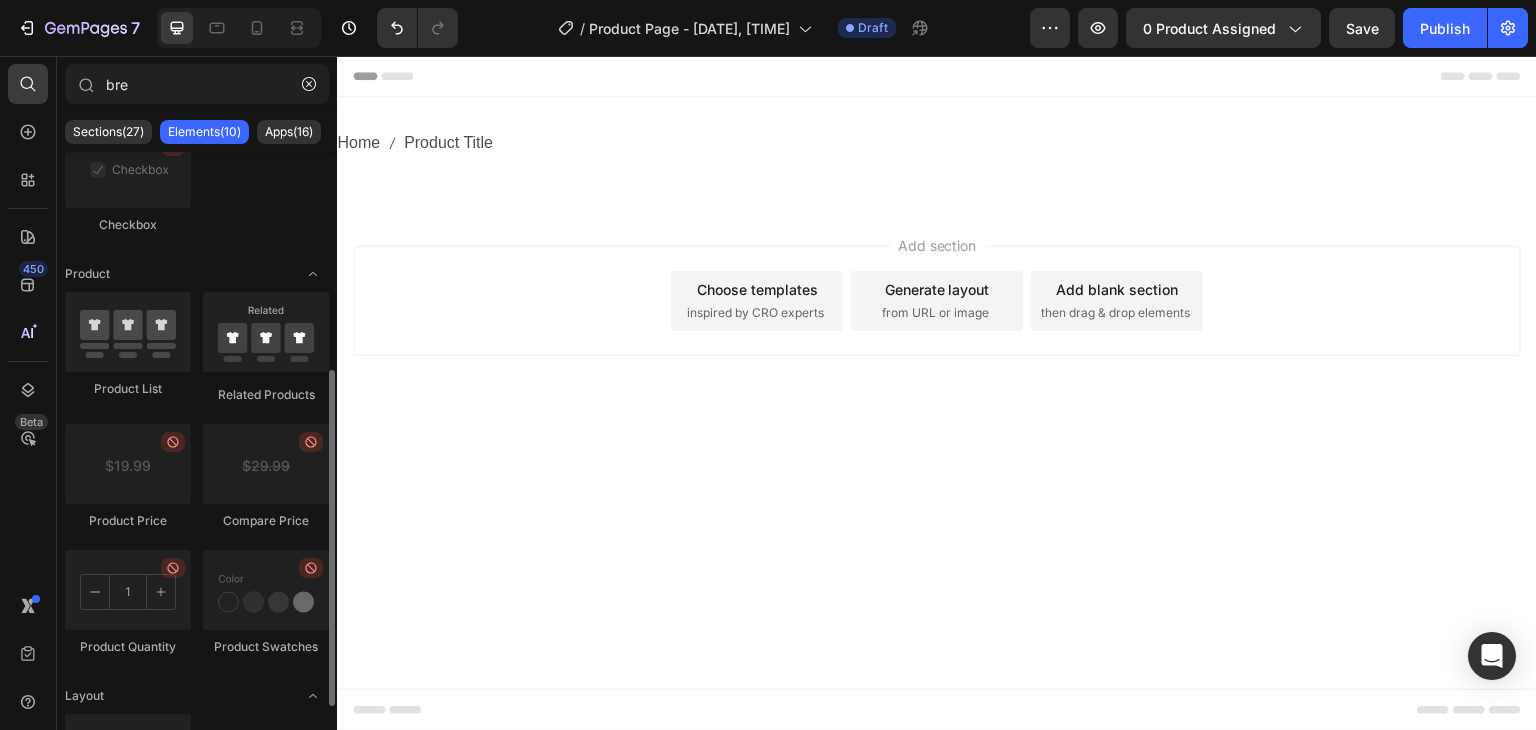 click at bounding box center (128, 590) 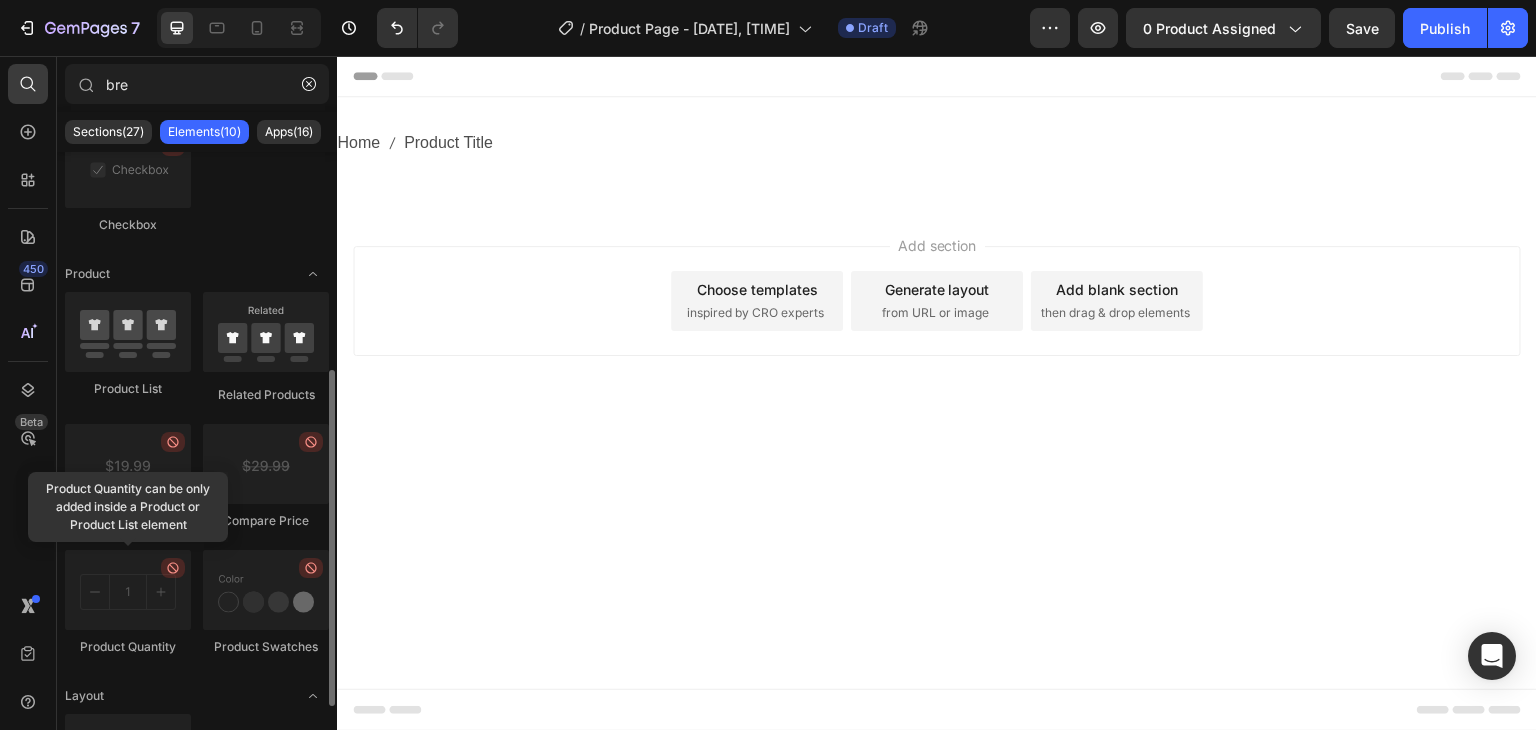 scroll, scrollTop: 496, scrollLeft: 0, axis: vertical 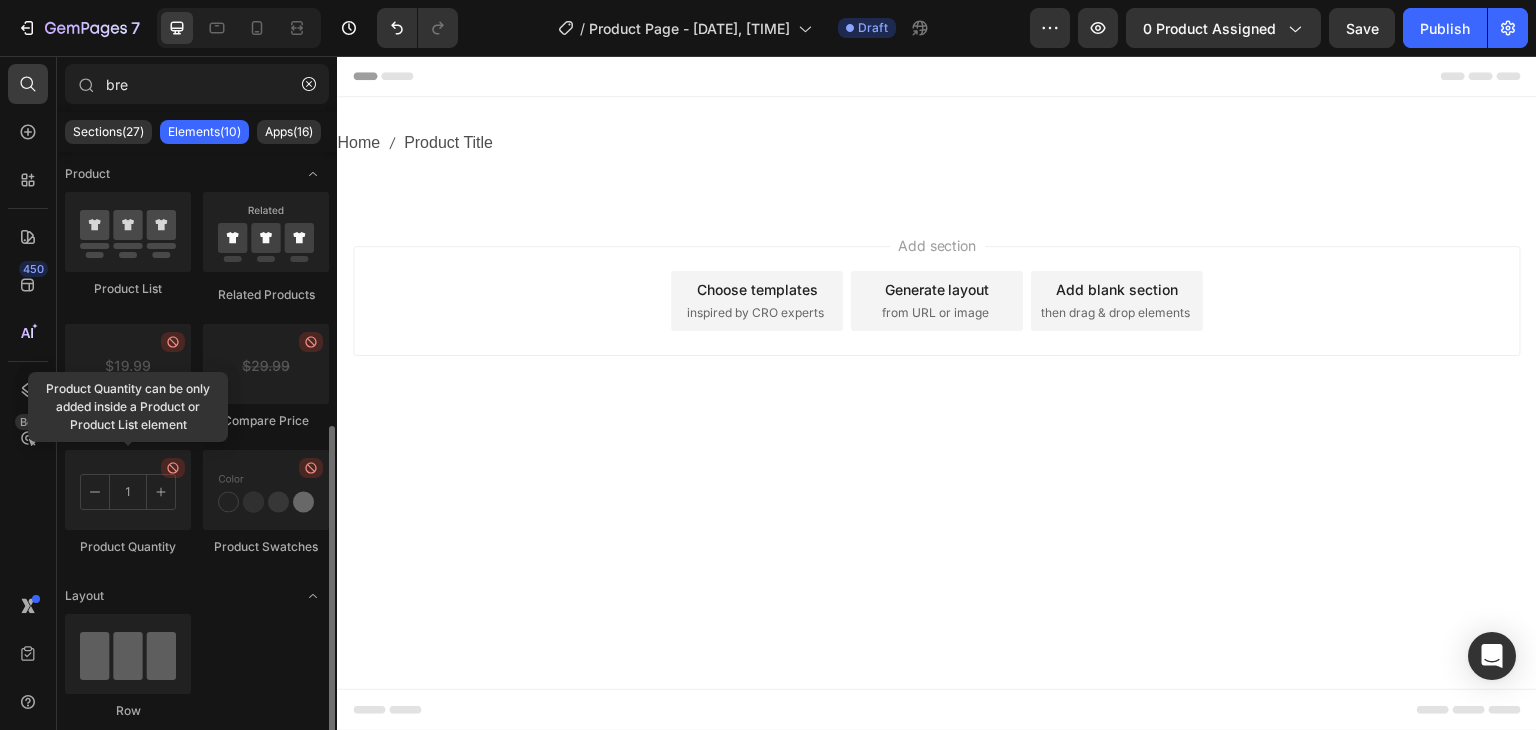 click at bounding box center [128, 490] 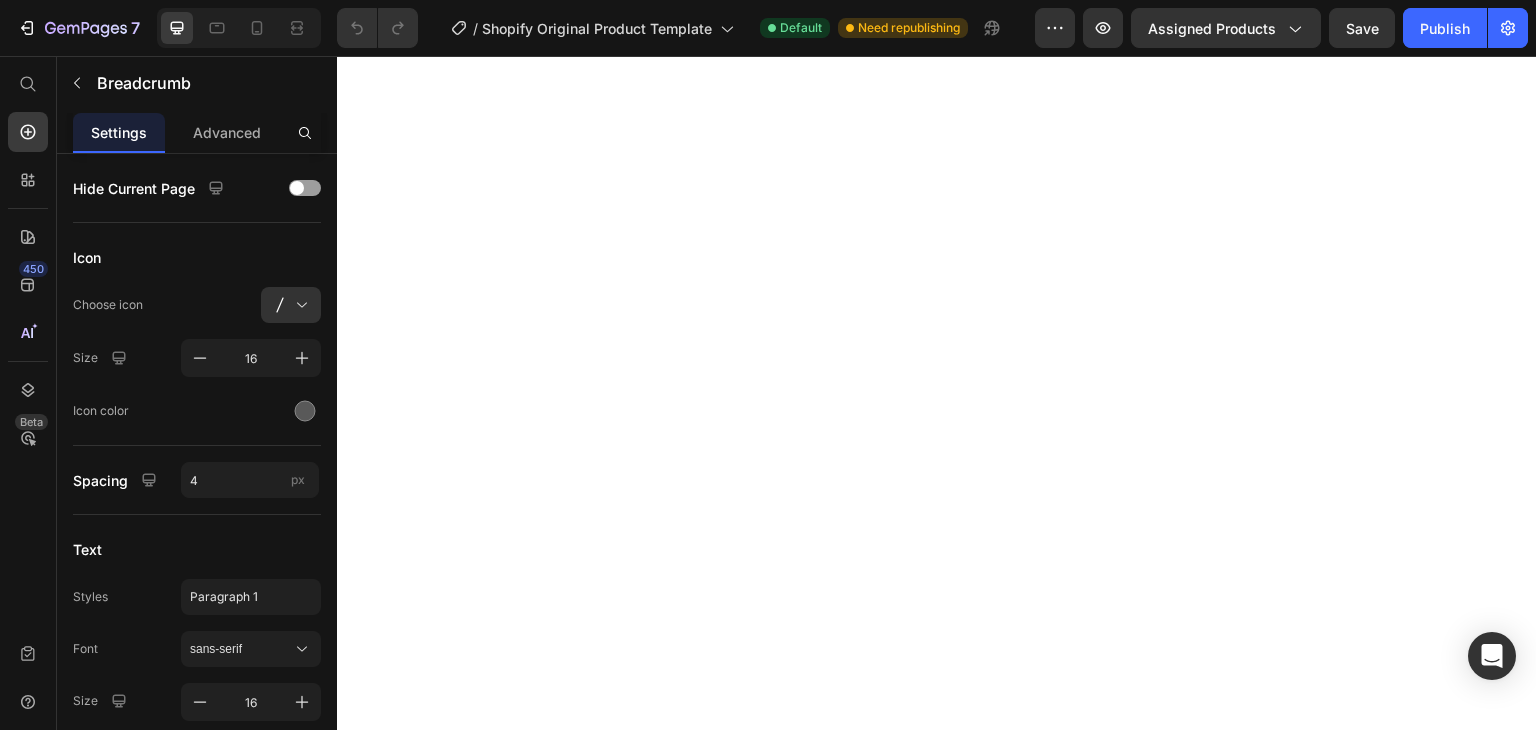 scroll, scrollTop: 0, scrollLeft: 0, axis: both 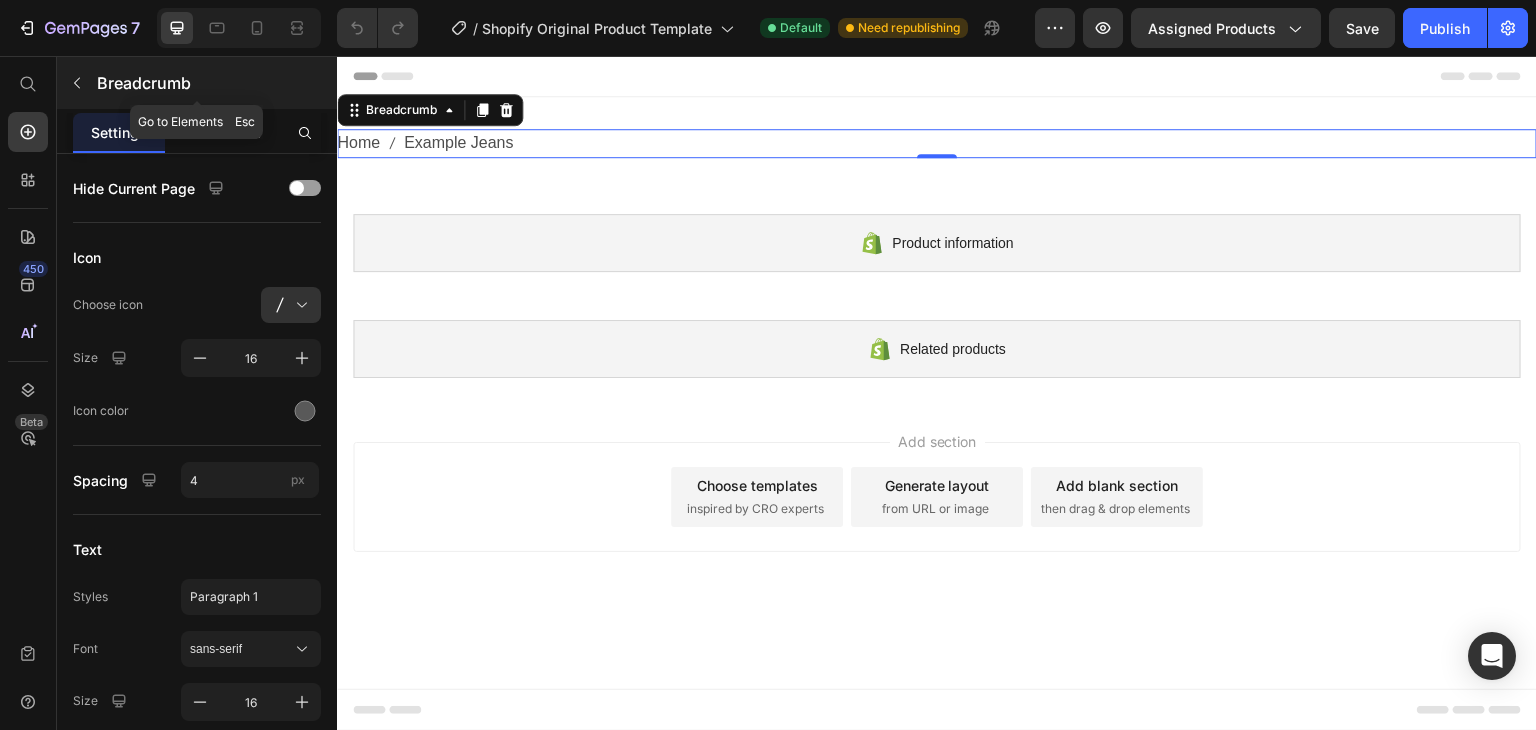 click 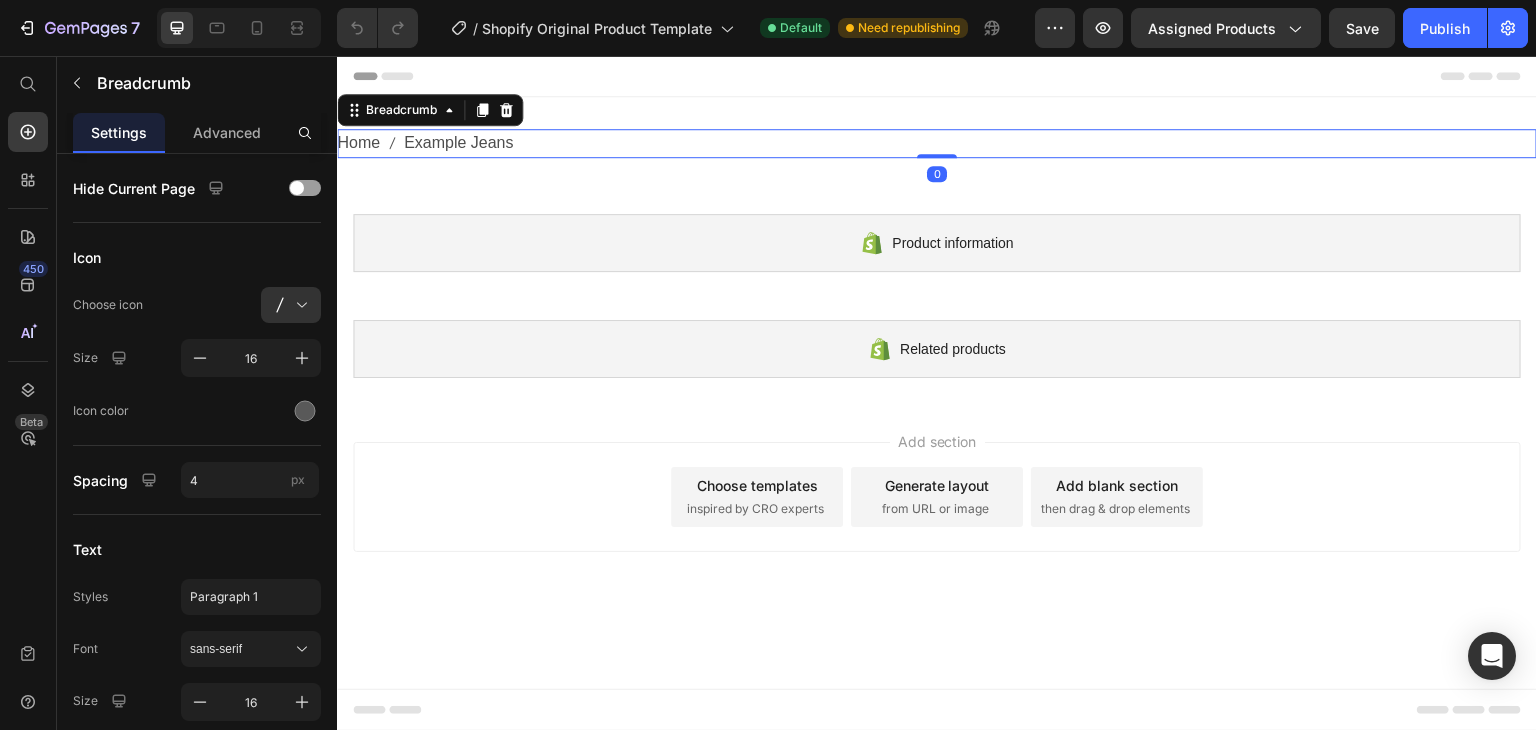 click on "Example Jeans" at bounding box center [458, 143] 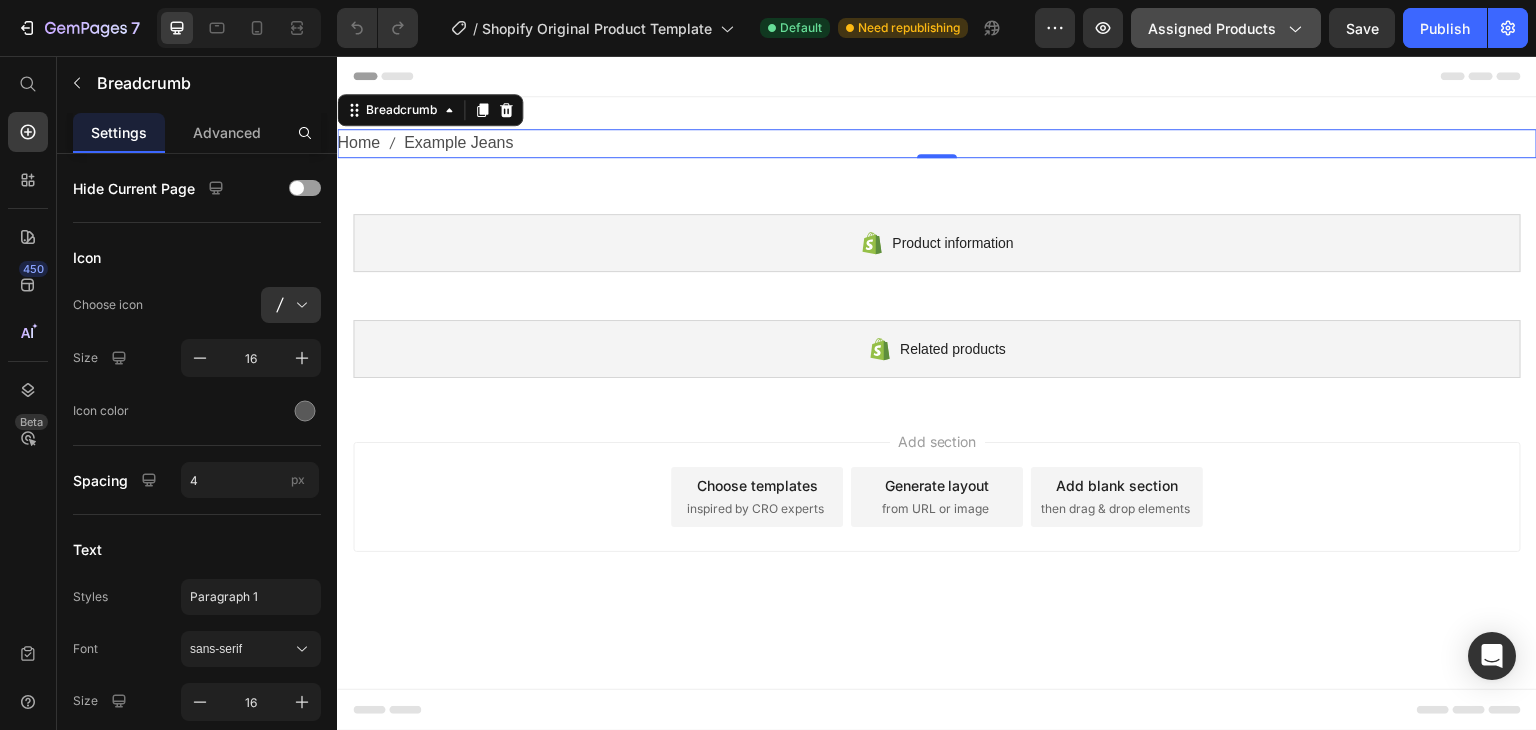 click on "Assigned Products" at bounding box center (1226, 28) 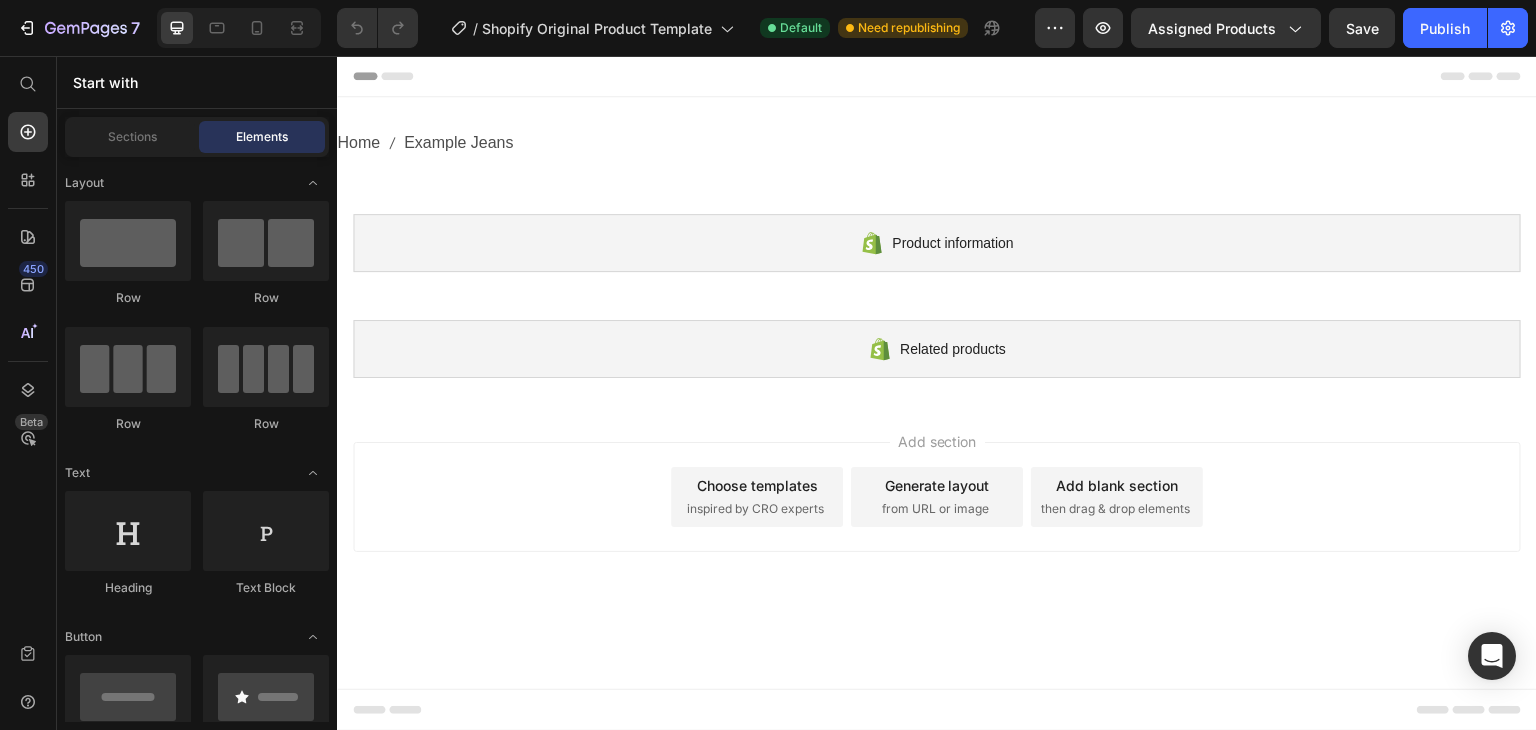 click on "Add section Choose templates inspired by CRO experts Generate layout from URL or image Add blank section then drag & drop elements" at bounding box center (937, 501) 